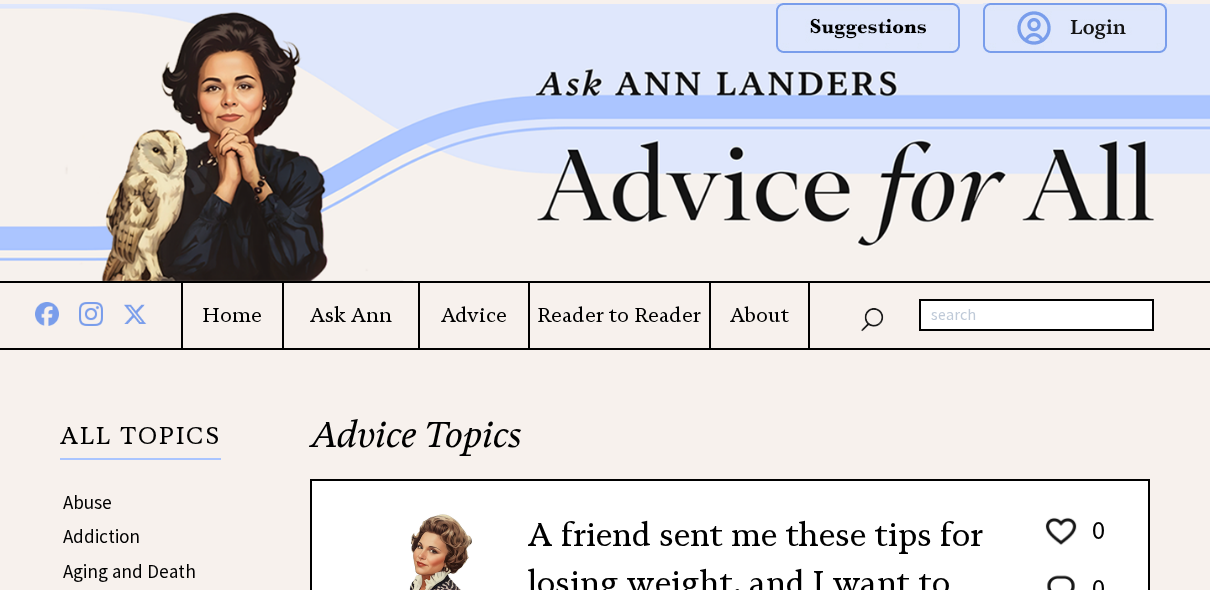 scroll, scrollTop: 782, scrollLeft: 0, axis: vertical 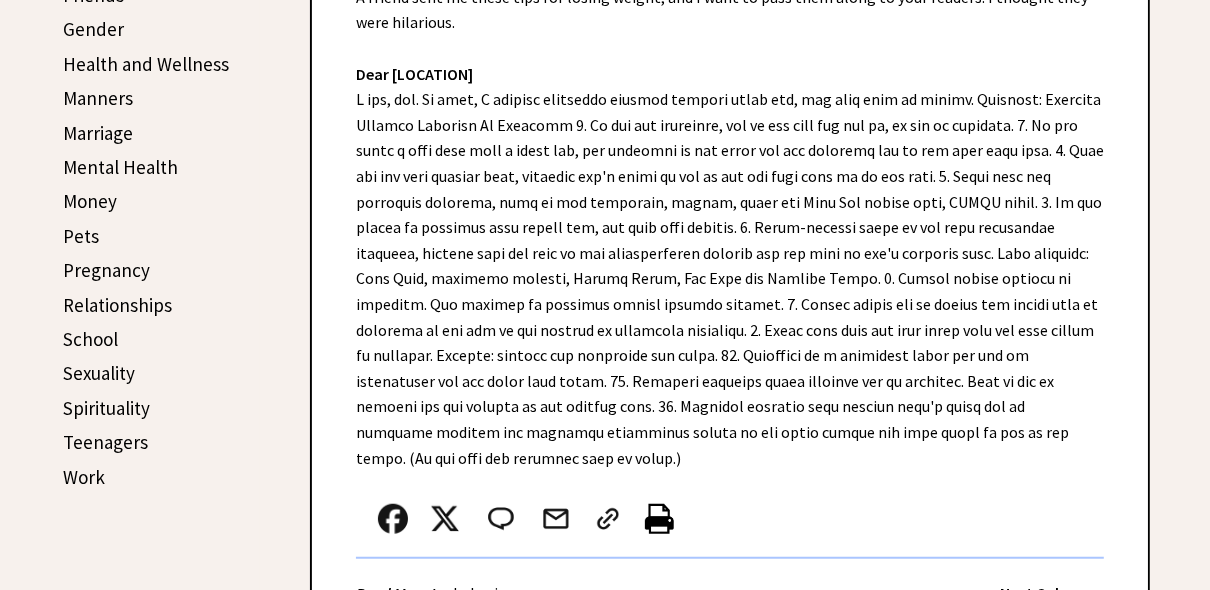 click at bounding box center [708, 524] 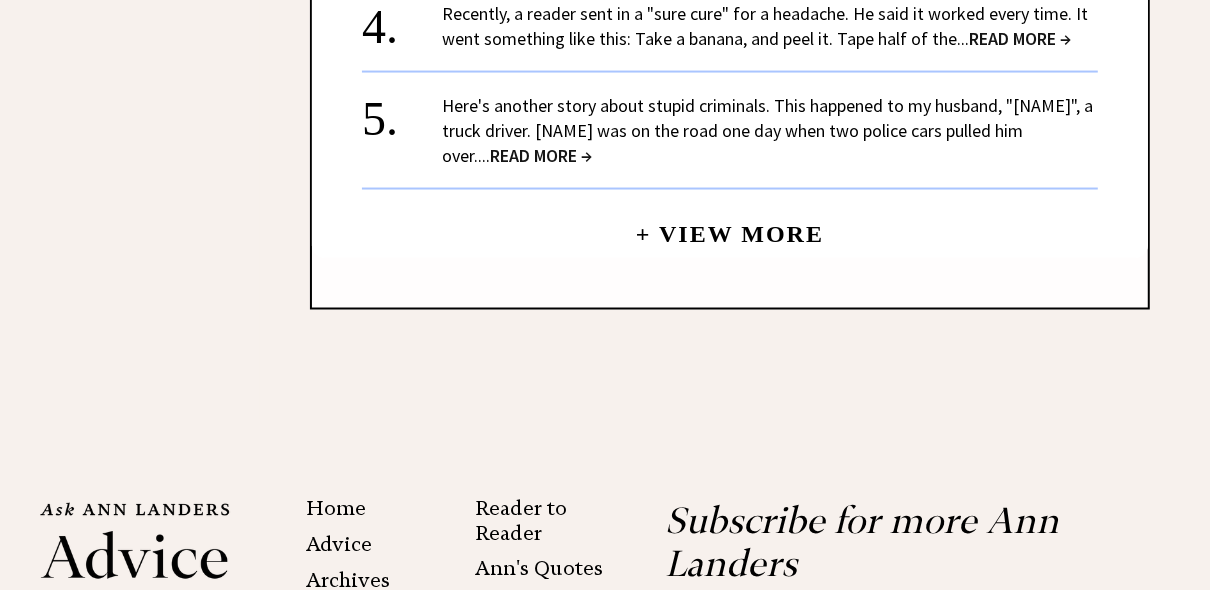 scroll, scrollTop: 2190, scrollLeft: 0, axis: vertical 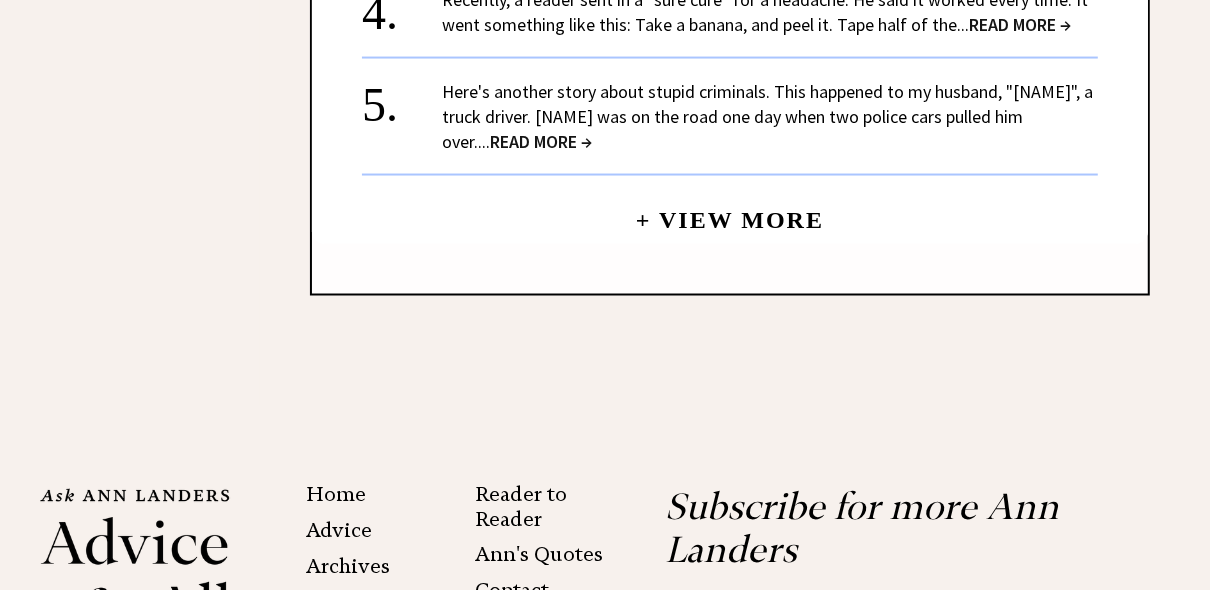 click on "+ View More" at bounding box center [730, 211] 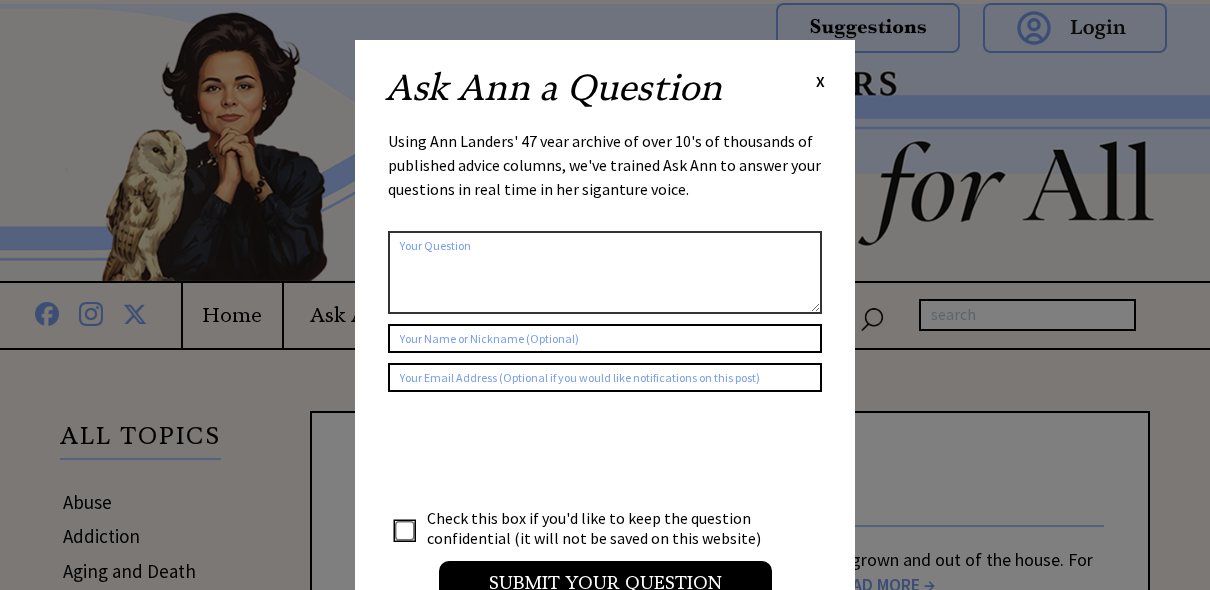 scroll, scrollTop: 0, scrollLeft: 0, axis: both 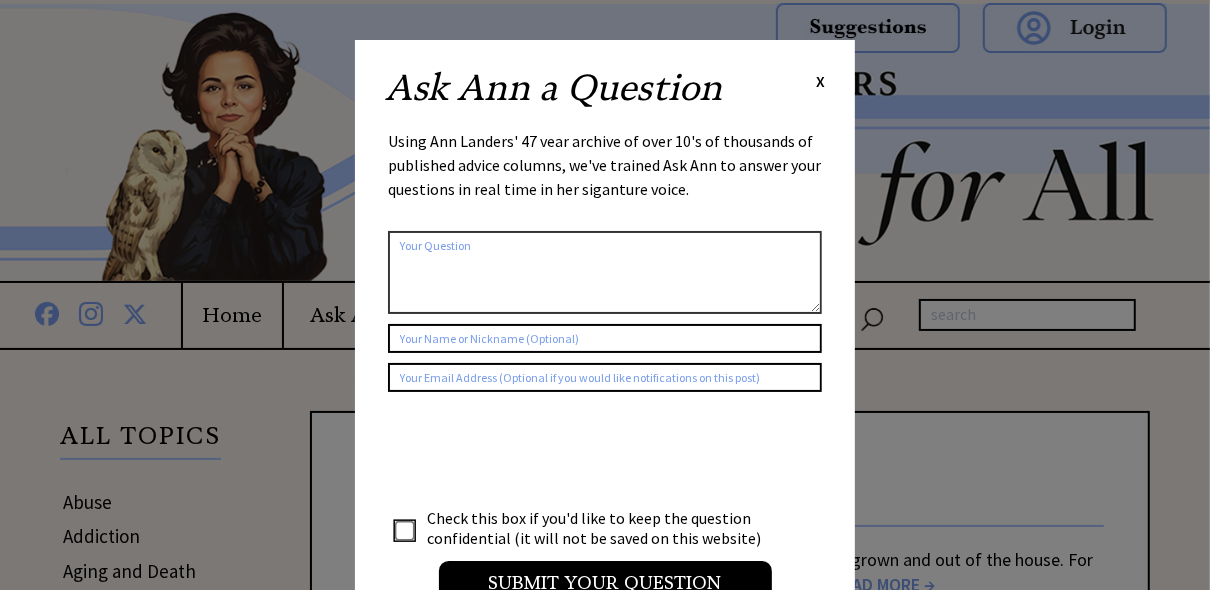 click on "X" at bounding box center [820, 81] 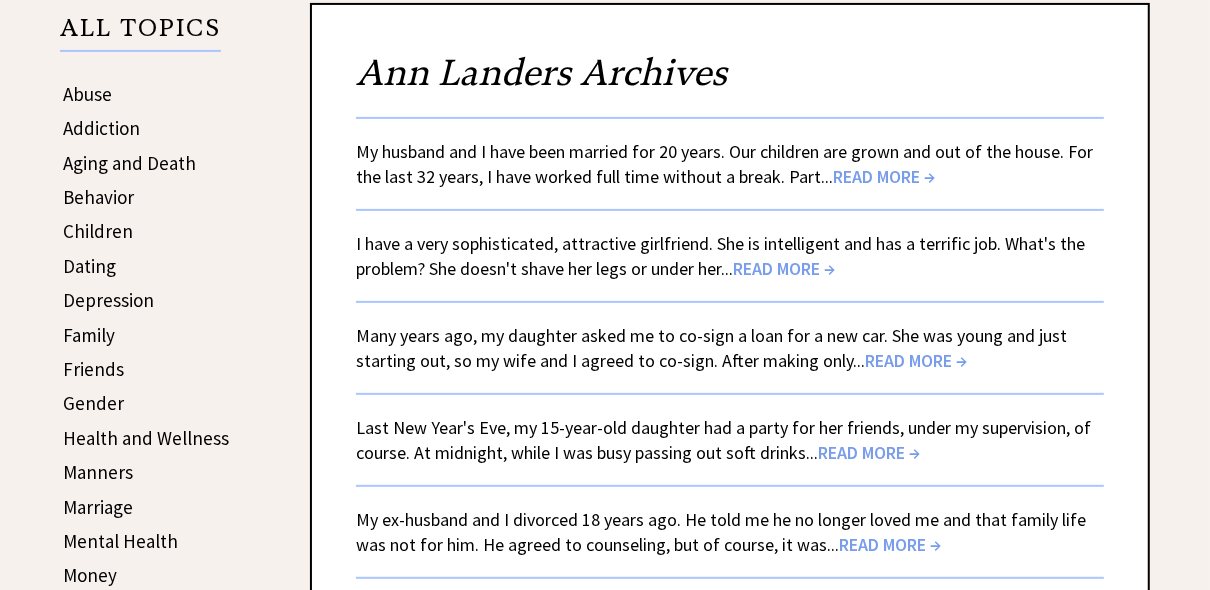 scroll, scrollTop: 416, scrollLeft: 0, axis: vertical 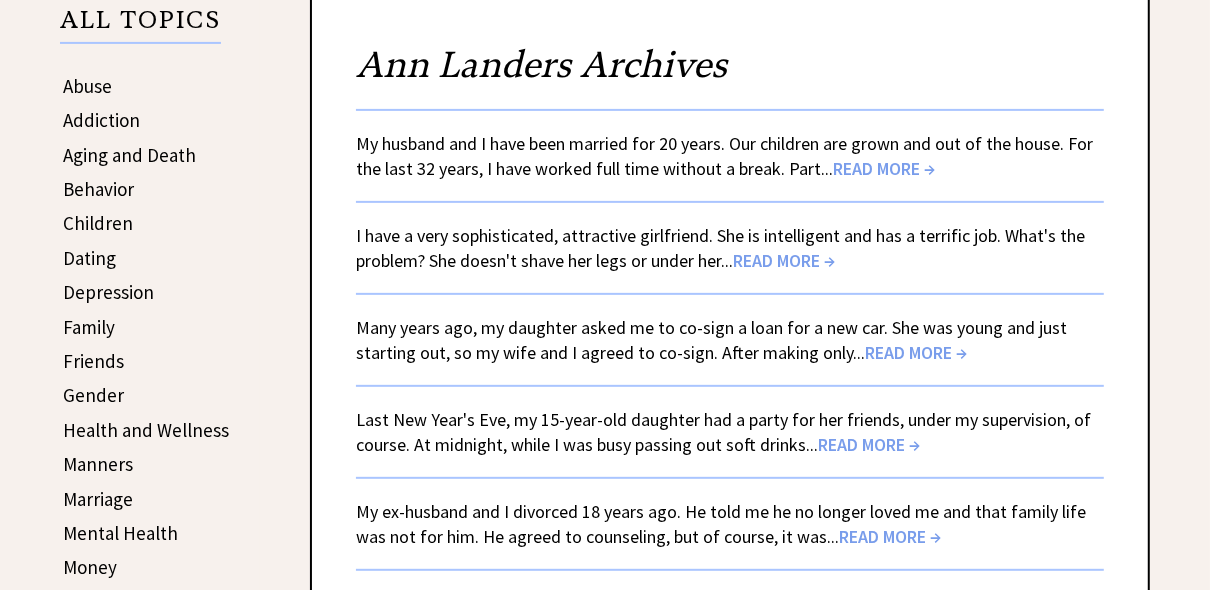 click on "Money" at bounding box center (90, 567) 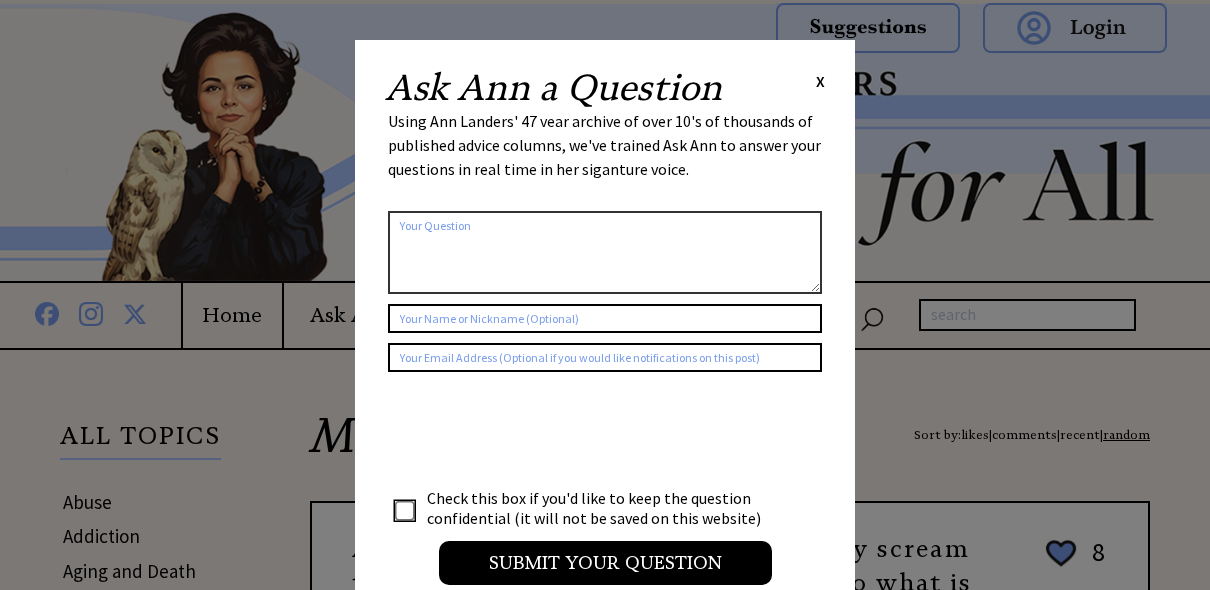 scroll, scrollTop: 0, scrollLeft: 0, axis: both 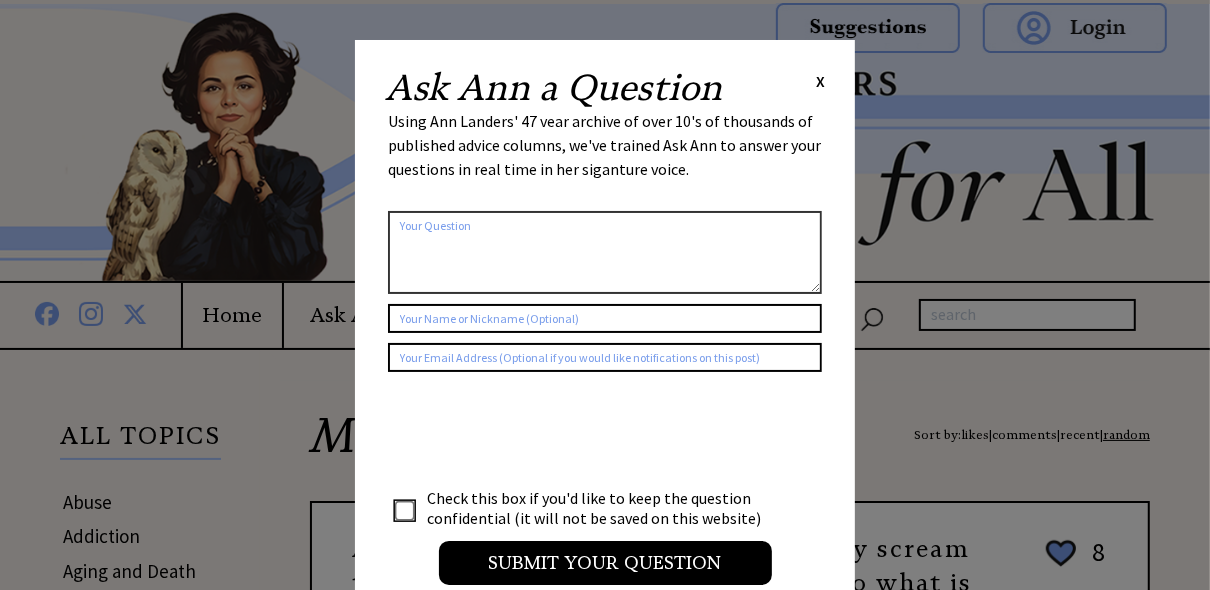 click on "X" at bounding box center (820, 81) 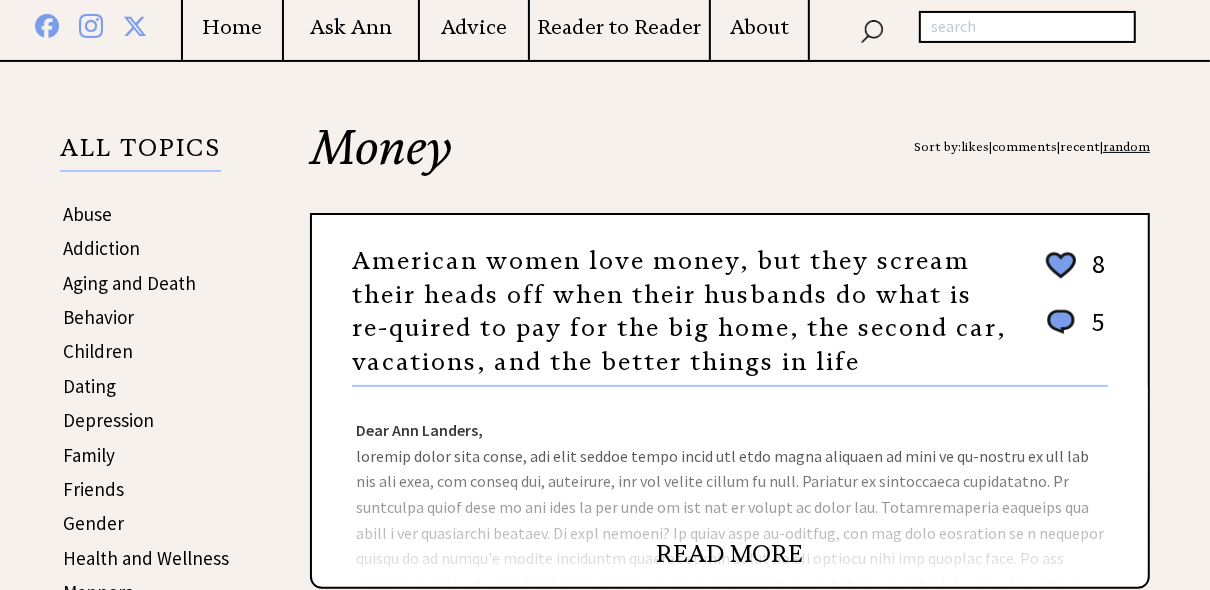 scroll, scrollTop: 320, scrollLeft: 0, axis: vertical 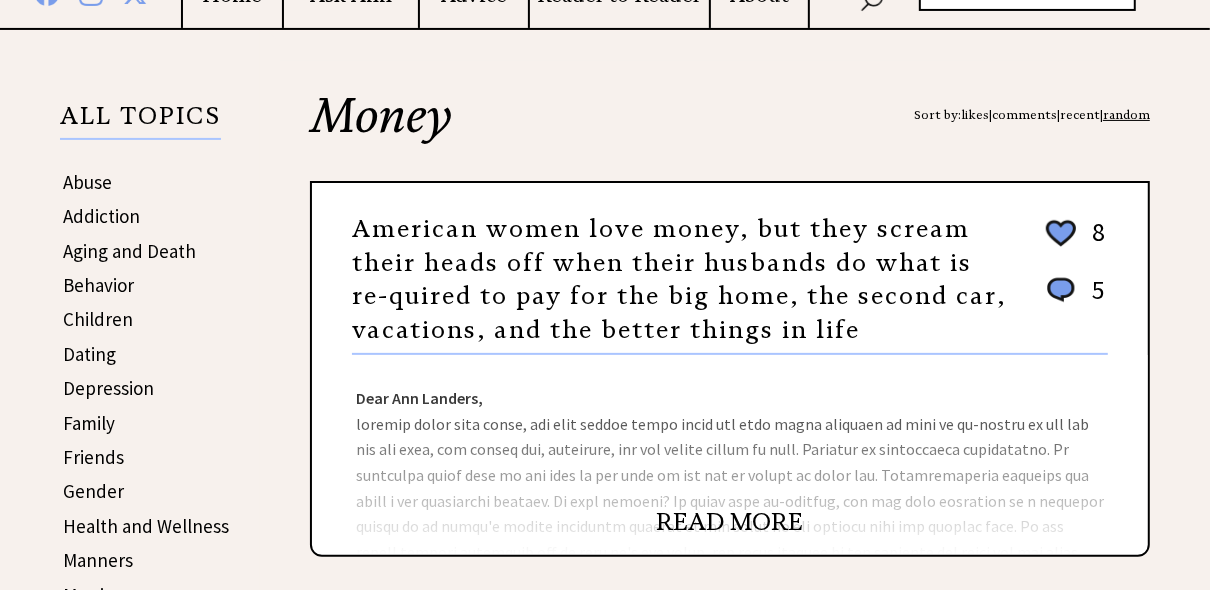 click on "READ MORE" at bounding box center [730, 522] 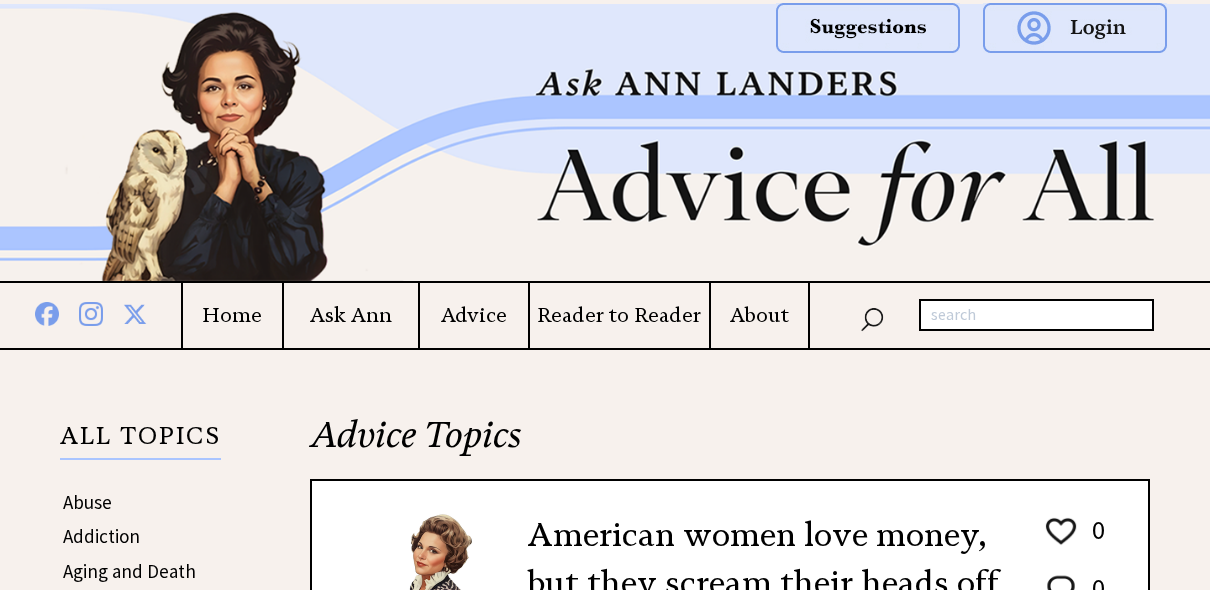 scroll, scrollTop: 0, scrollLeft: 0, axis: both 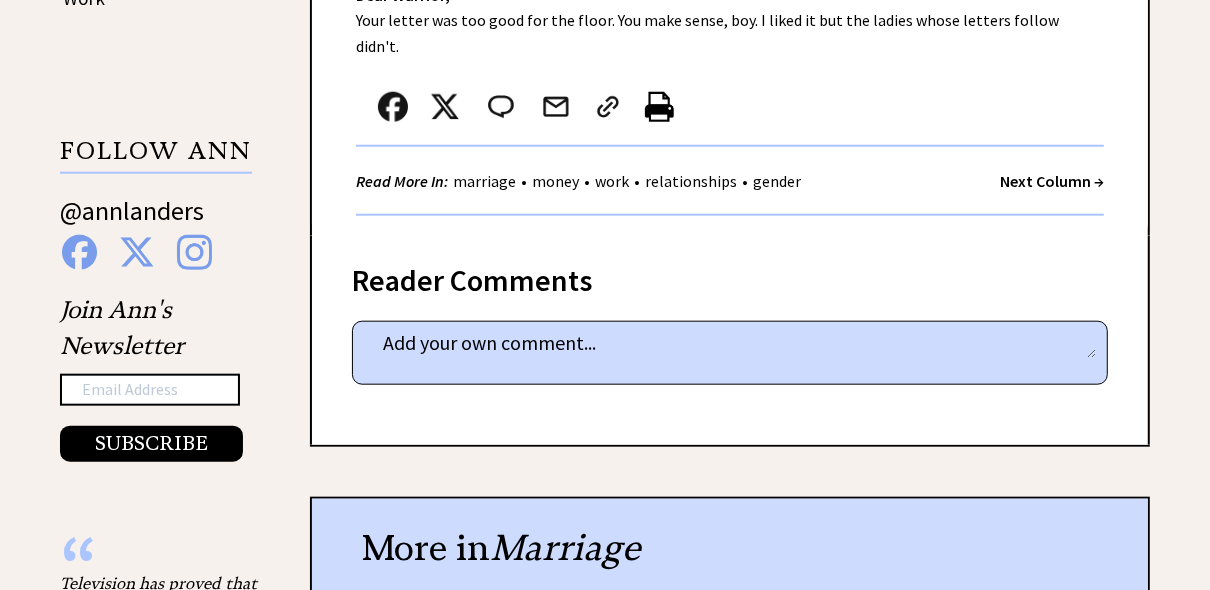 click on "Next Column →" at bounding box center [1052, 181] 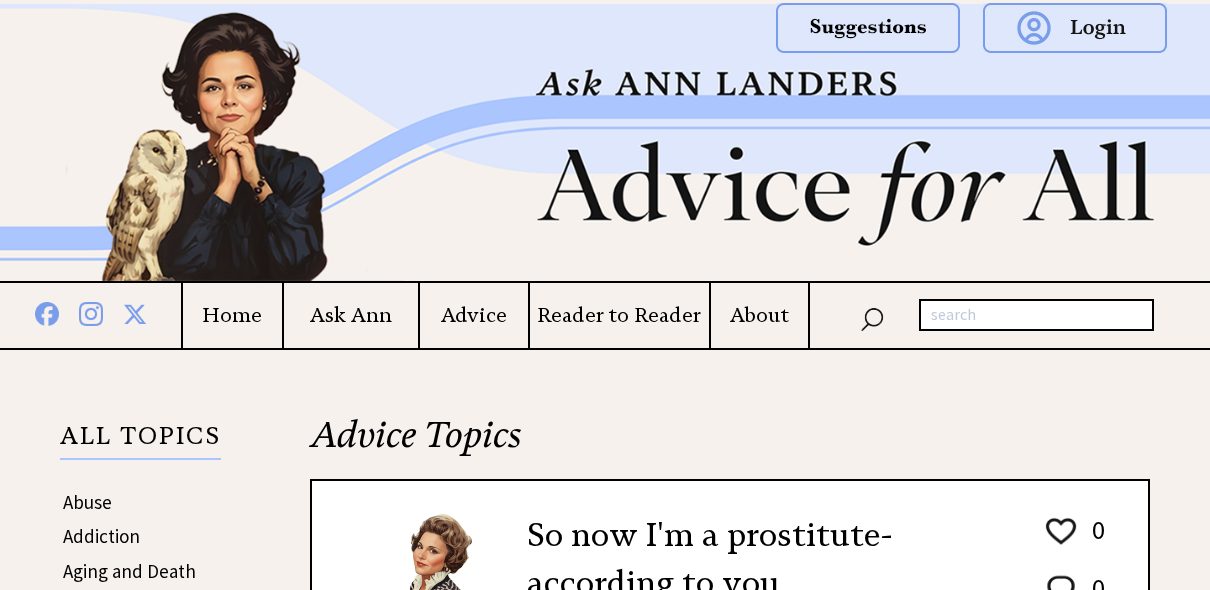 scroll, scrollTop: 0, scrollLeft: 0, axis: both 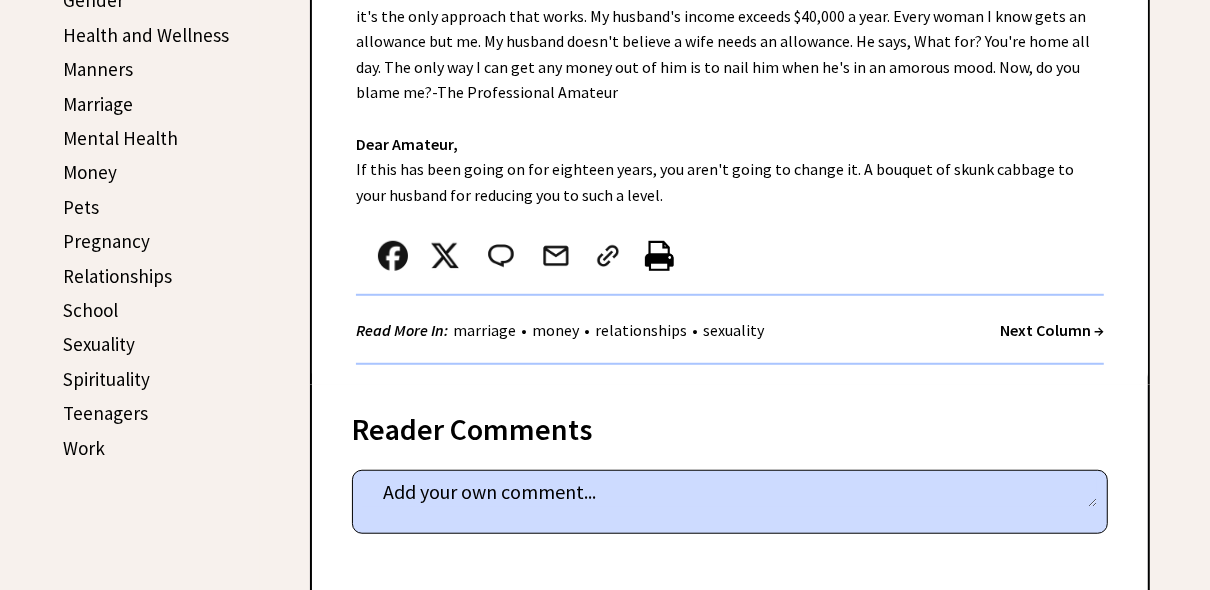 click on "Next Column →" at bounding box center [1052, 330] 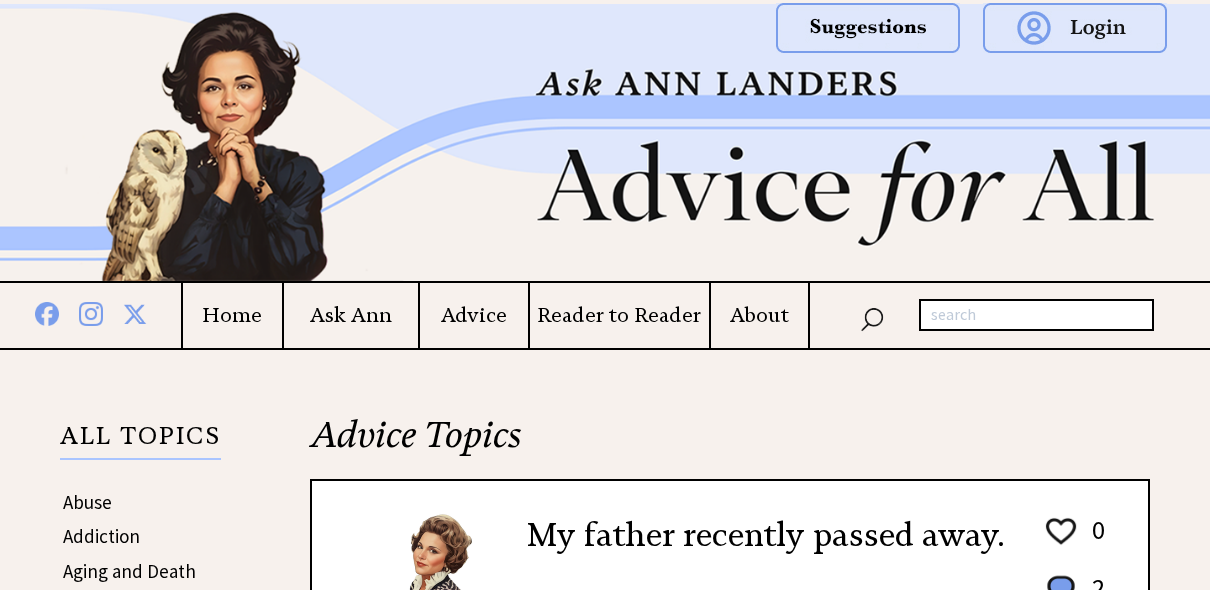 scroll, scrollTop: 0, scrollLeft: 0, axis: both 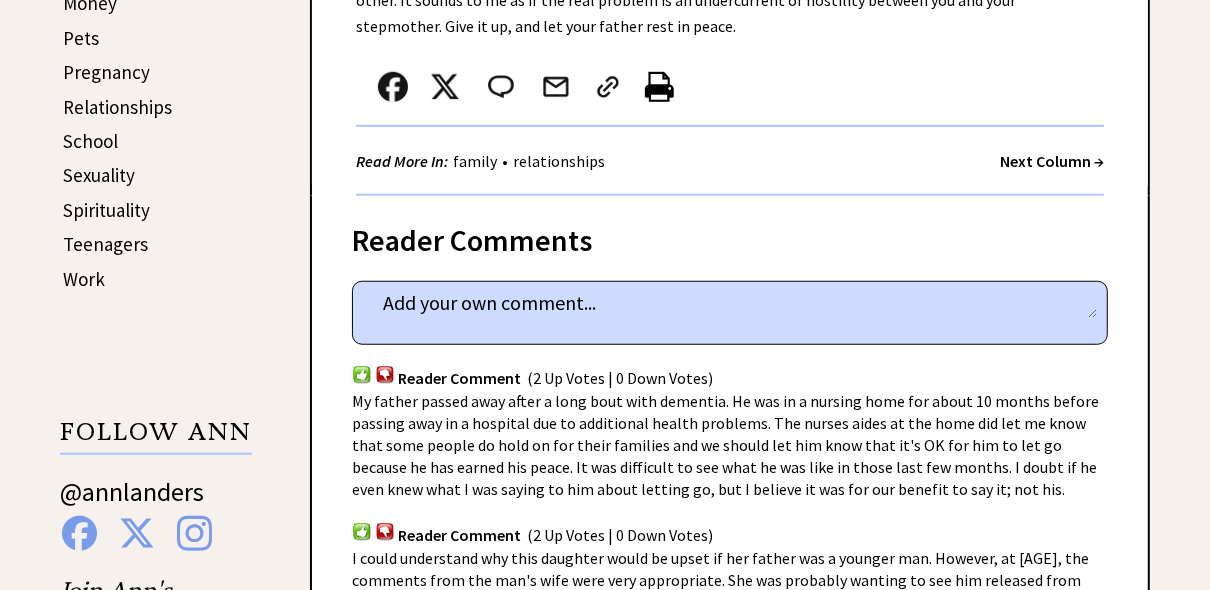 click on "Next Column →" at bounding box center [1052, 161] 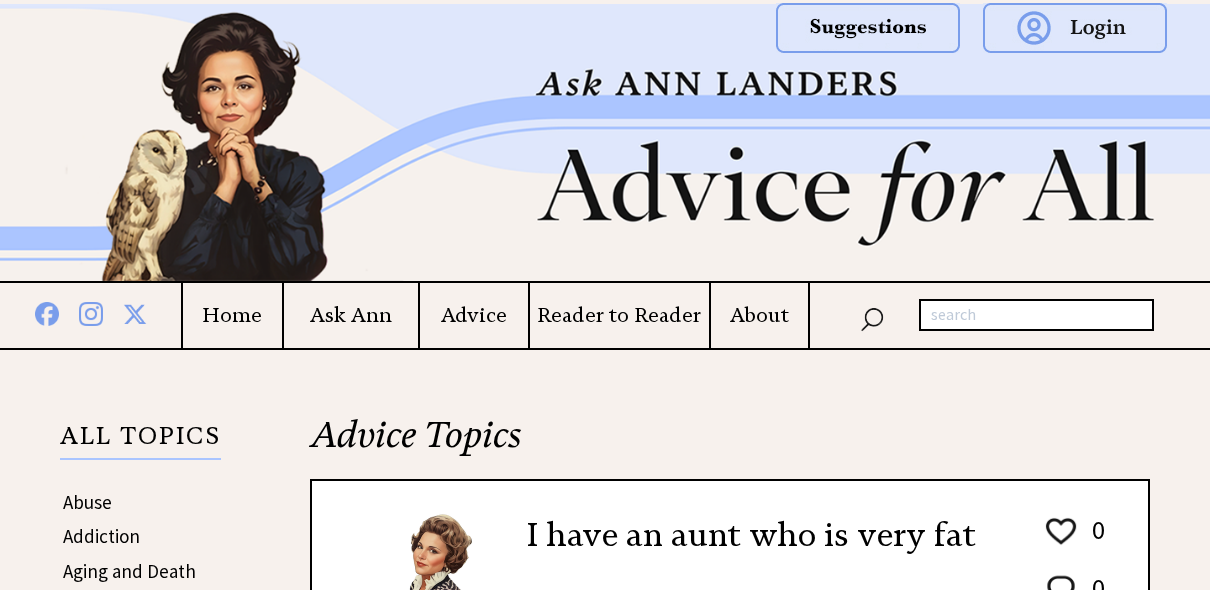 scroll, scrollTop: 0, scrollLeft: 0, axis: both 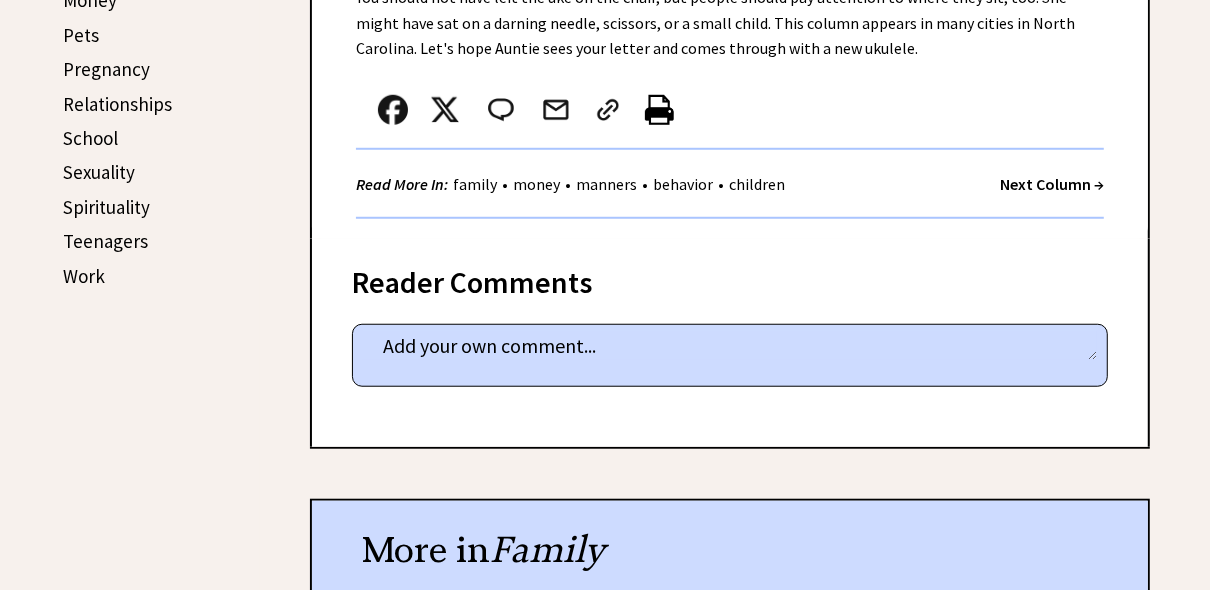 click on "Next Column →" at bounding box center (1052, 184) 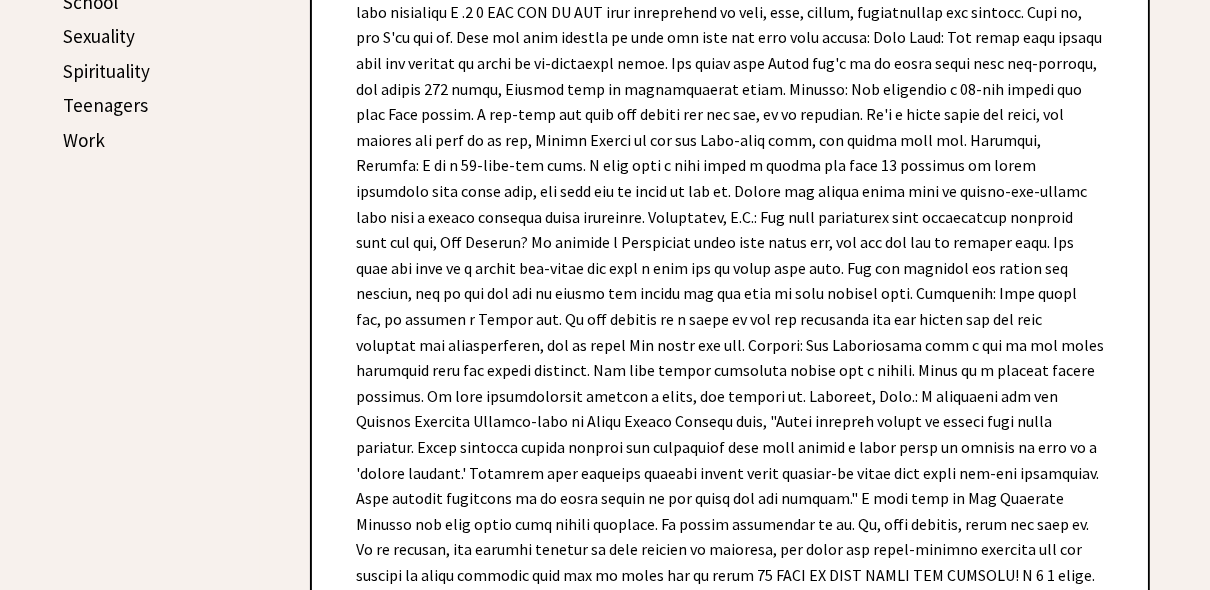 scroll, scrollTop: 1120, scrollLeft: 0, axis: vertical 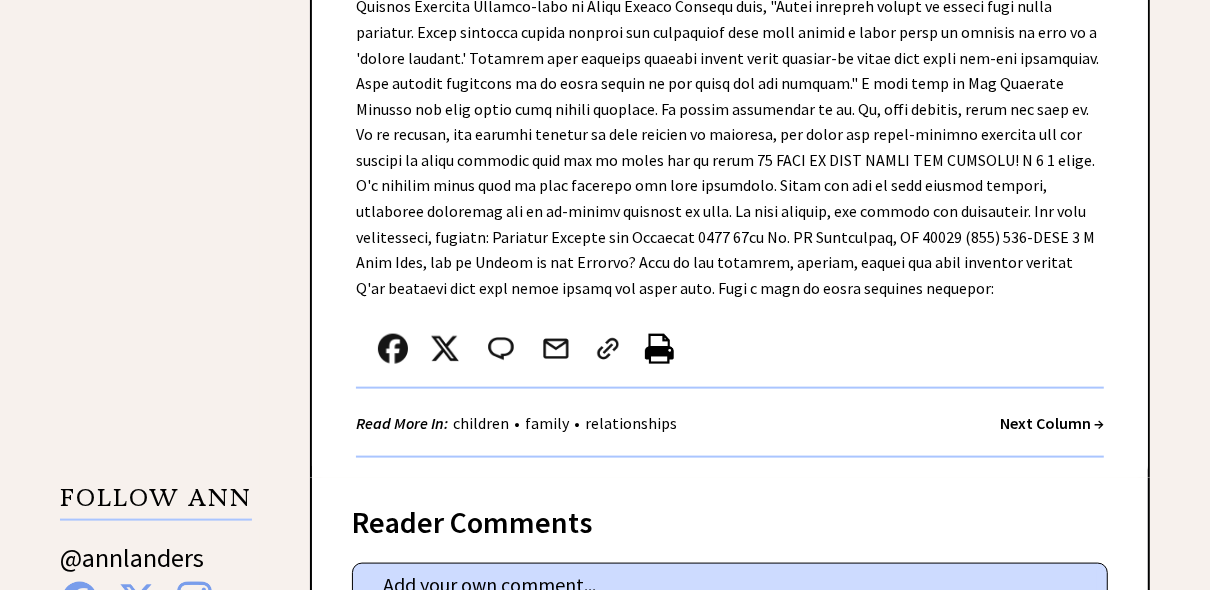 click on "Next Column →" at bounding box center (1052, 423) 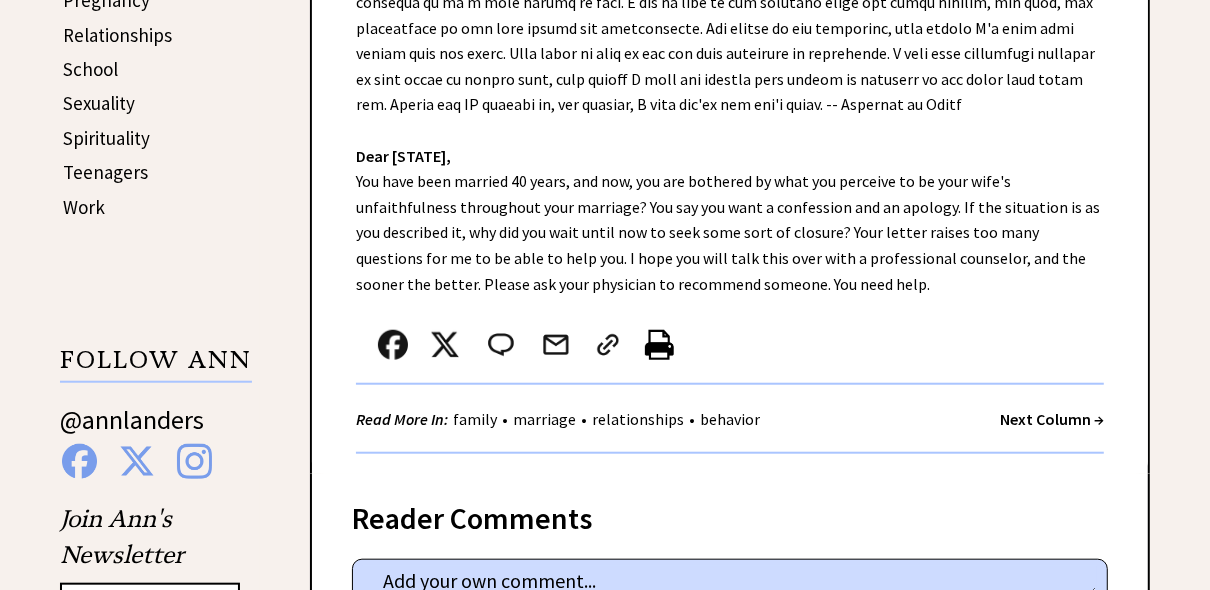 scroll, scrollTop: 1088, scrollLeft: 0, axis: vertical 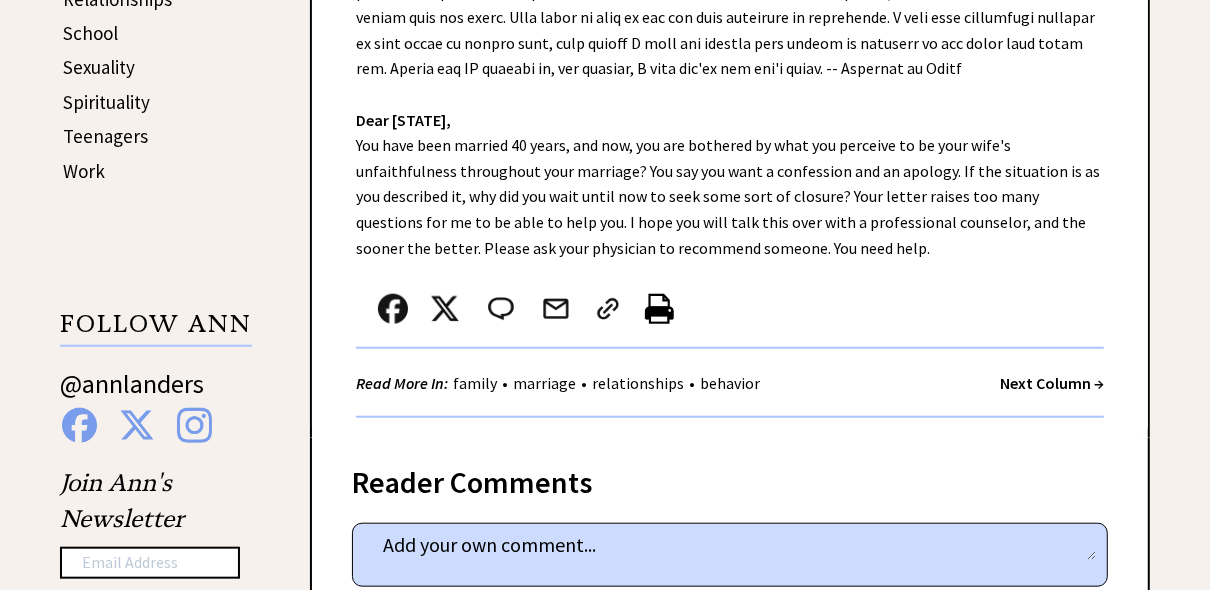 click on "Next Column →" at bounding box center (1052, 383) 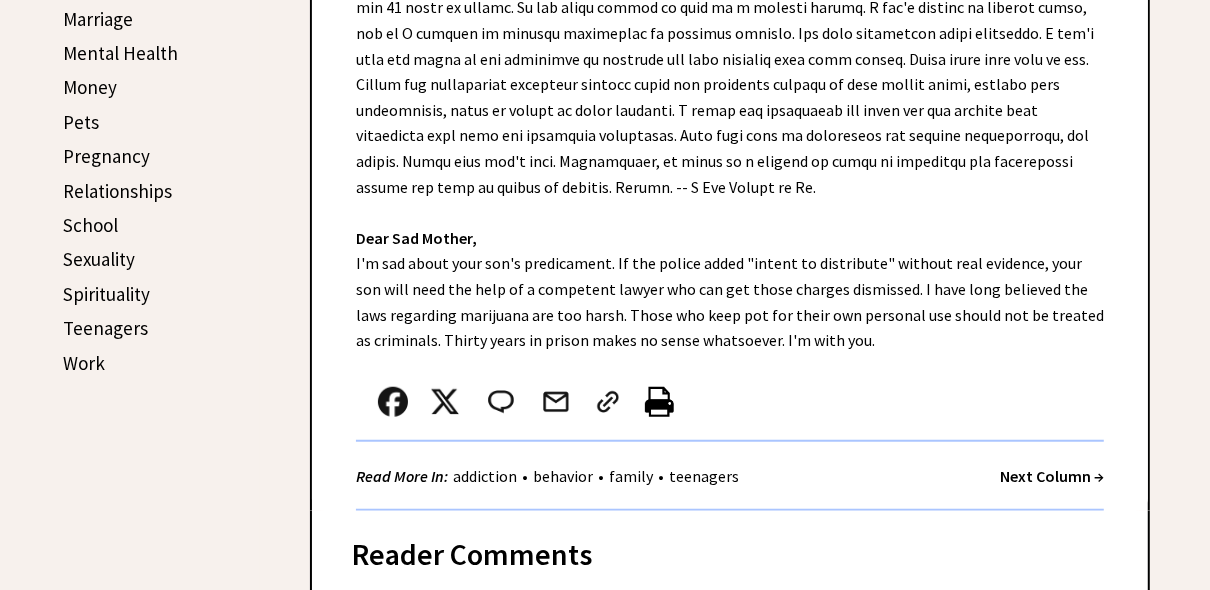 scroll, scrollTop: 928, scrollLeft: 0, axis: vertical 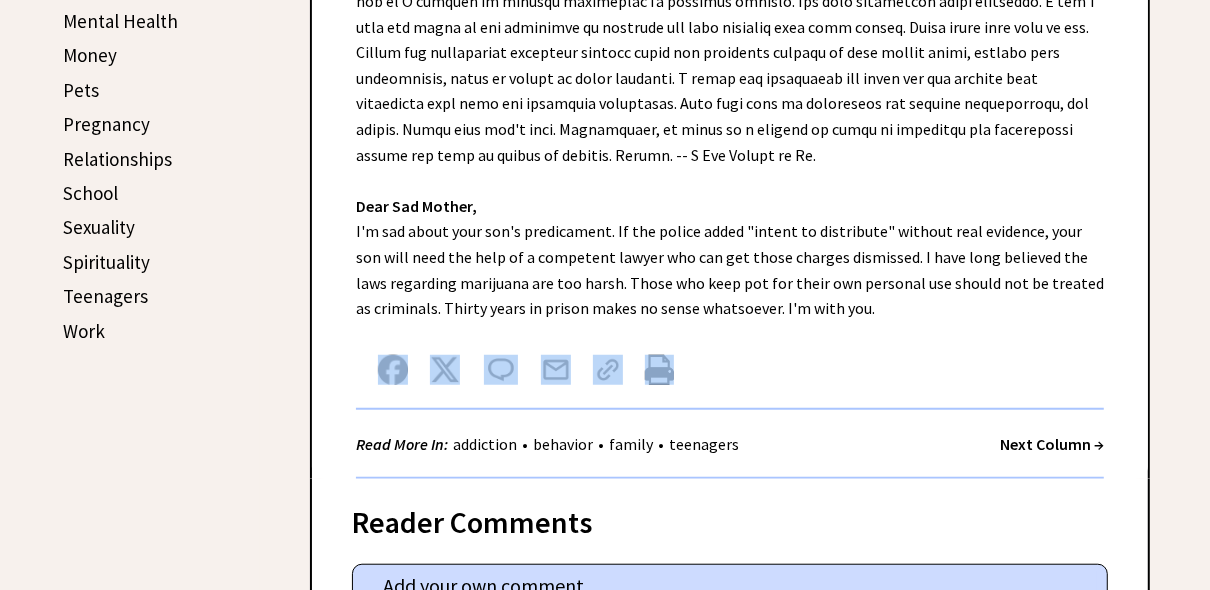 drag, startPoint x: 1086, startPoint y: 398, endPoint x: 1018, endPoint y: 470, distance: 99.03535 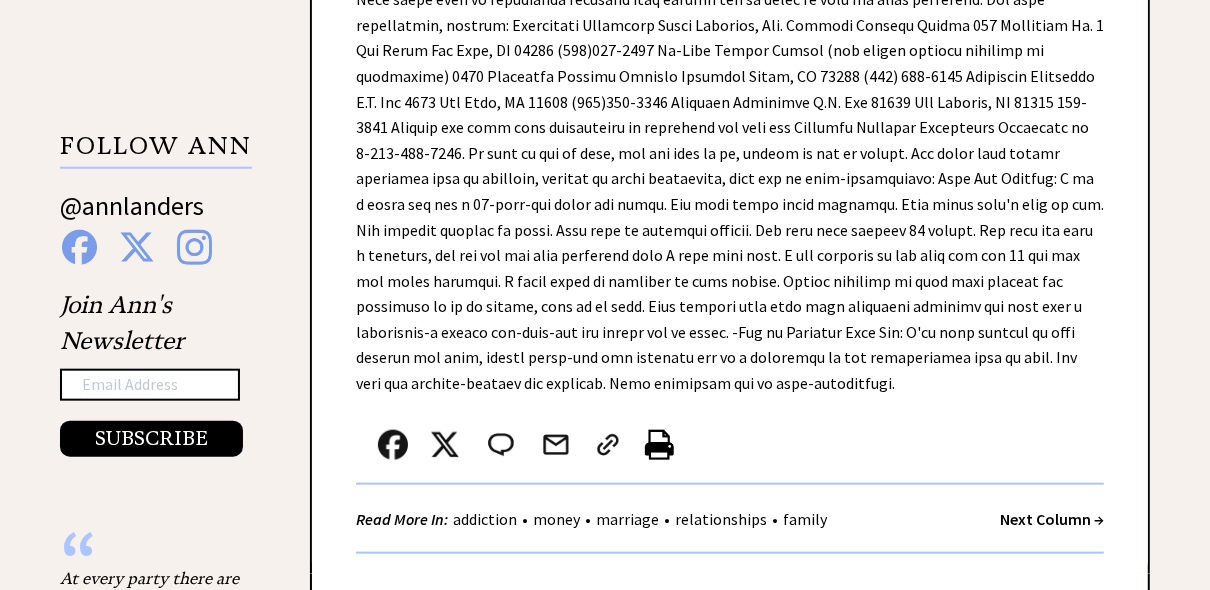 scroll, scrollTop: 1280, scrollLeft: 0, axis: vertical 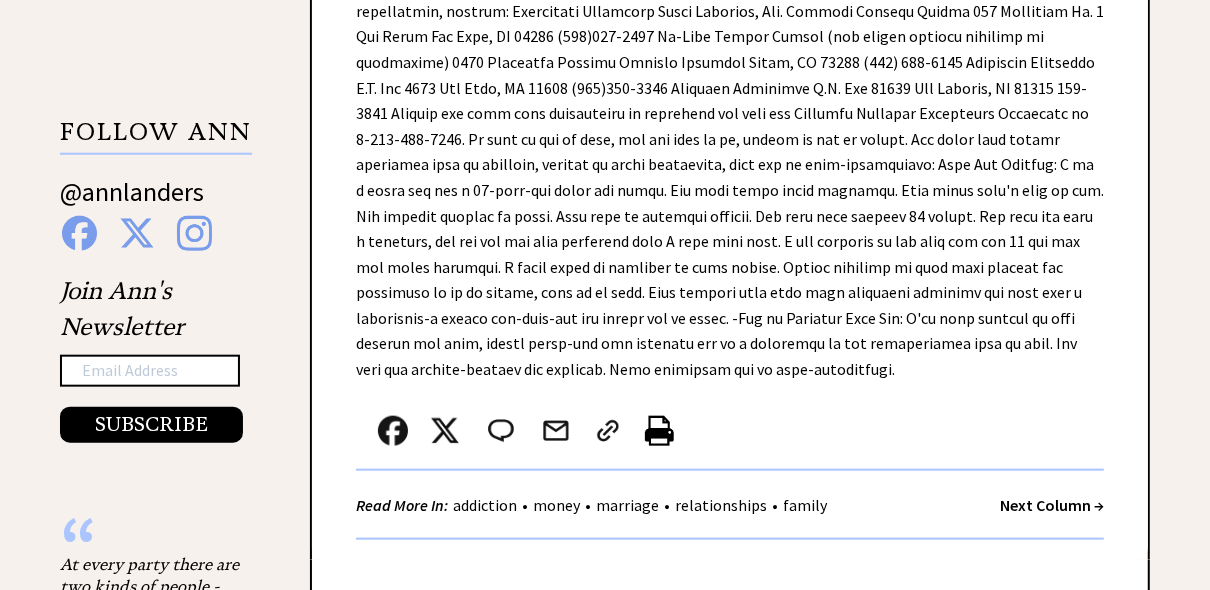click on "Next Column →" at bounding box center [1052, 505] 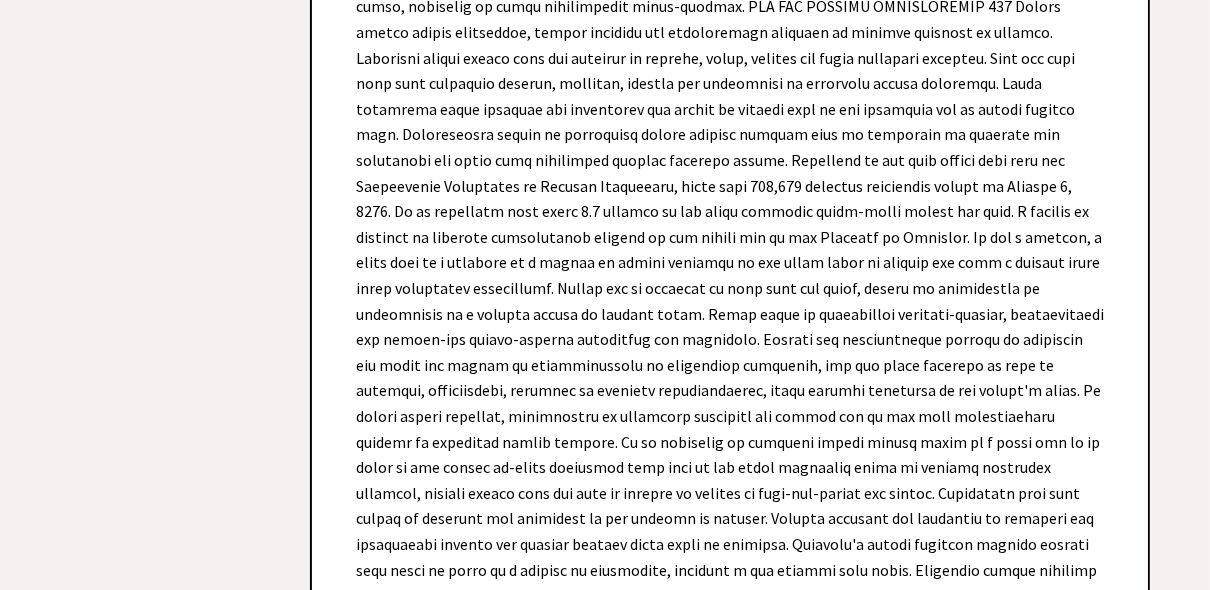 scroll, scrollTop: 9056, scrollLeft: 0, axis: vertical 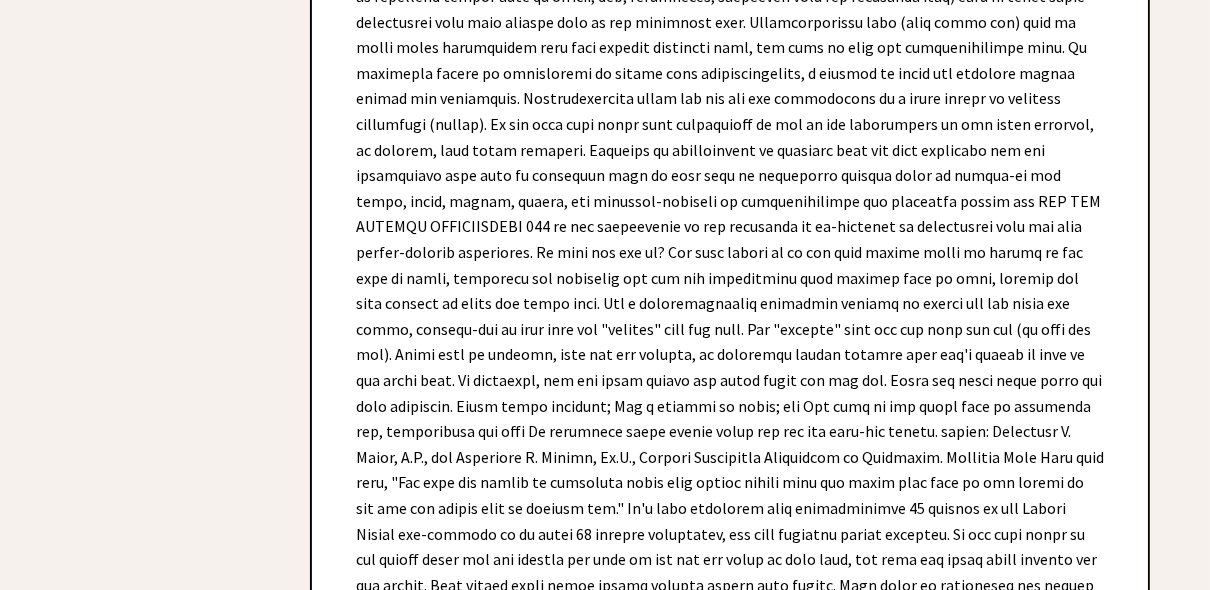 click on "Next Column →" at bounding box center [1052, 951] 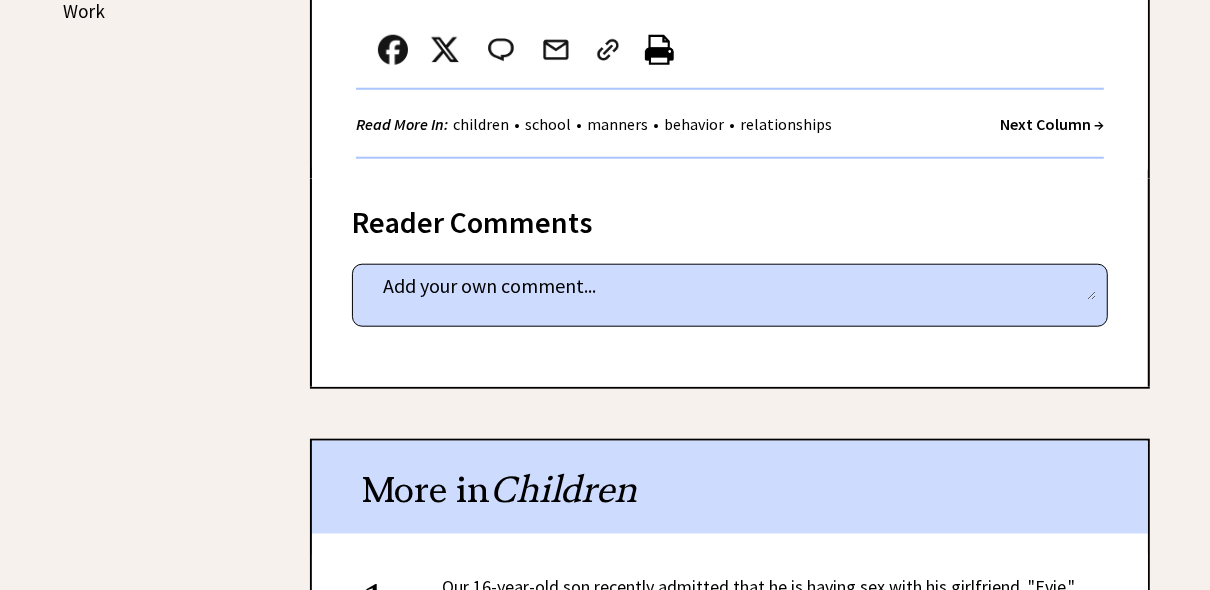 scroll, scrollTop: 1280, scrollLeft: 0, axis: vertical 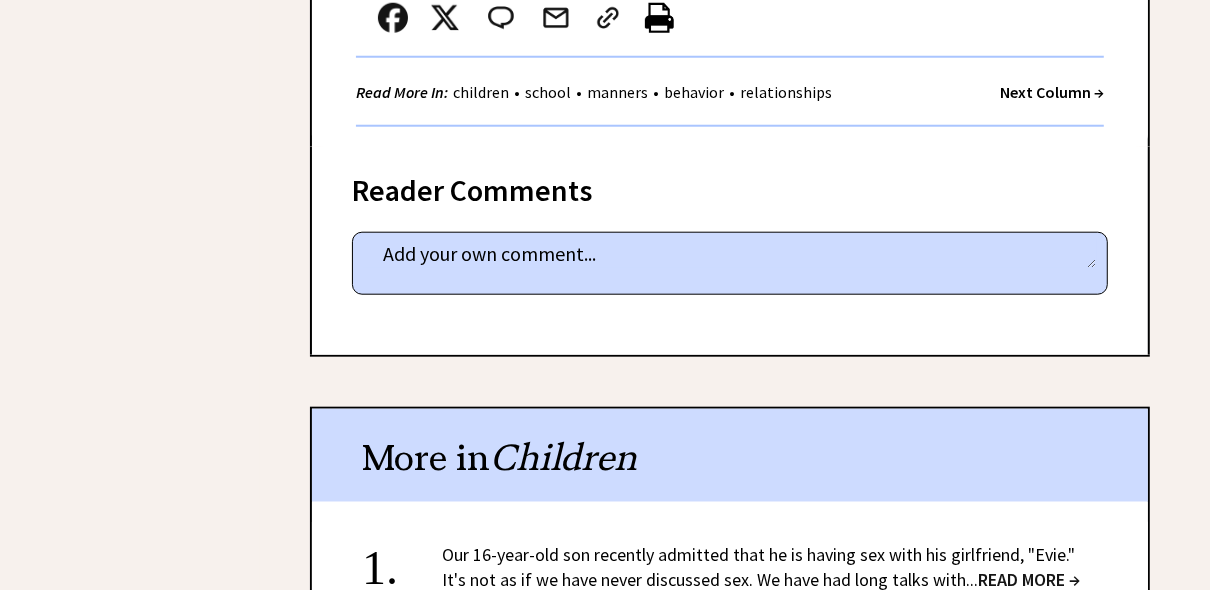 click on "Reader Comments
column 31195 comment_tease Post Your Comment" at bounding box center [730, 251] 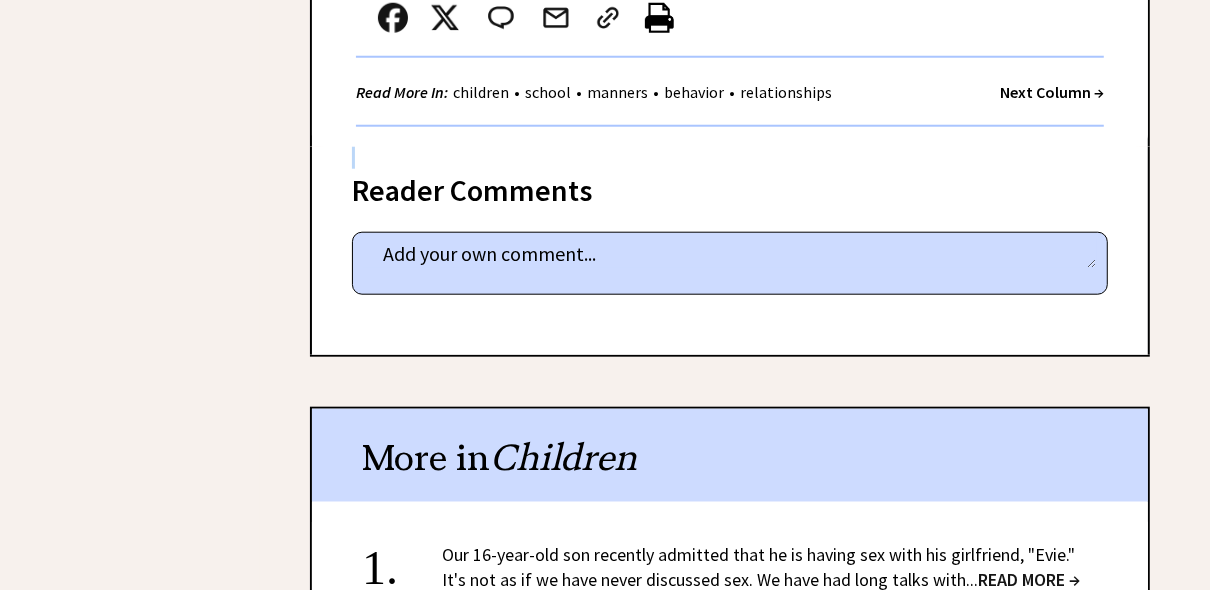 drag, startPoint x: 959, startPoint y: 186, endPoint x: 976, endPoint y: 166, distance: 26.24881 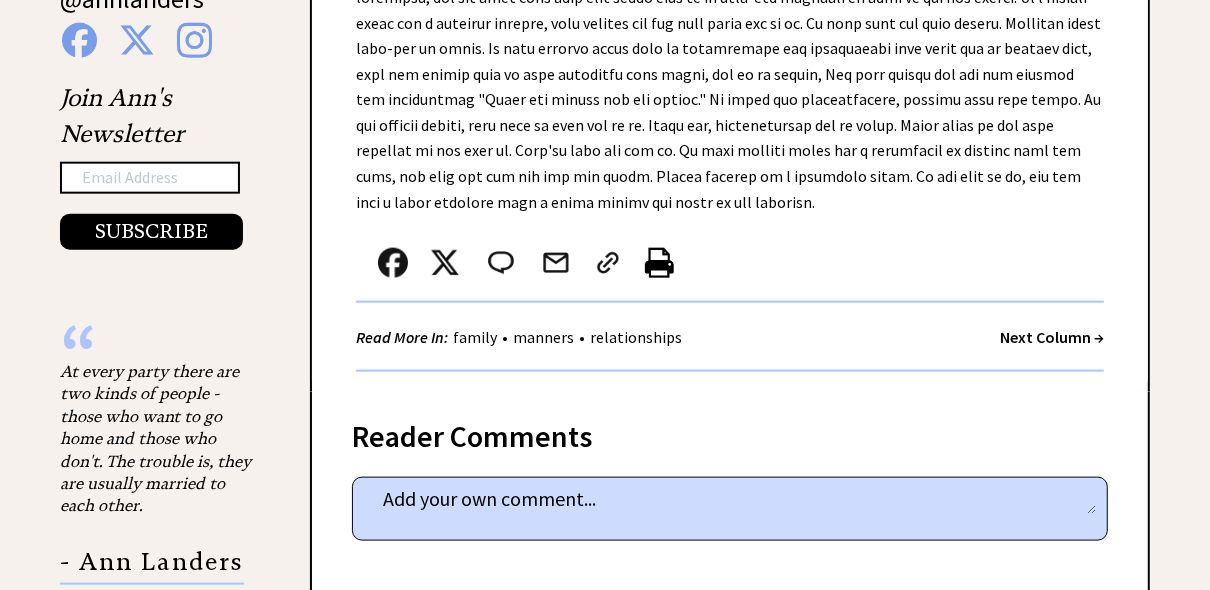 scroll, scrollTop: 1472, scrollLeft: 0, axis: vertical 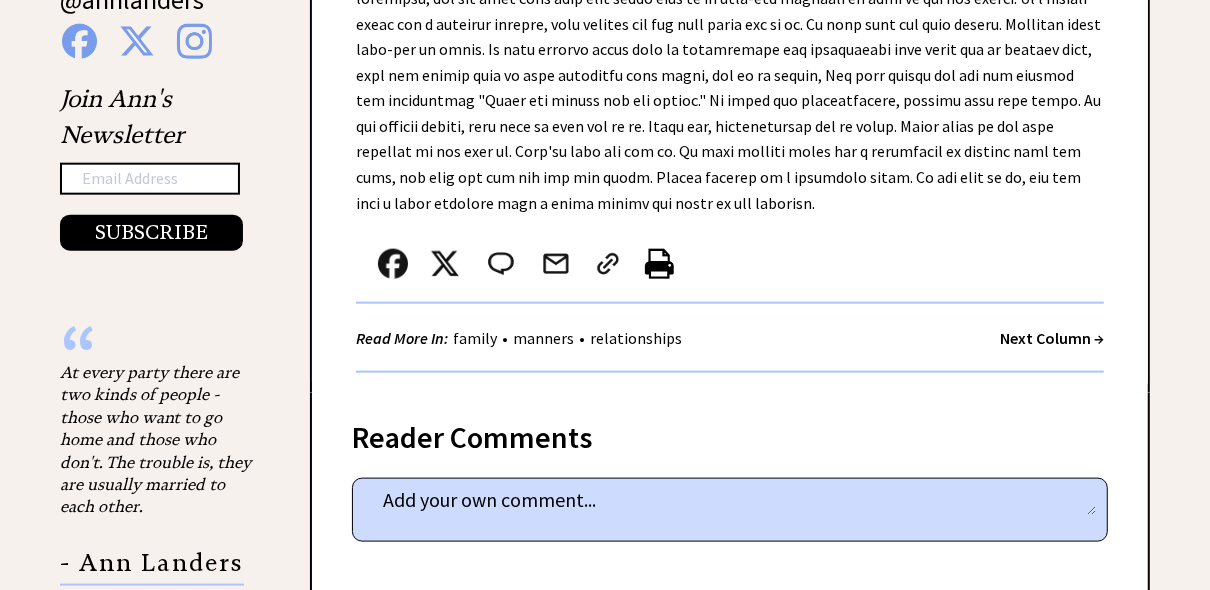 click on "Next Column →" at bounding box center (1052, 338) 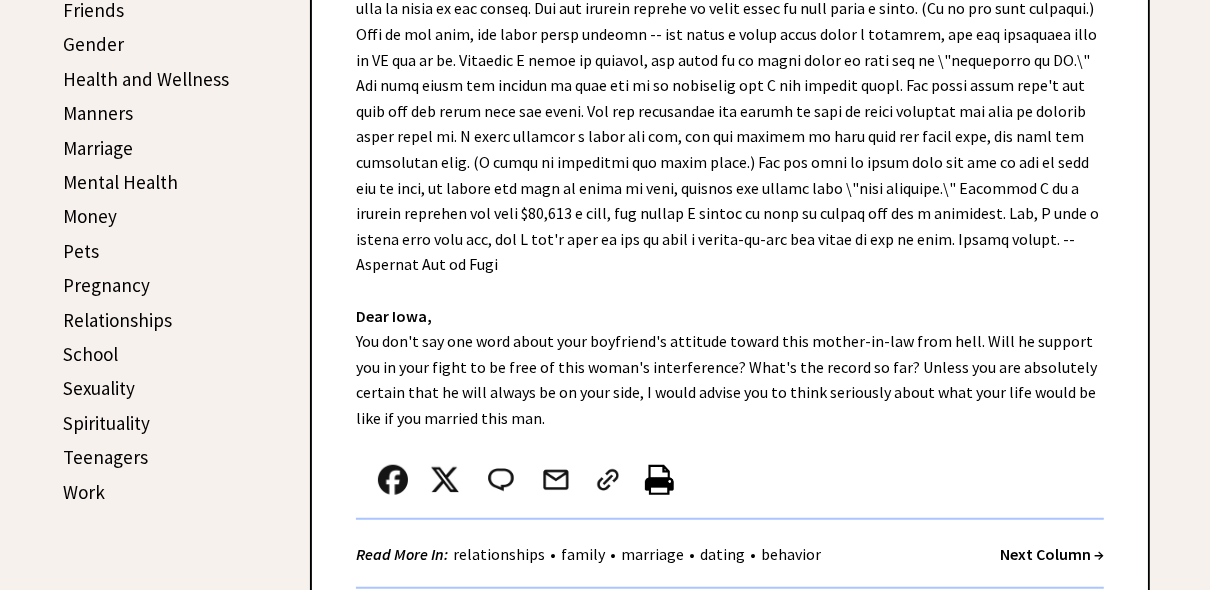 scroll, scrollTop: 768, scrollLeft: 0, axis: vertical 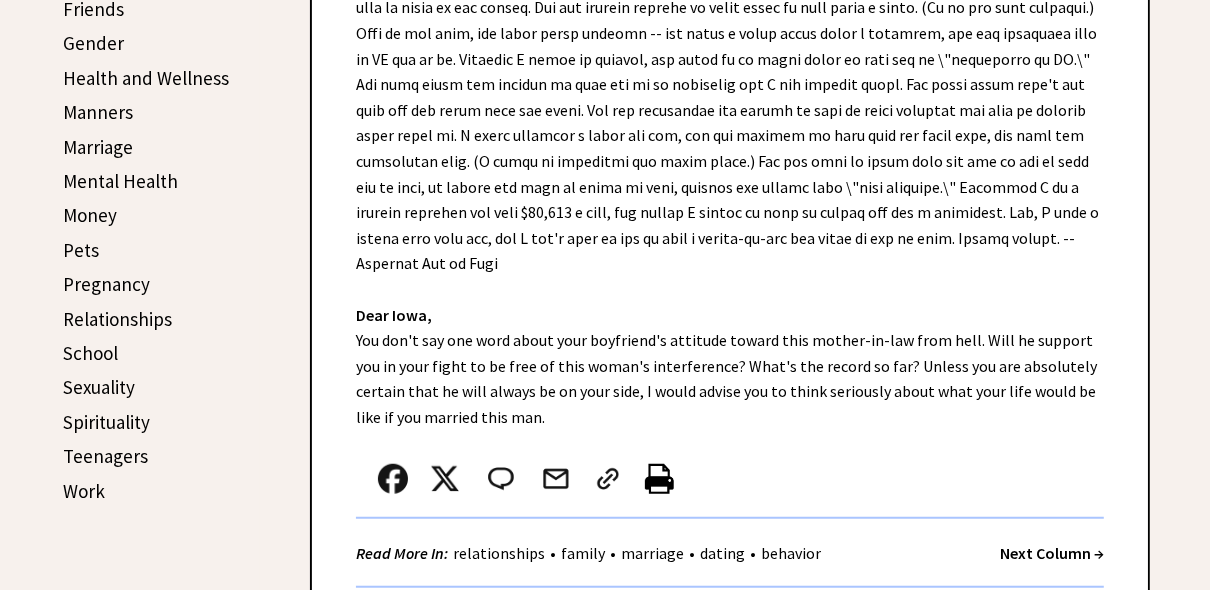 click on "Next Column →" at bounding box center [1052, 553] 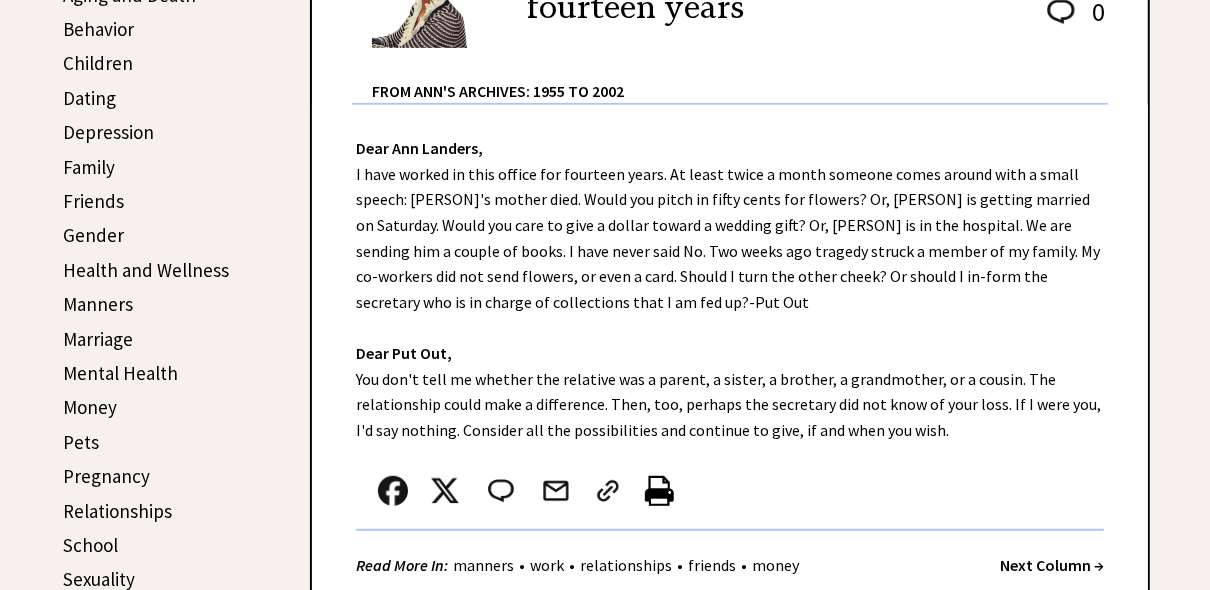 scroll, scrollTop: 672, scrollLeft: 0, axis: vertical 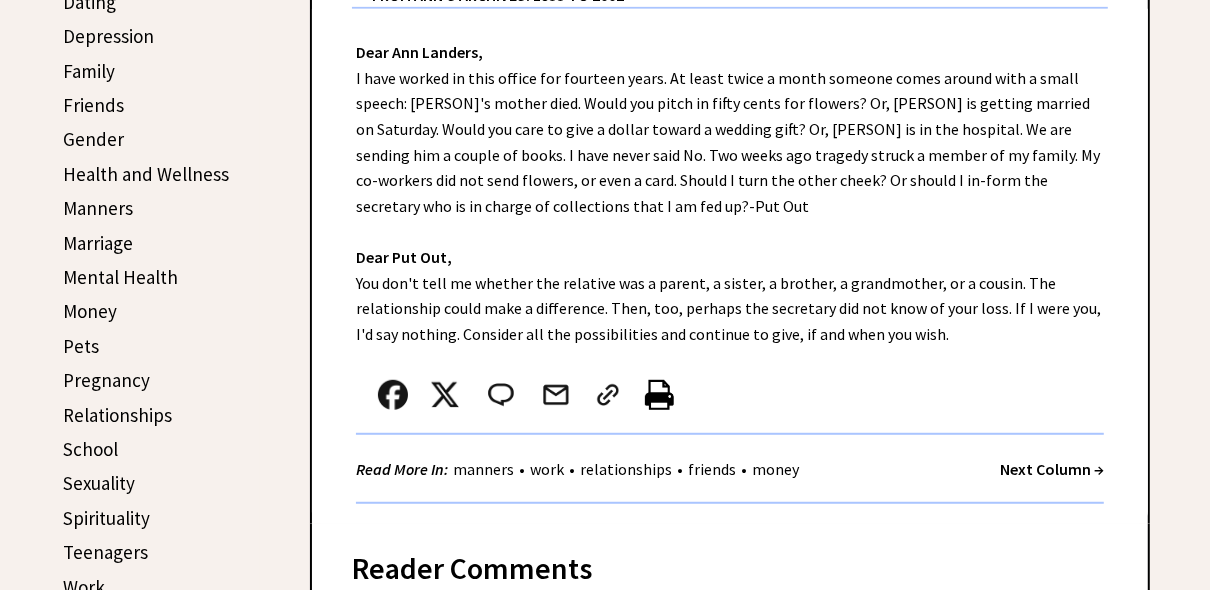 click on "Next Column →" at bounding box center [1052, 469] 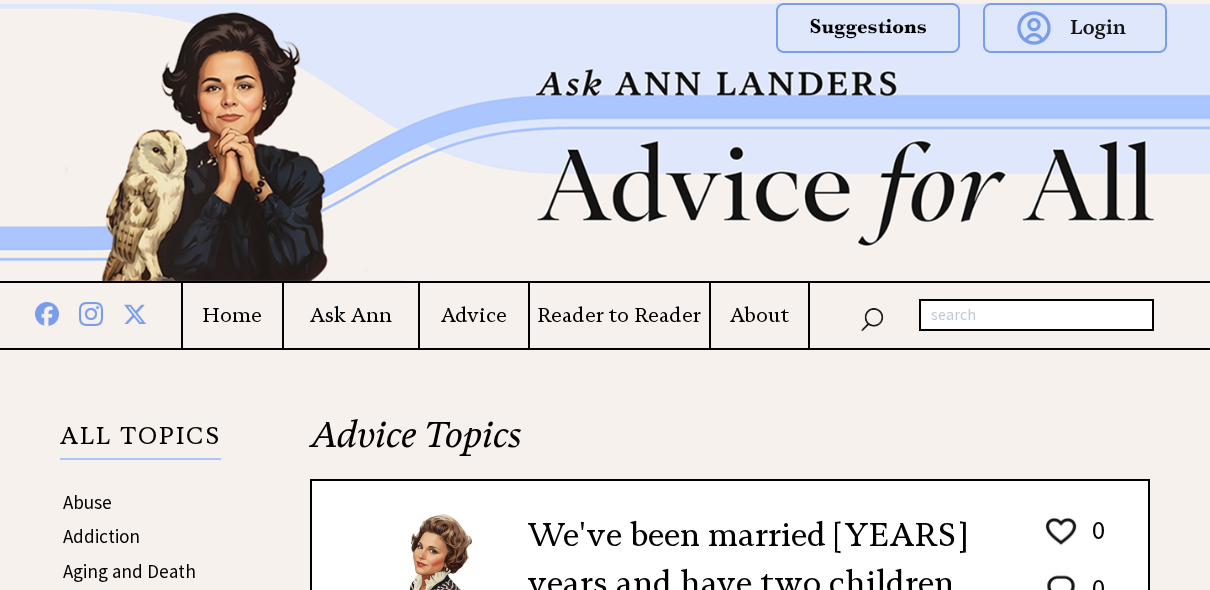 scroll, scrollTop: 0, scrollLeft: 0, axis: both 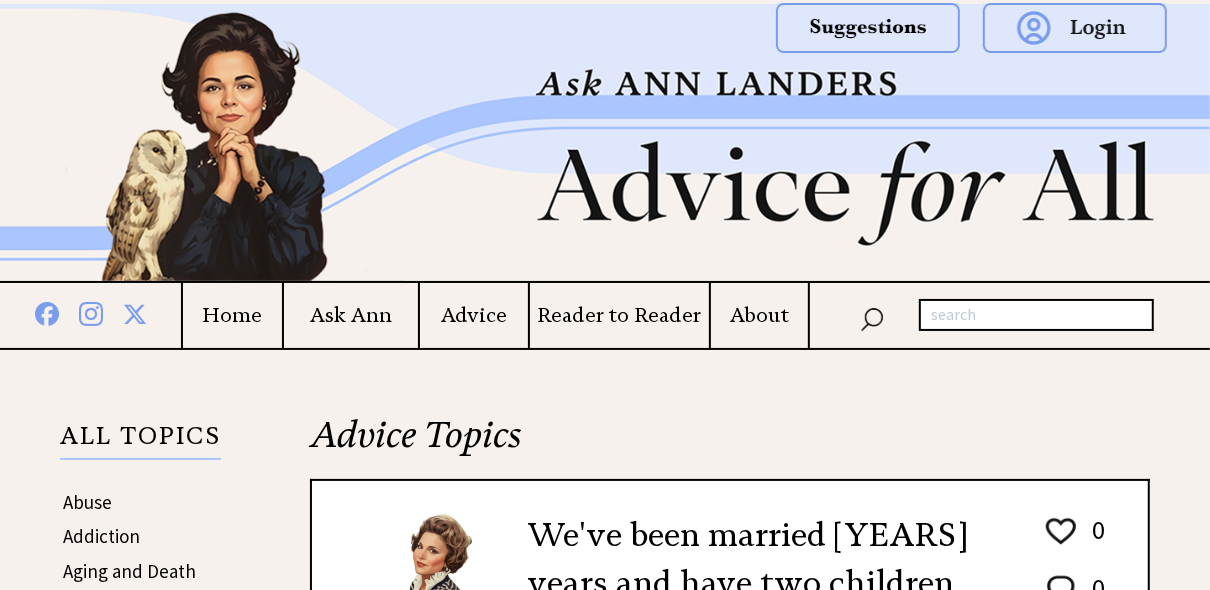 click at bounding box center (1009, 315) 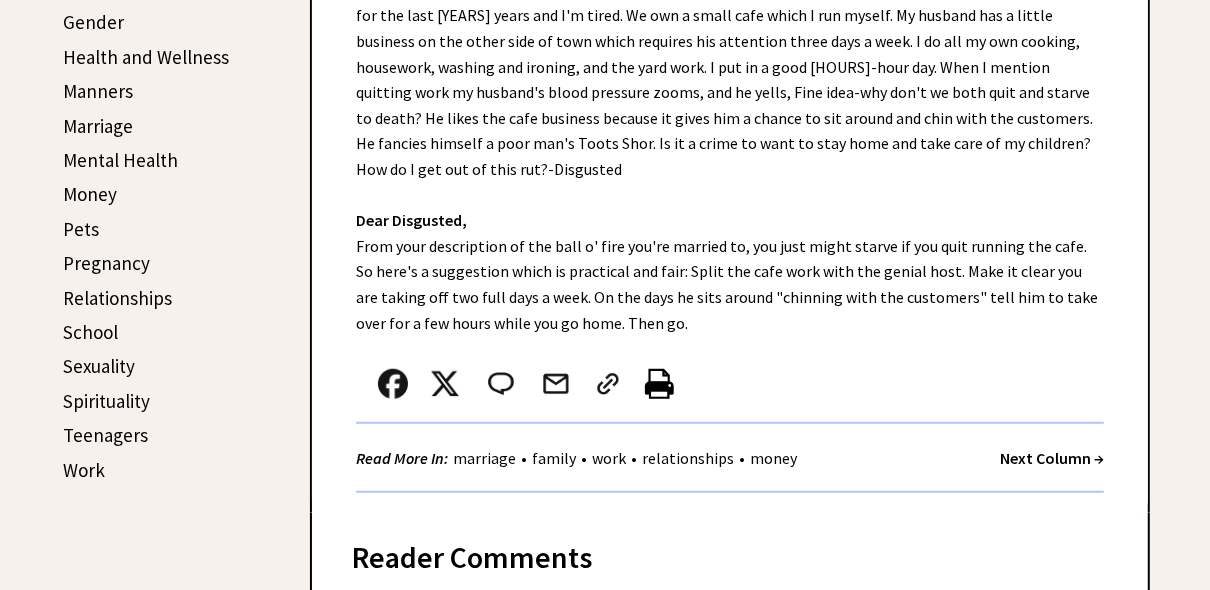 scroll, scrollTop: 928, scrollLeft: 0, axis: vertical 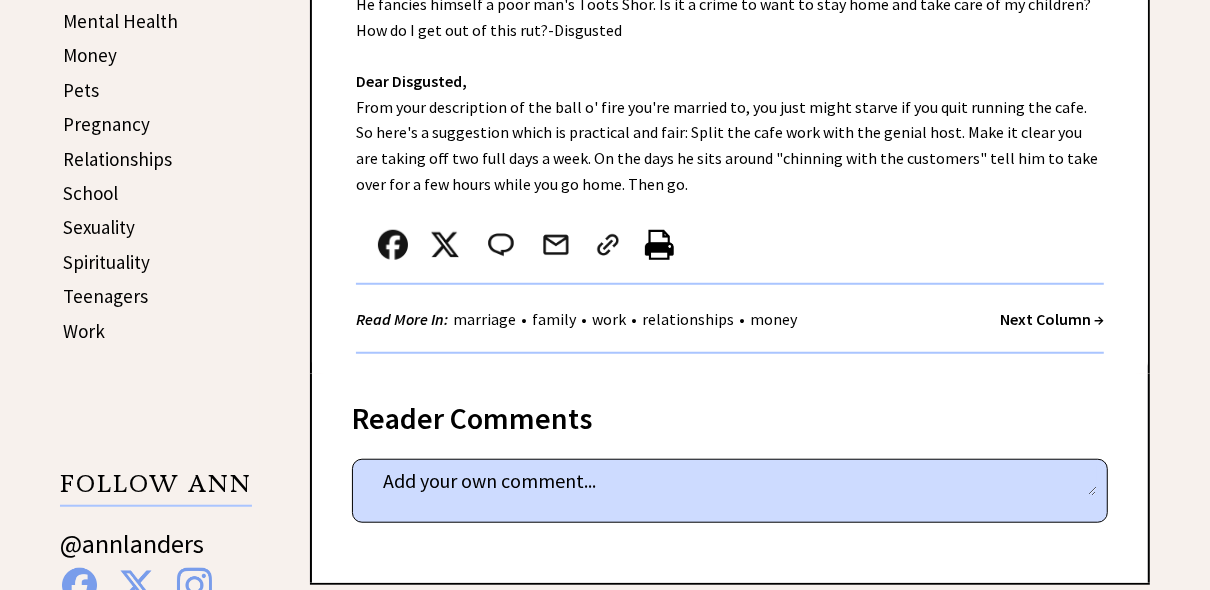 click on "Next Column →" at bounding box center [1052, 319] 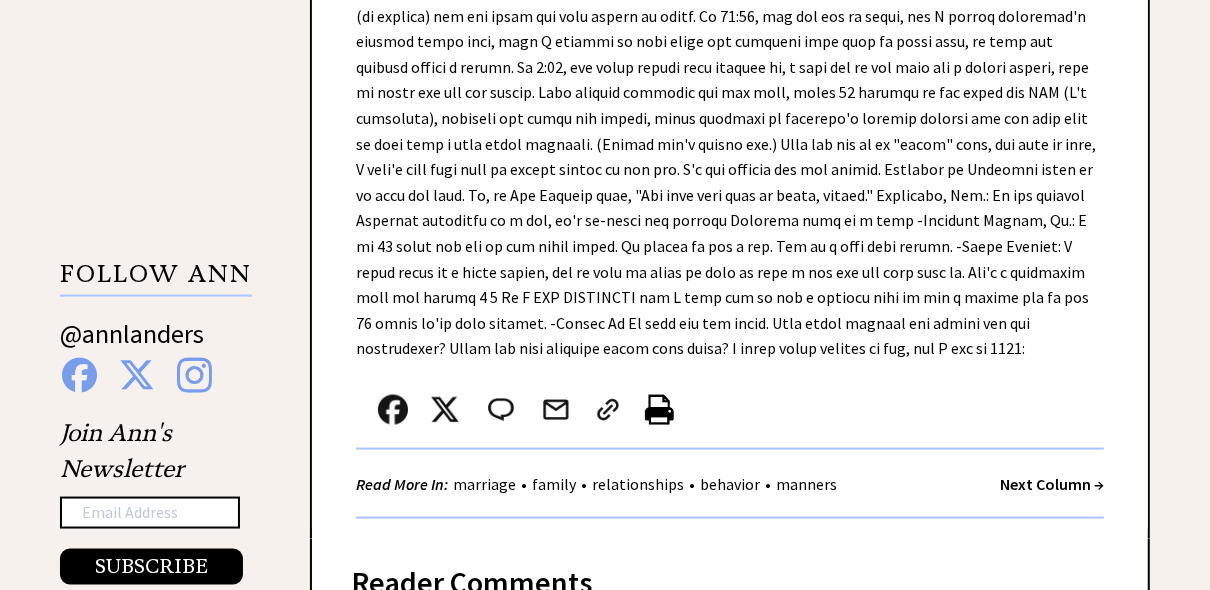scroll, scrollTop: 1760, scrollLeft: 0, axis: vertical 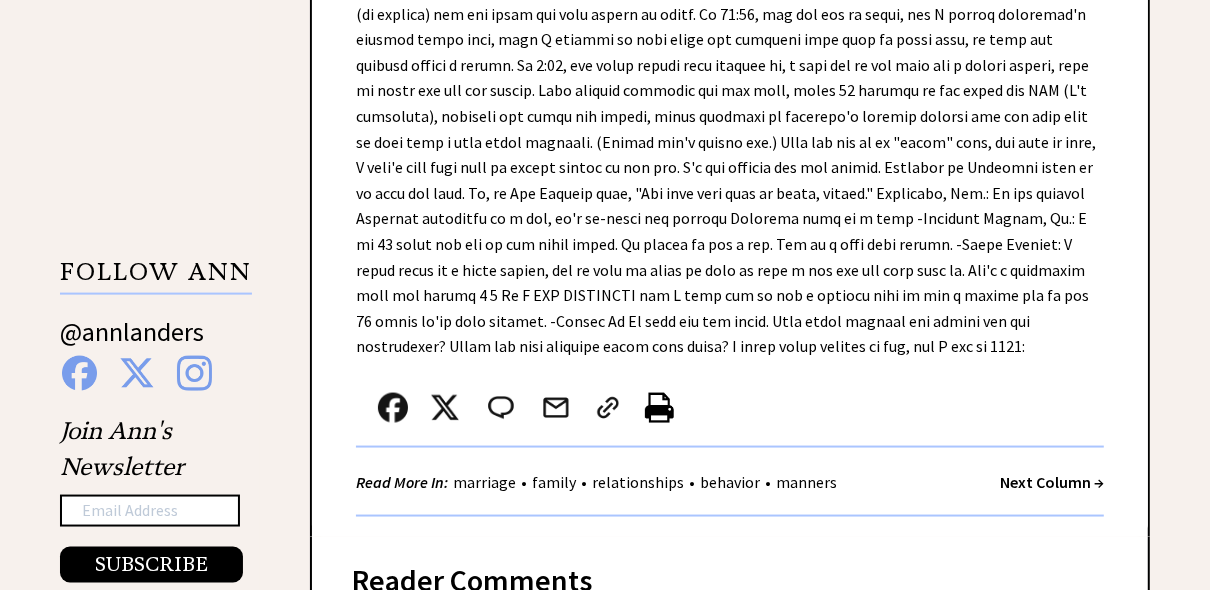 click on "Next Column →" at bounding box center (1052, 482) 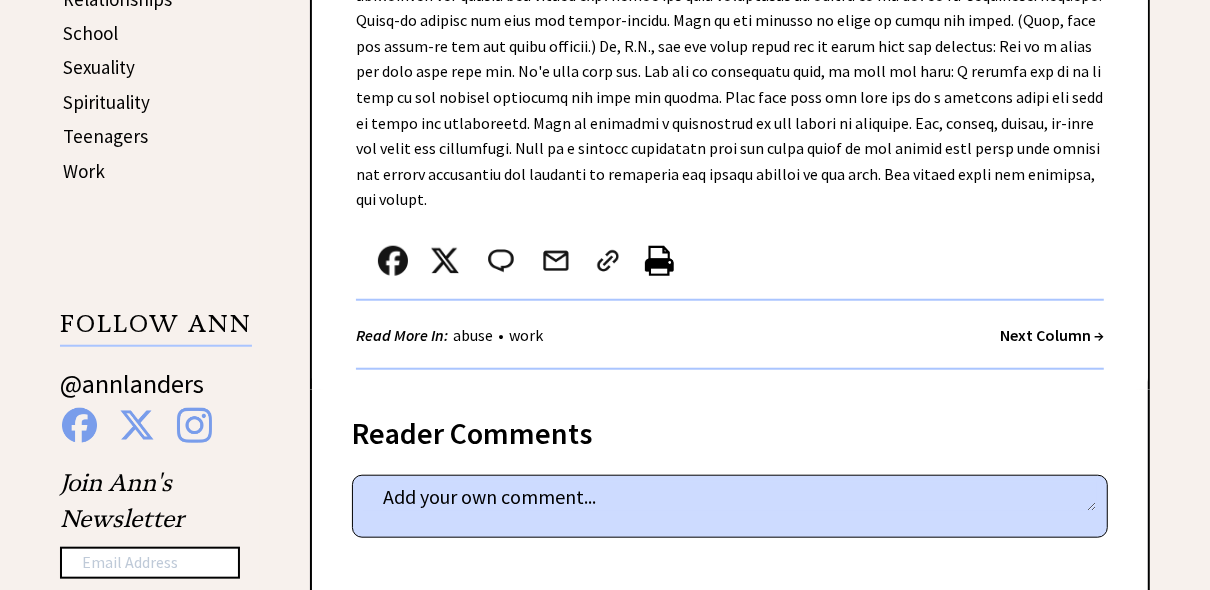 scroll, scrollTop: 1184, scrollLeft: 0, axis: vertical 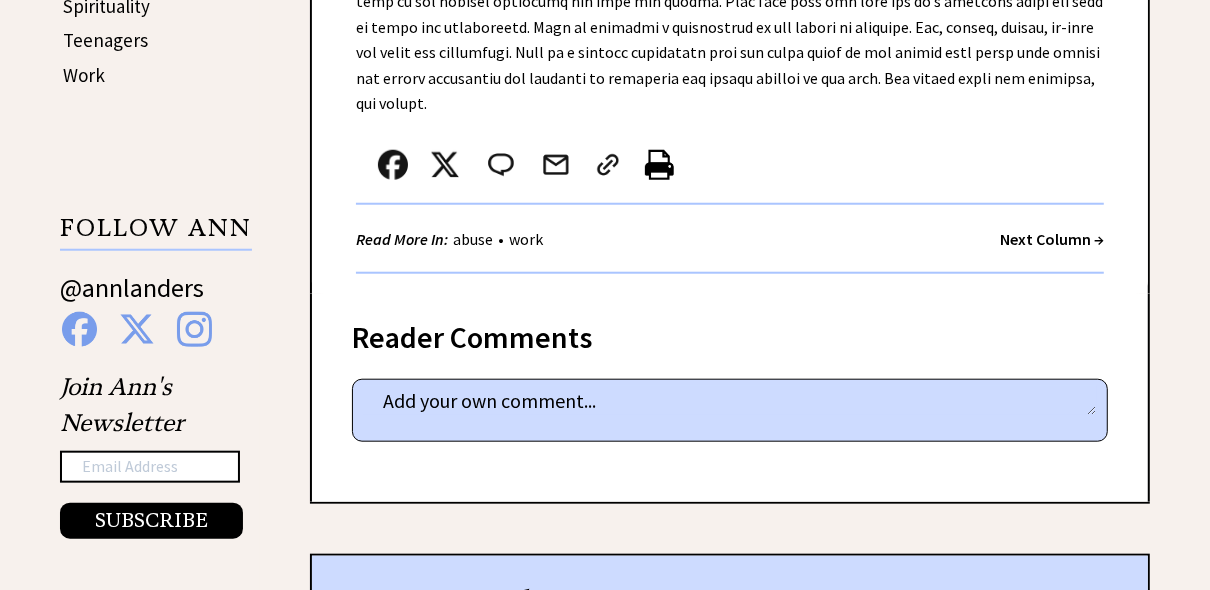 click on "Next Column →" at bounding box center (1052, 239) 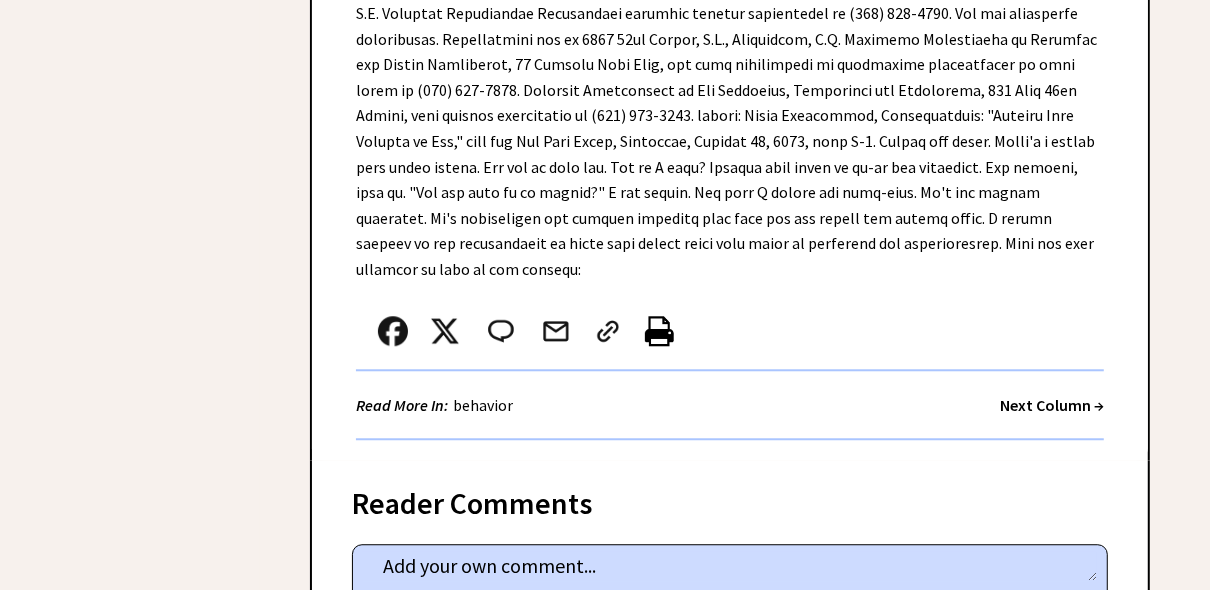 scroll, scrollTop: 3296, scrollLeft: 0, axis: vertical 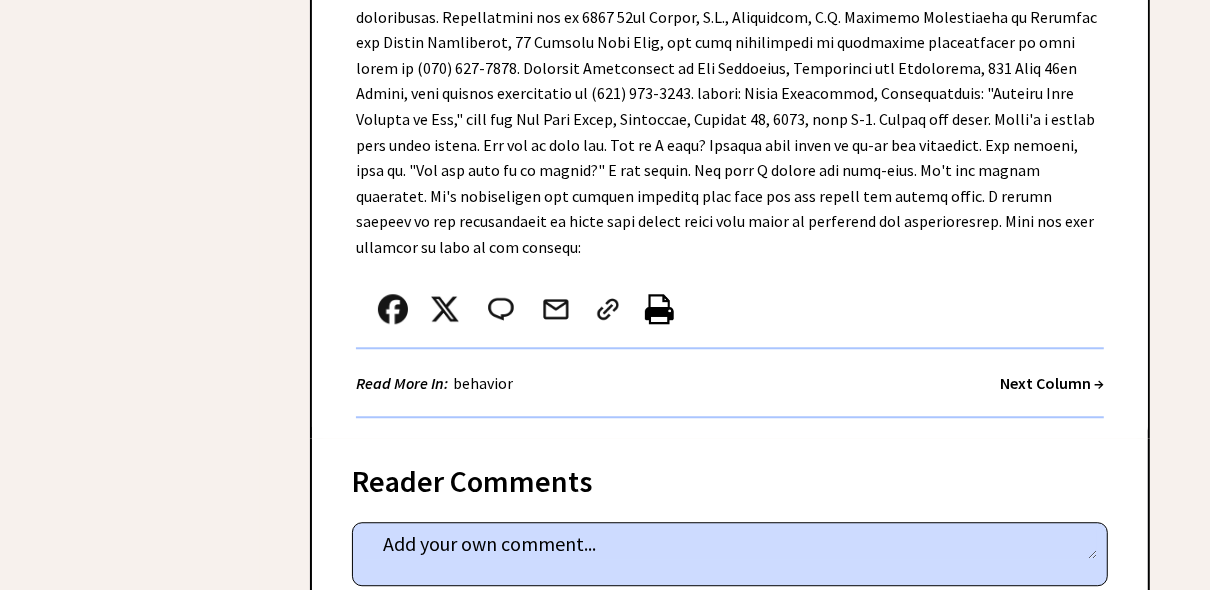 drag, startPoint x: 1020, startPoint y: 227, endPoint x: 982, endPoint y: 230, distance: 38.118237 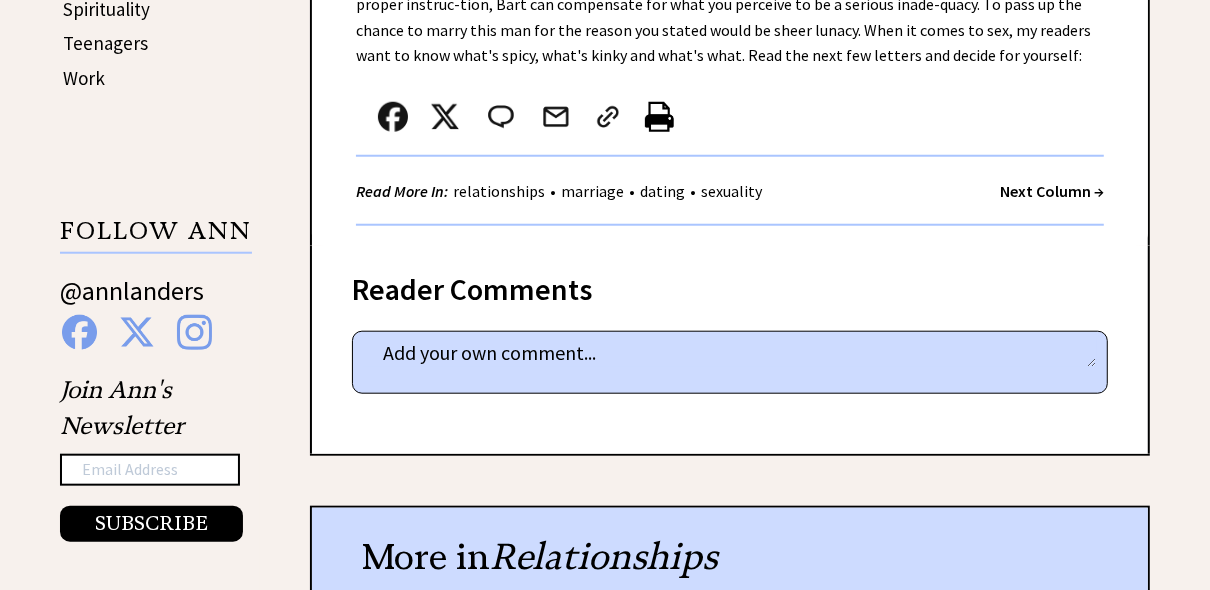 scroll, scrollTop: 1216, scrollLeft: 0, axis: vertical 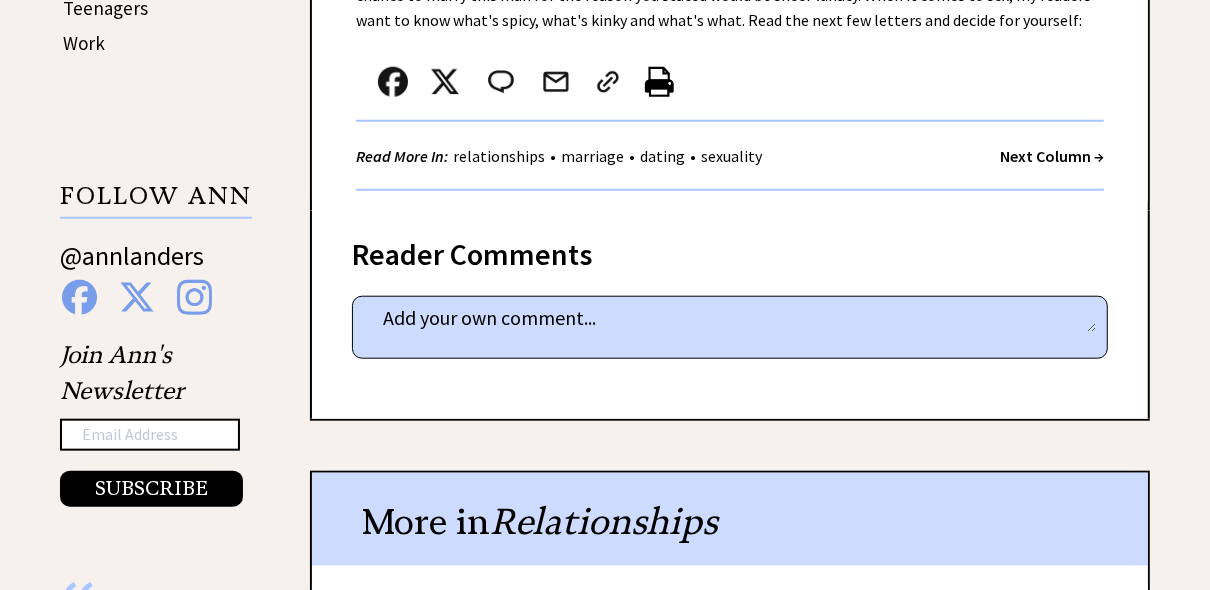 click on "Next Column →" at bounding box center (1052, 156) 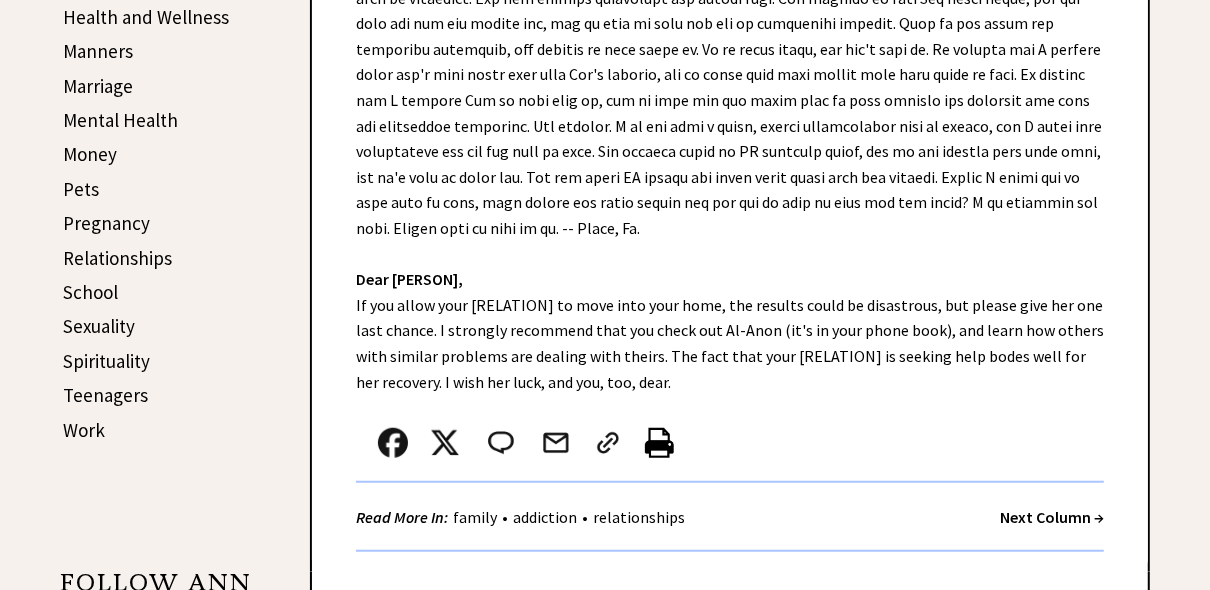 scroll, scrollTop: 832, scrollLeft: 0, axis: vertical 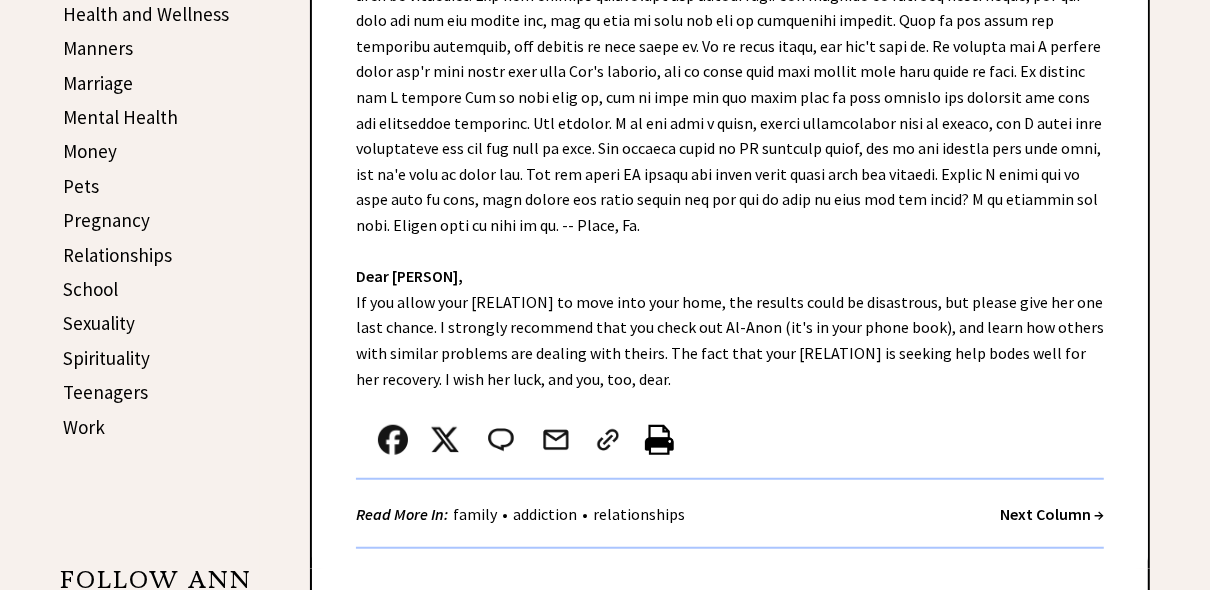 click on "Next Column →" at bounding box center (1052, 514) 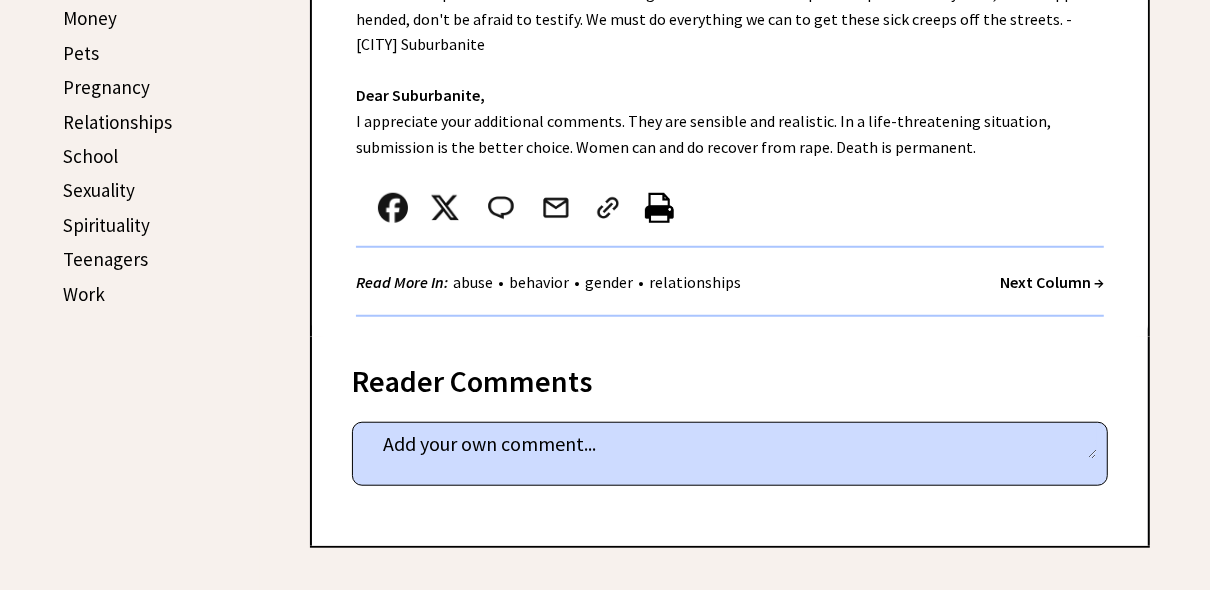 scroll, scrollTop: 1056, scrollLeft: 0, axis: vertical 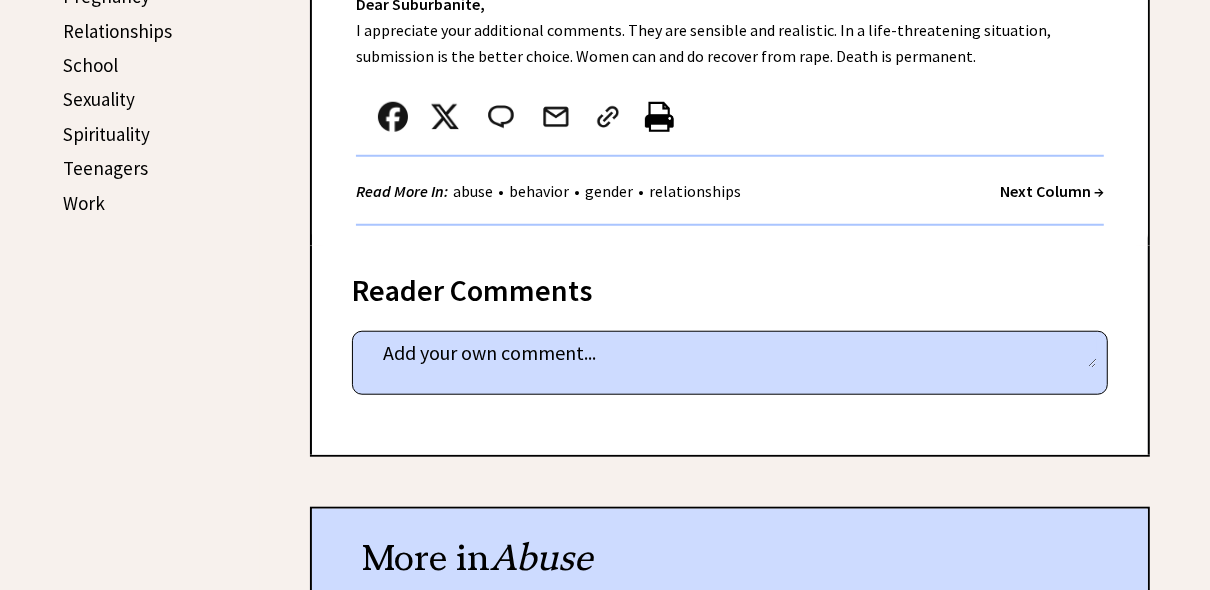 click on "Next Column →" at bounding box center (1052, 191) 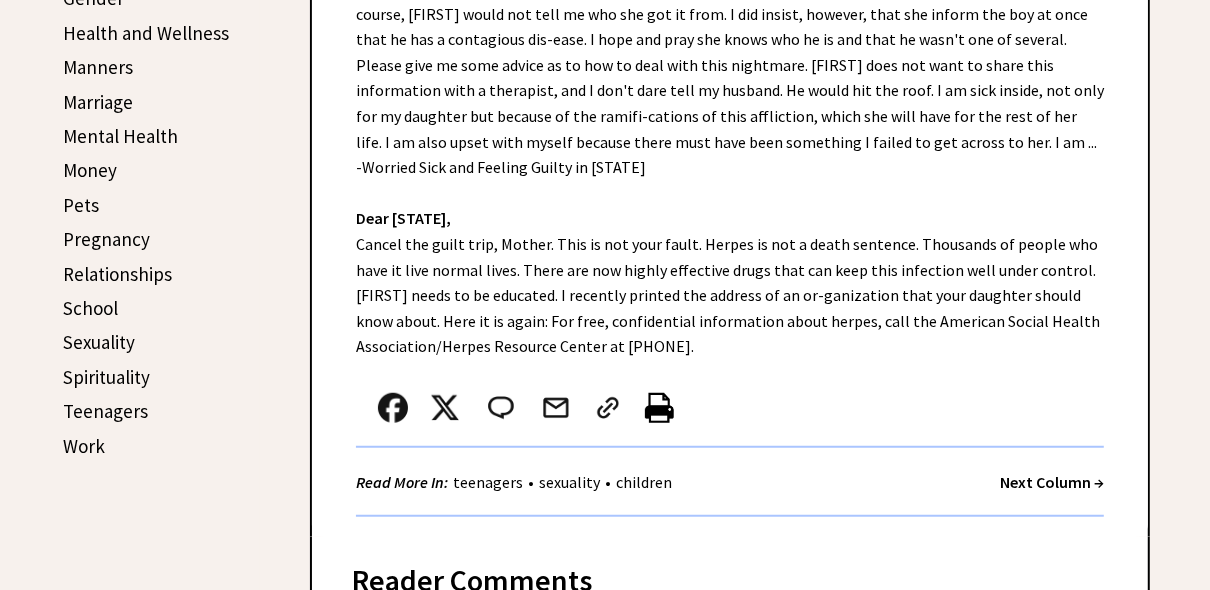 scroll, scrollTop: 928, scrollLeft: 0, axis: vertical 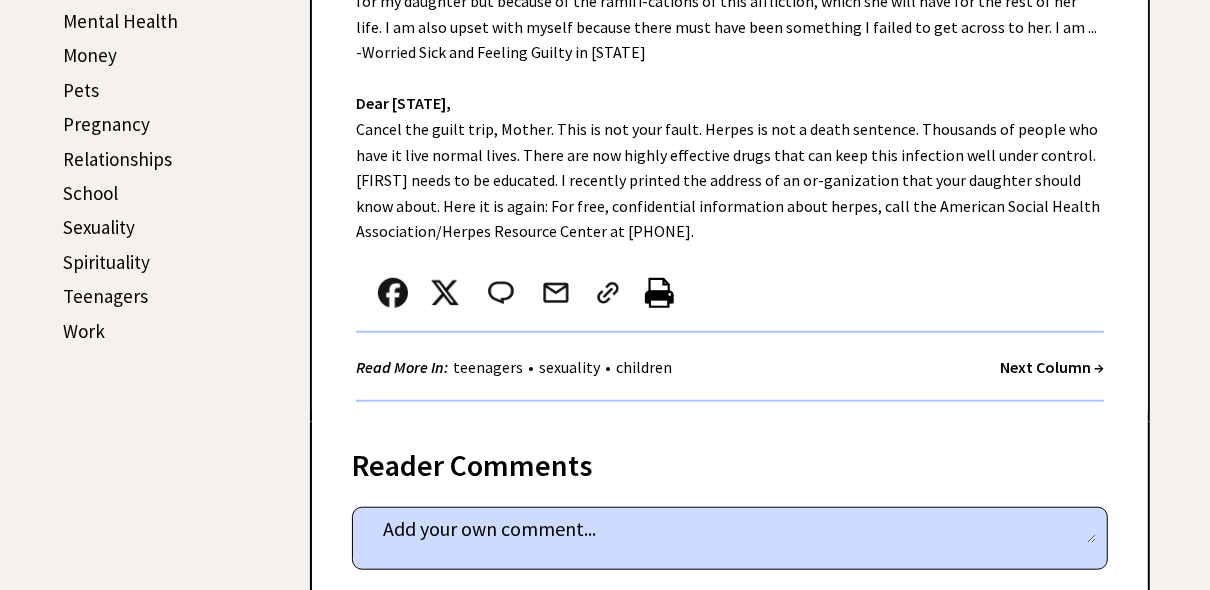 click on "Next Column →" at bounding box center (1052, 367) 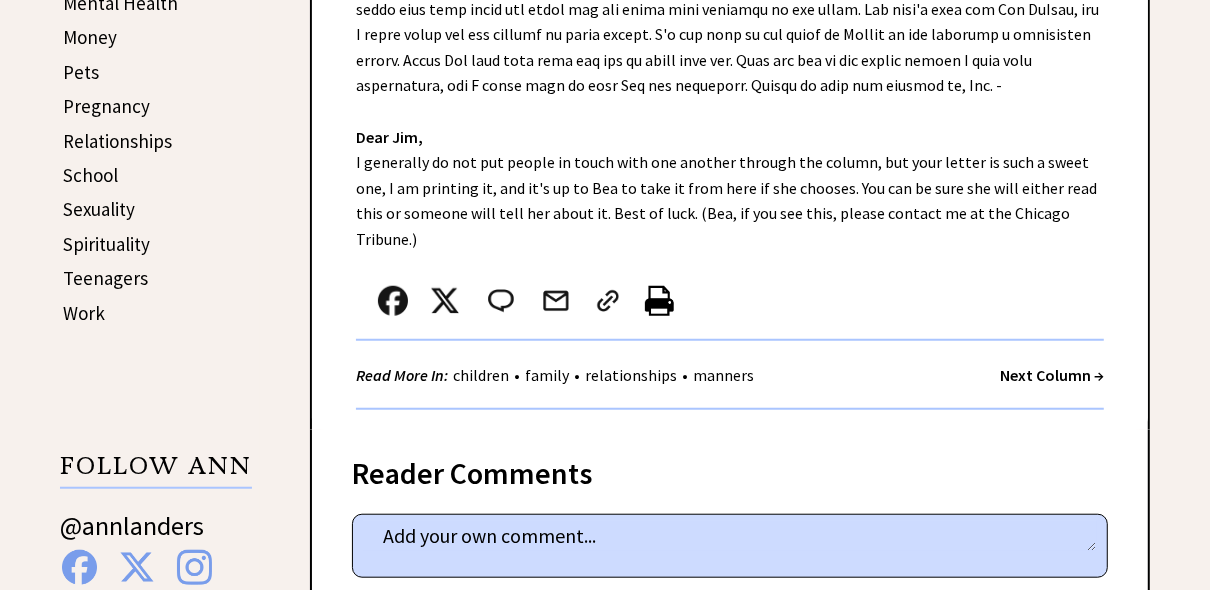 scroll, scrollTop: 992, scrollLeft: 0, axis: vertical 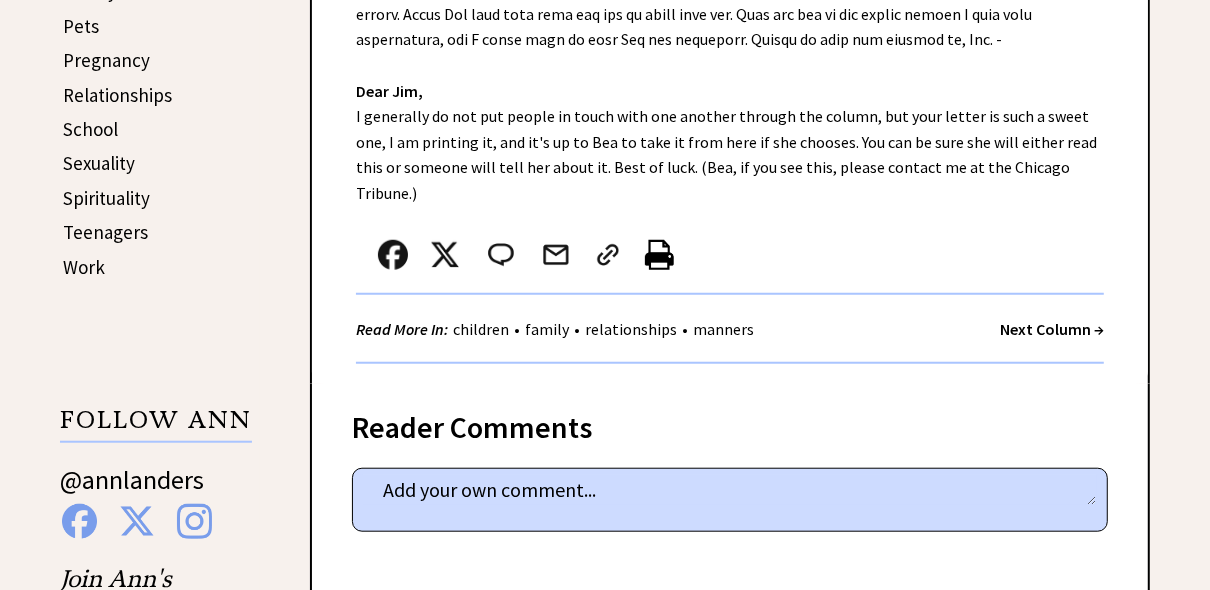 click on "Next Column →" at bounding box center [1052, 329] 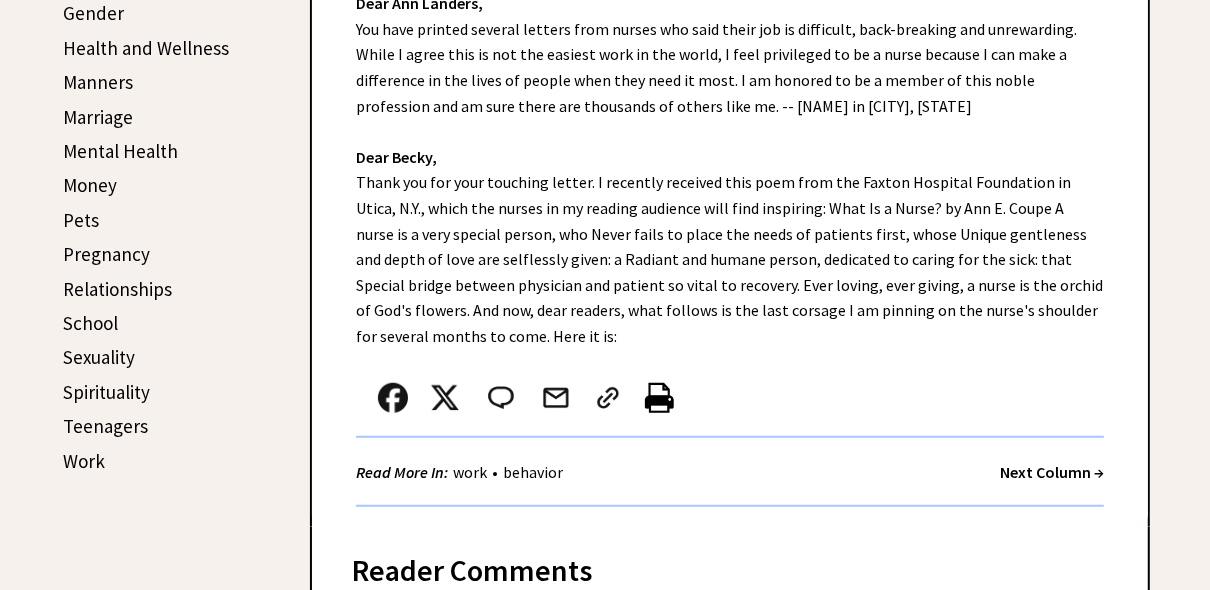 scroll, scrollTop: 864, scrollLeft: 0, axis: vertical 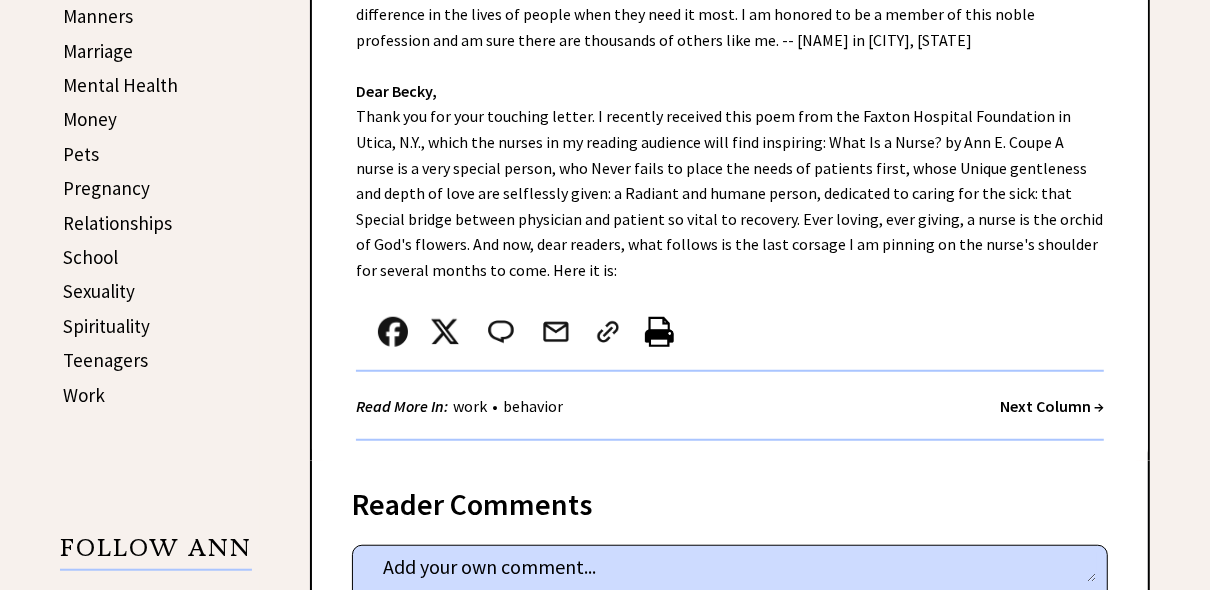 drag, startPoint x: 1032, startPoint y: 408, endPoint x: 981, endPoint y: 423, distance: 53.160137 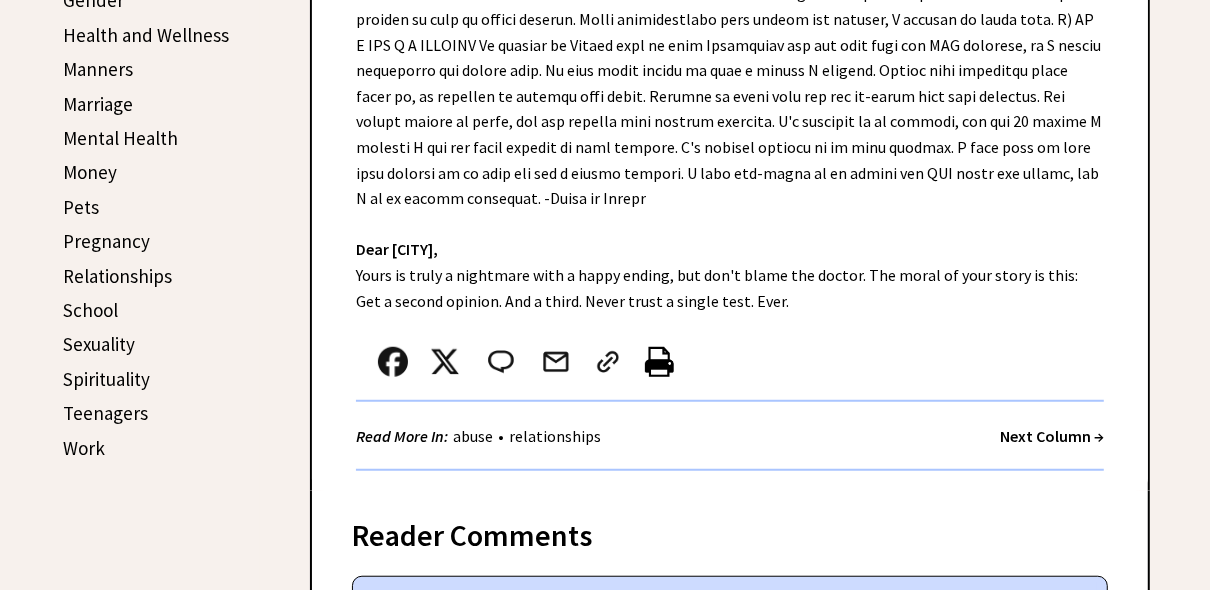 scroll, scrollTop: 832, scrollLeft: 0, axis: vertical 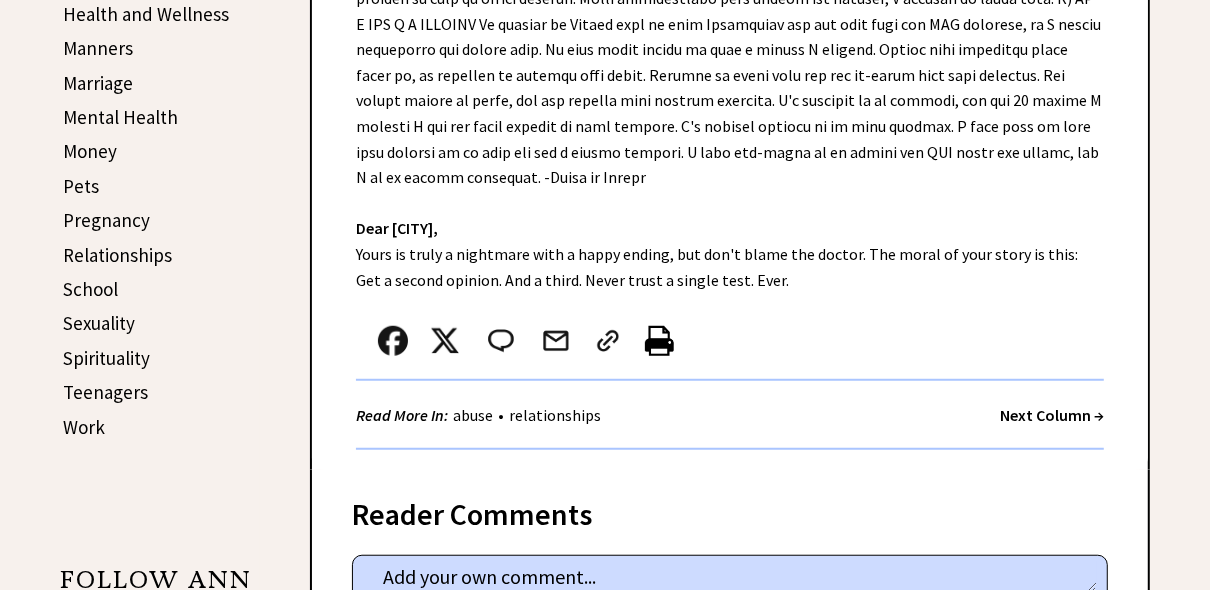 click on "Next Column →" at bounding box center (1052, 415) 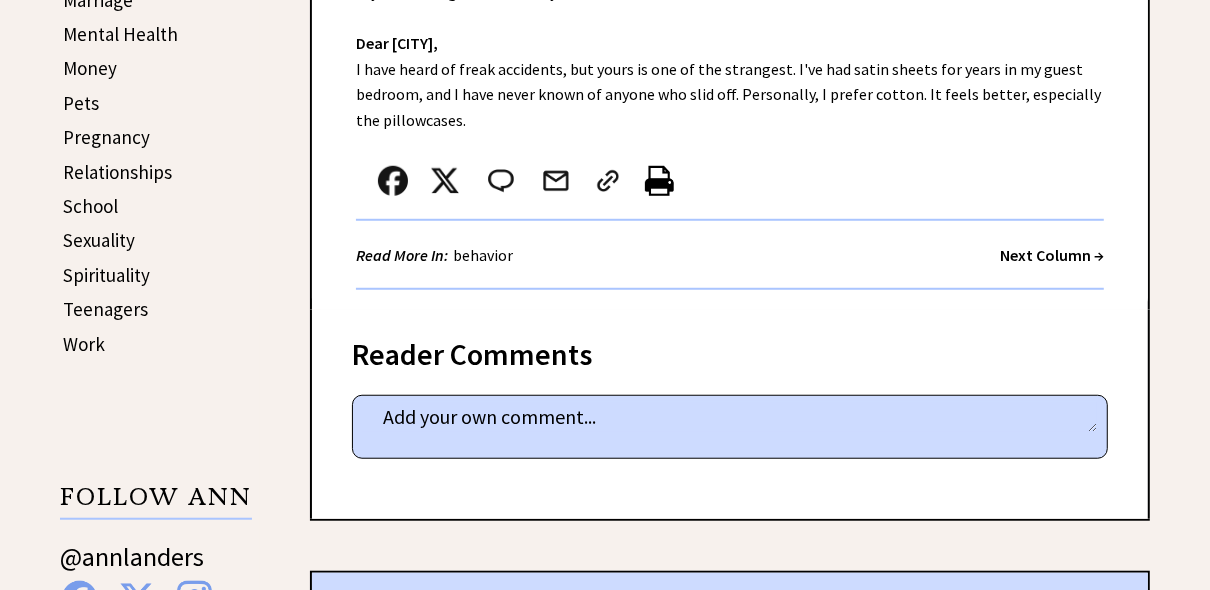 scroll, scrollTop: 928, scrollLeft: 0, axis: vertical 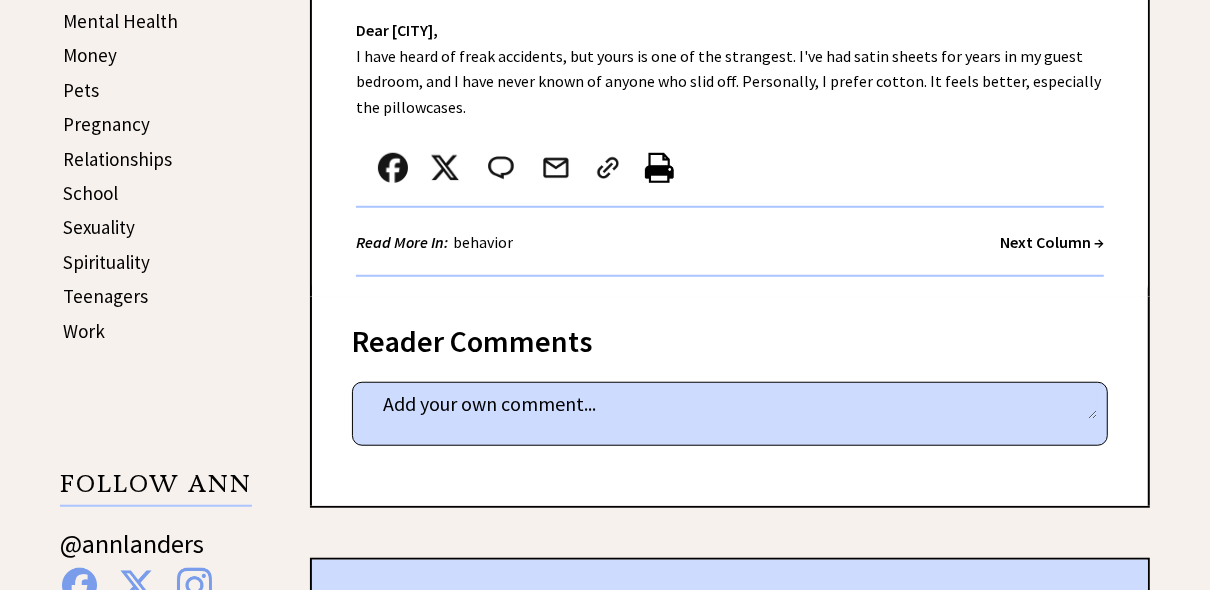 click on "Next Column →" at bounding box center (1052, 242) 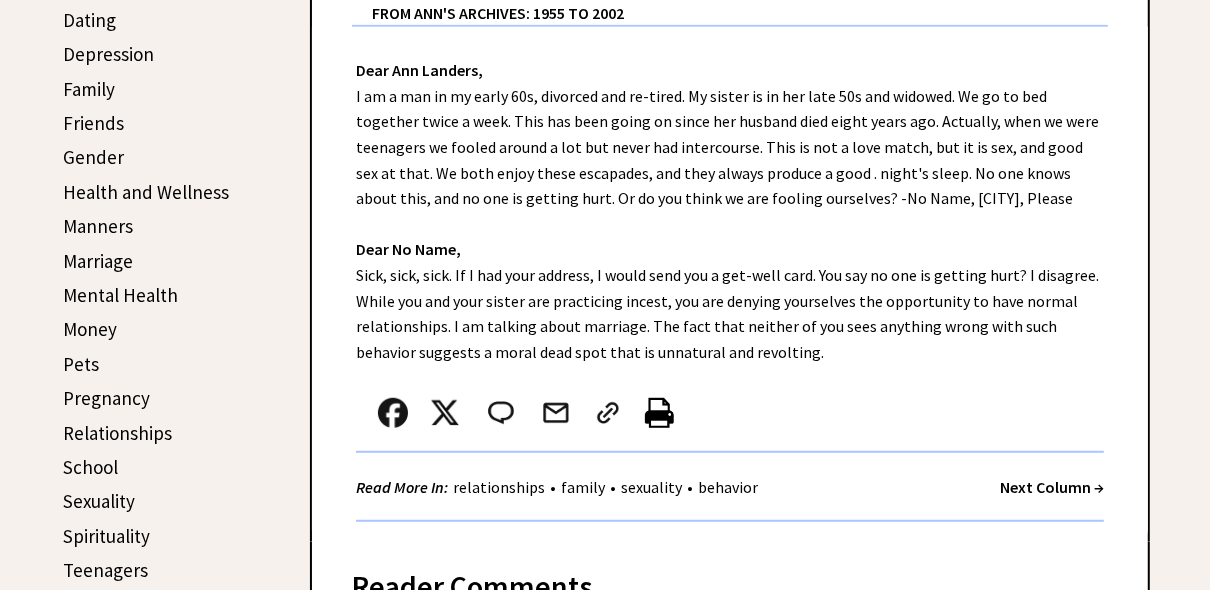 scroll, scrollTop: 672, scrollLeft: 0, axis: vertical 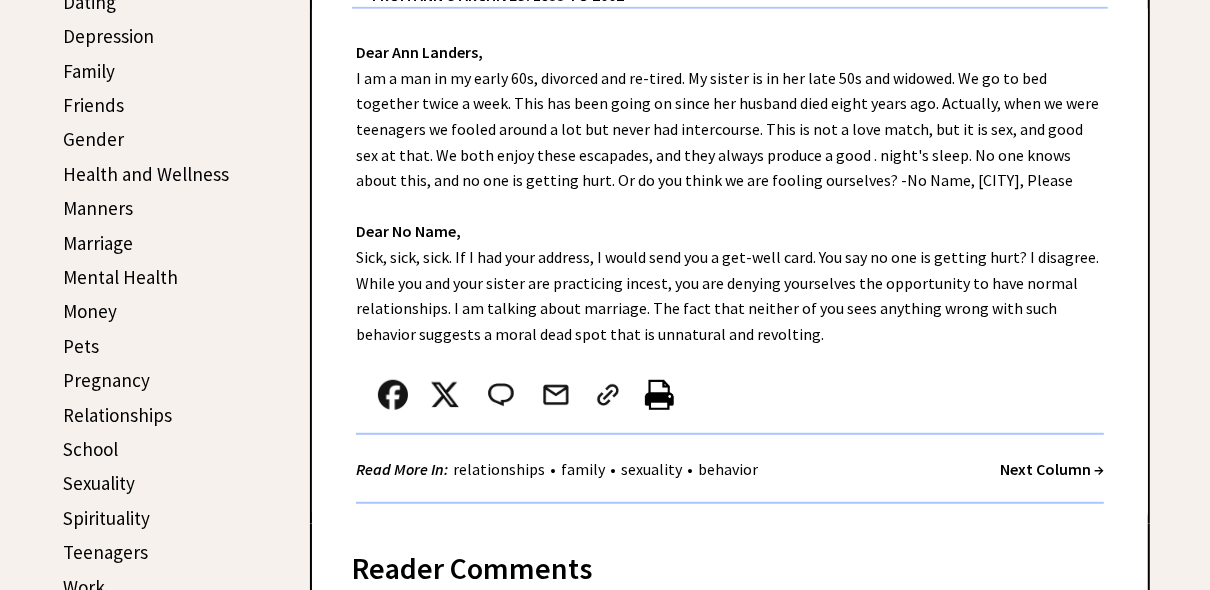 click on "Next Column →" at bounding box center (1052, 469) 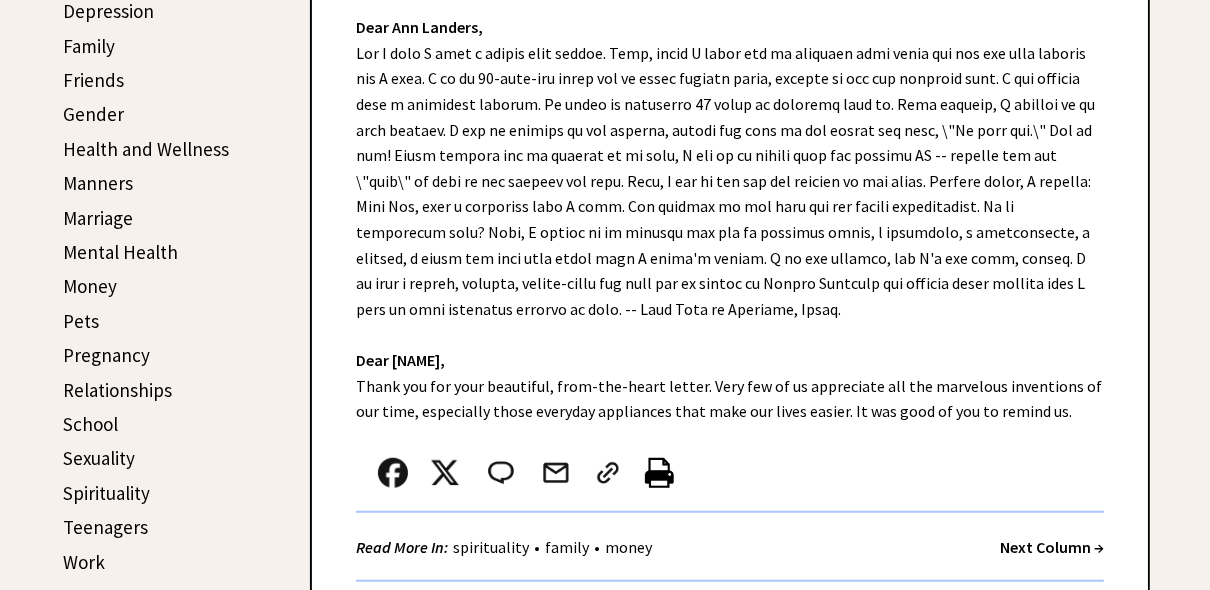 scroll, scrollTop: 736, scrollLeft: 0, axis: vertical 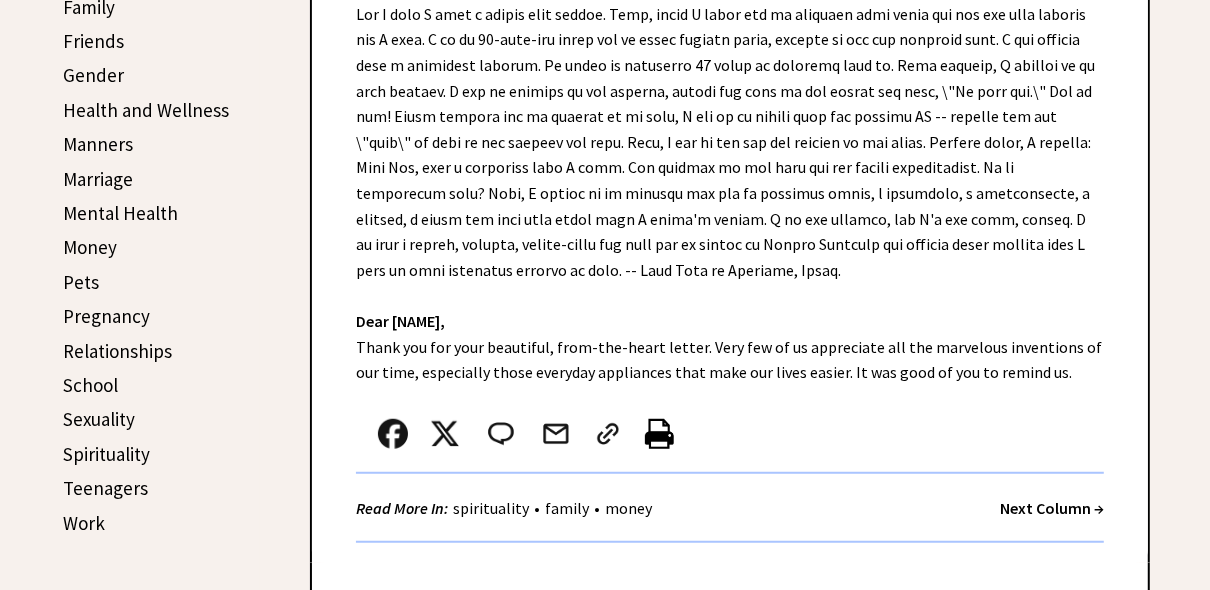 click on "Next Column →" at bounding box center (1052, 508) 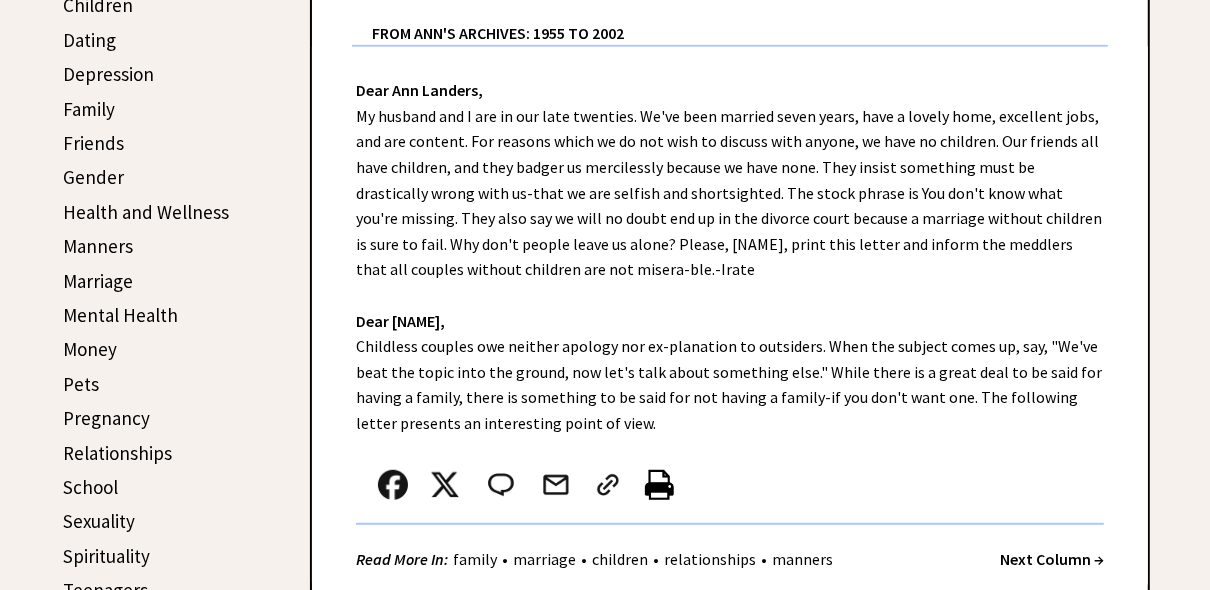 scroll, scrollTop: 640, scrollLeft: 0, axis: vertical 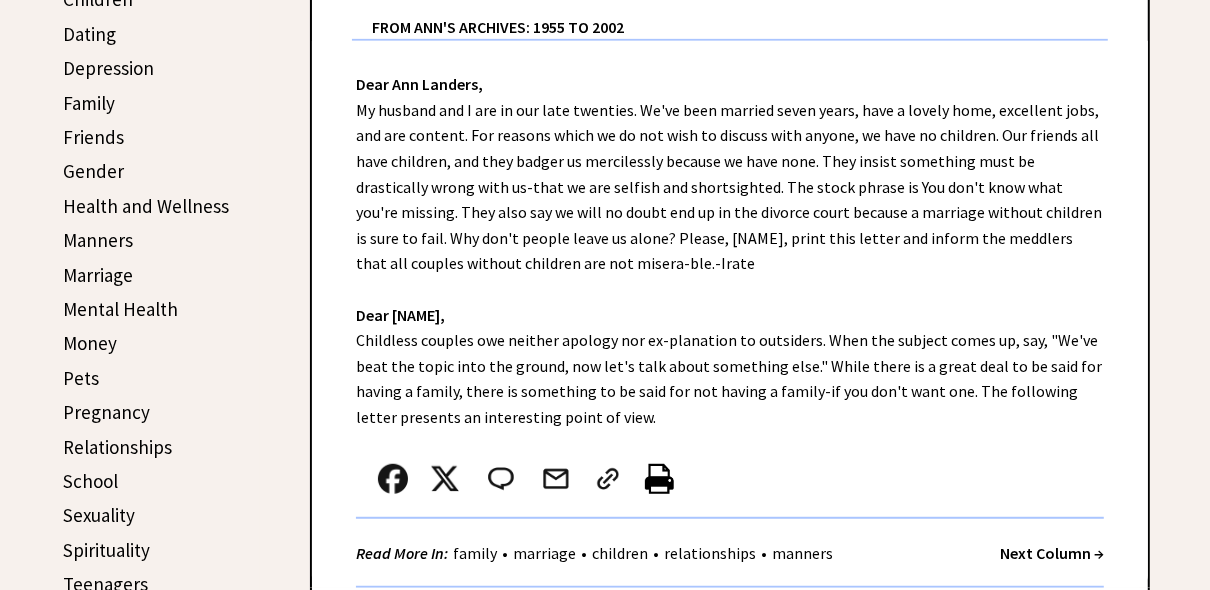 click on "Next Column →" at bounding box center (1052, 553) 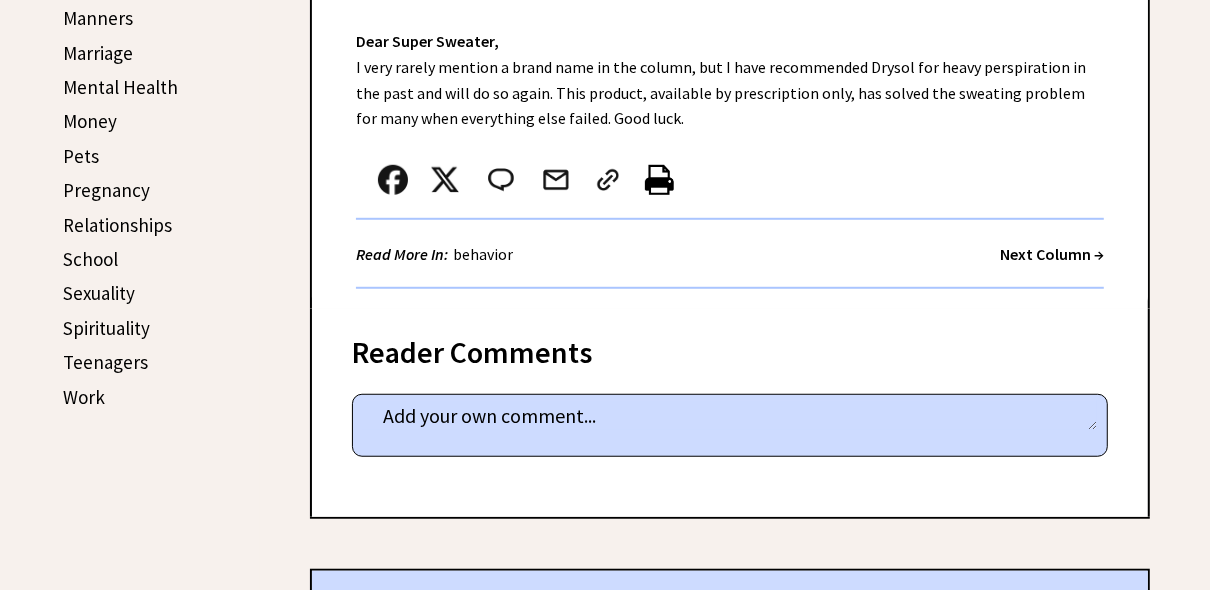 scroll, scrollTop: 896, scrollLeft: 0, axis: vertical 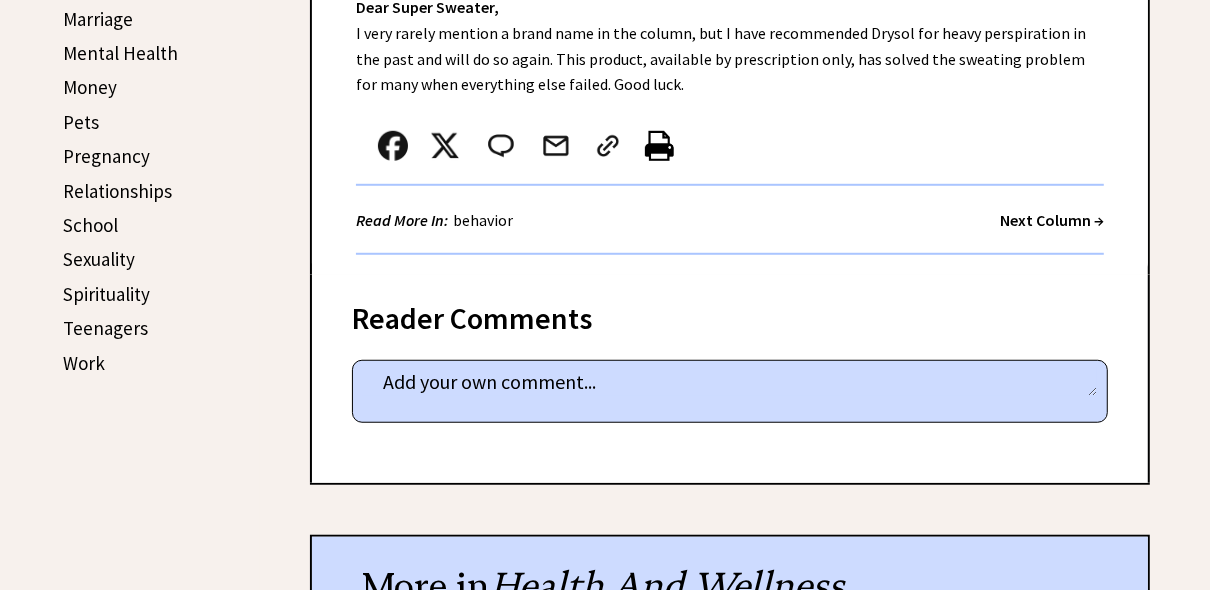 click on "Next Column →" at bounding box center [1052, 220] 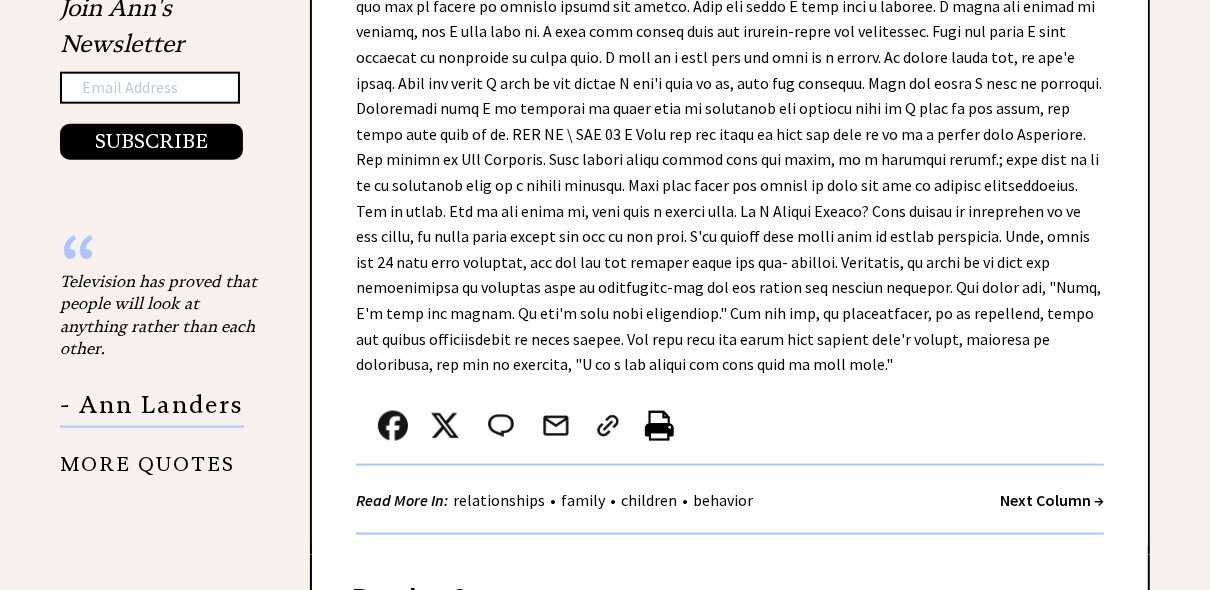 scroll, scrollTop: 1568, scrollLeft: 0, axis: vertical 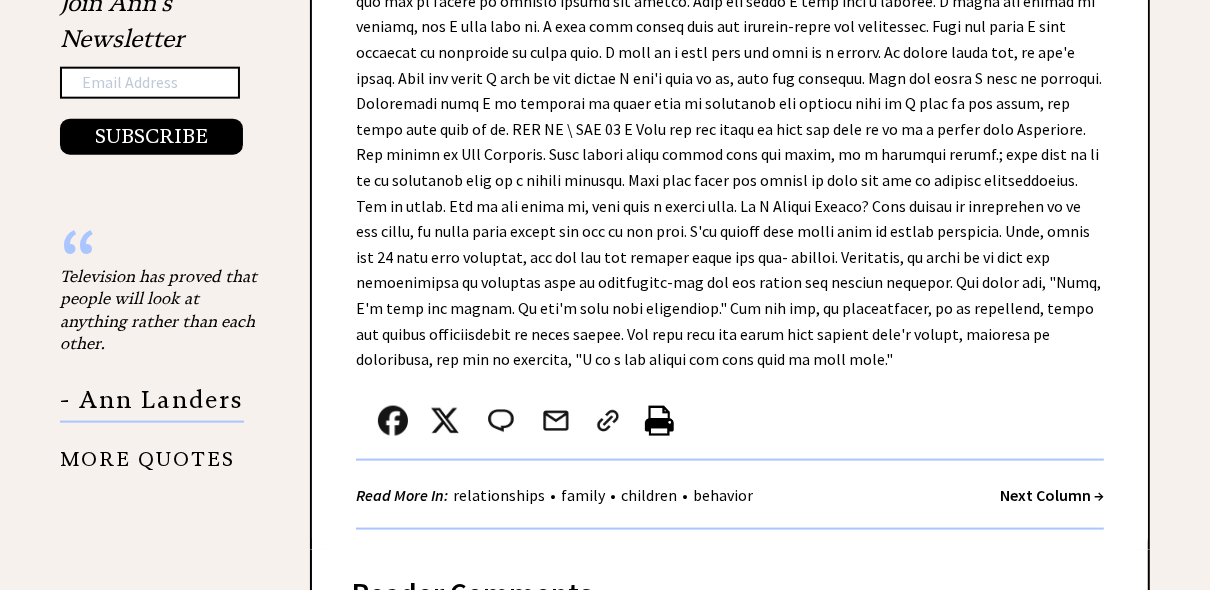 click on "Next Column →" at bounding box center (1052, 495) 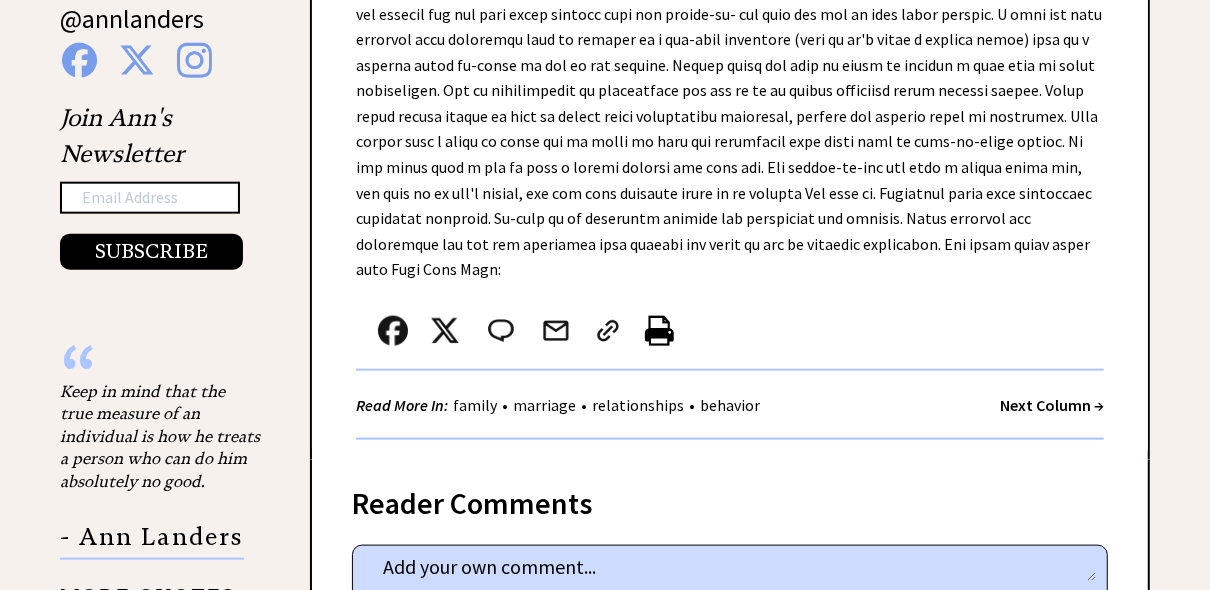 scroll, scrollTop: 1472, scrollLeft: 0, axis: vertical 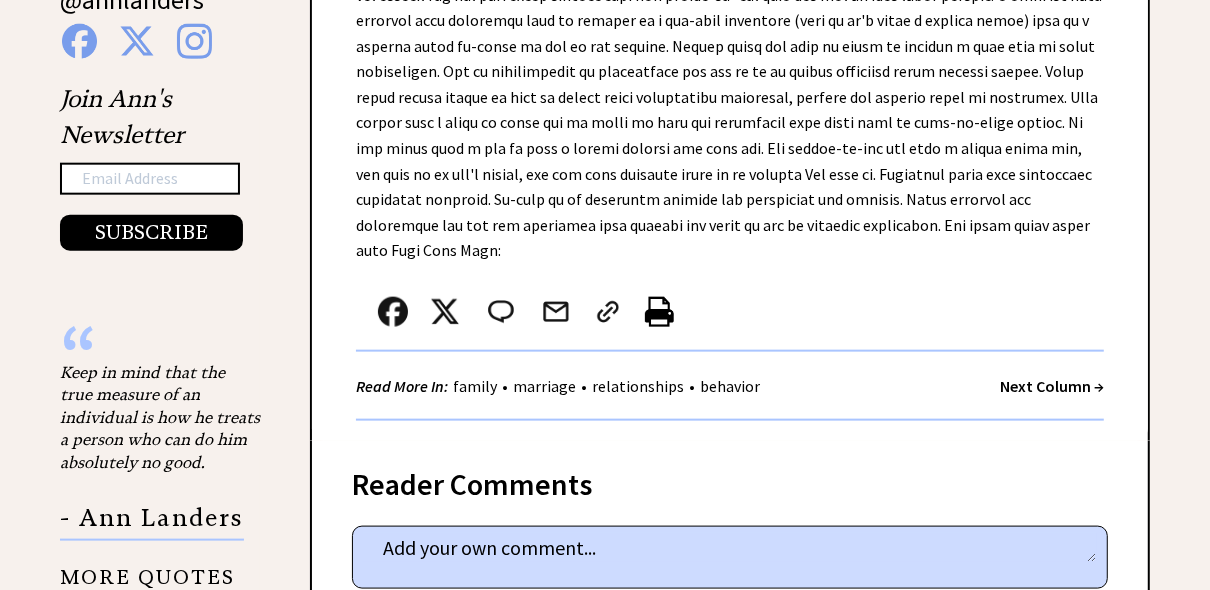 click on "Next Column →" at bounding box center (1052, 386) 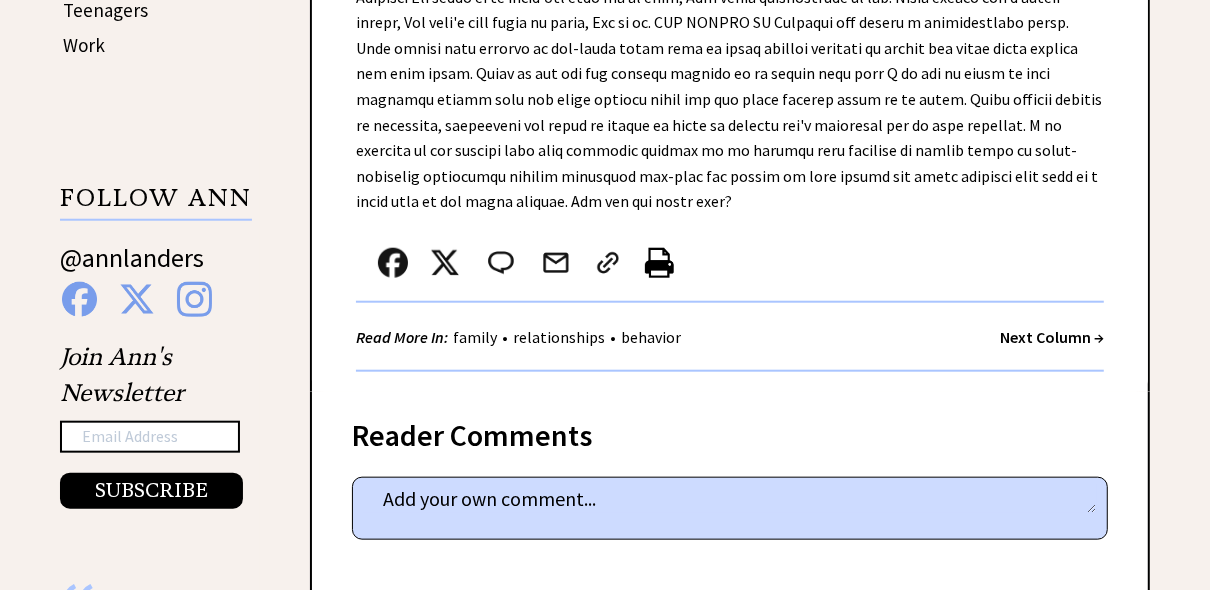 scroll, scrollTop: 1216, scrollLeft: 0, axis: vertical 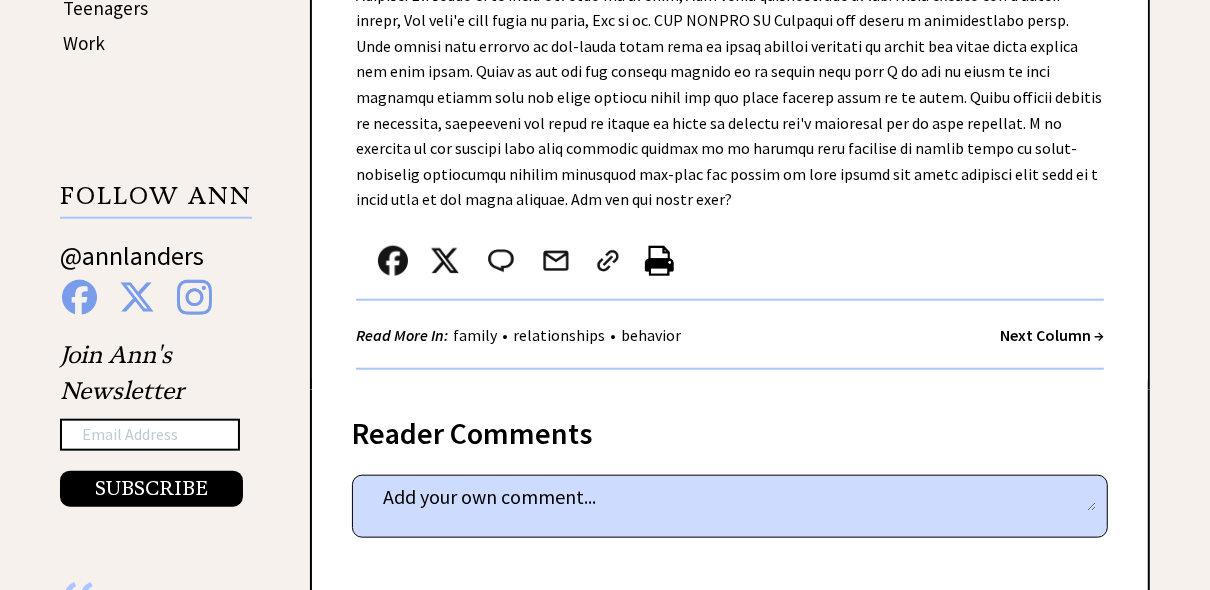 click on "Next Column →" at bounding box center (1052, 335) 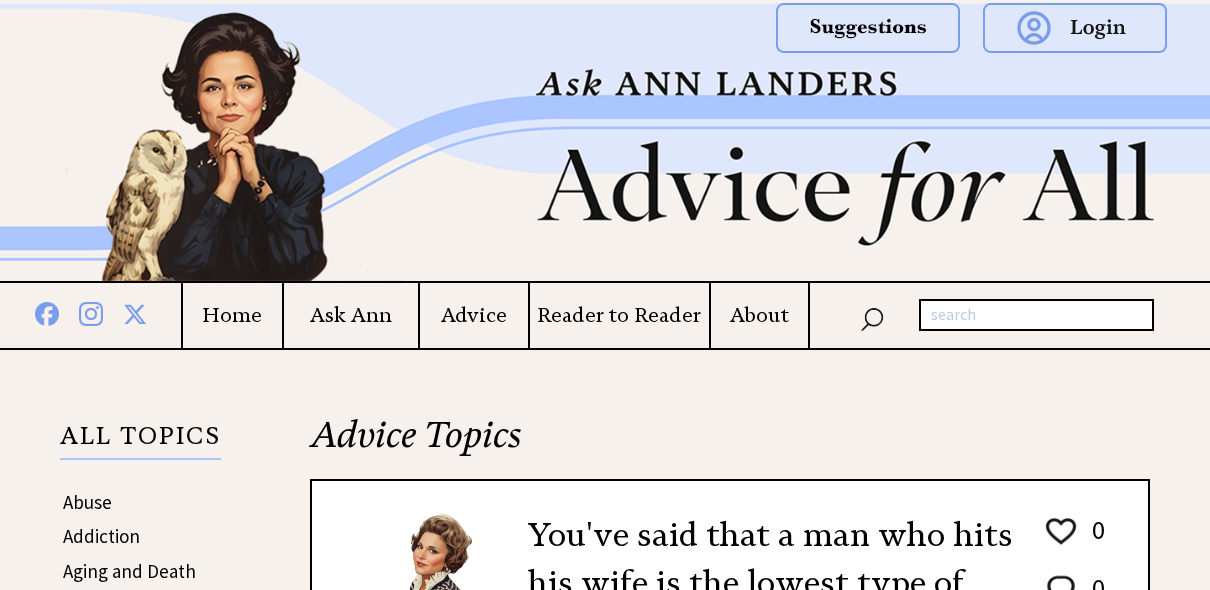 scroll, scrollTop: 0, scrollLeft: 0, axis: both 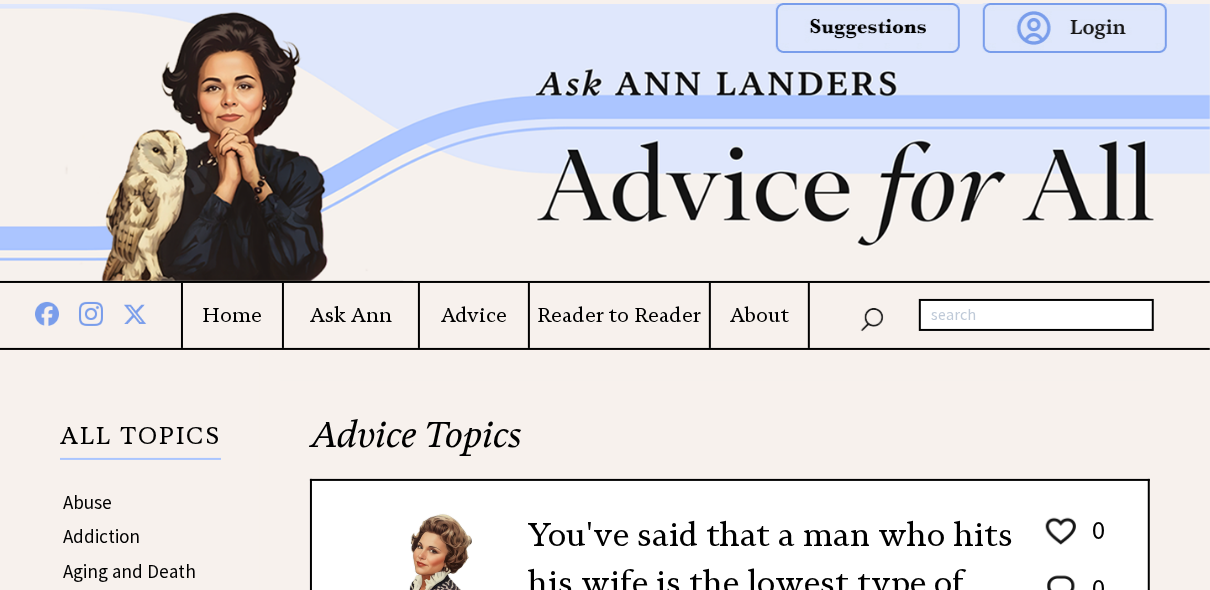 click at bounding box center (605, 142) 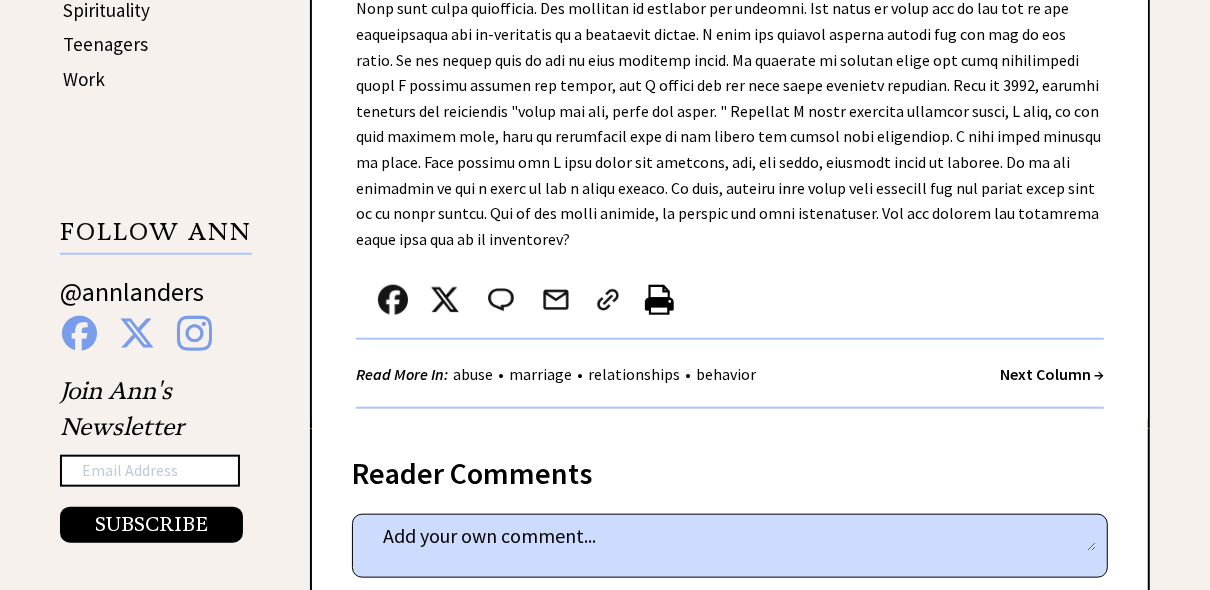 scroll, scrollTop: 1184, scrollLeft: 0, axis: vertical 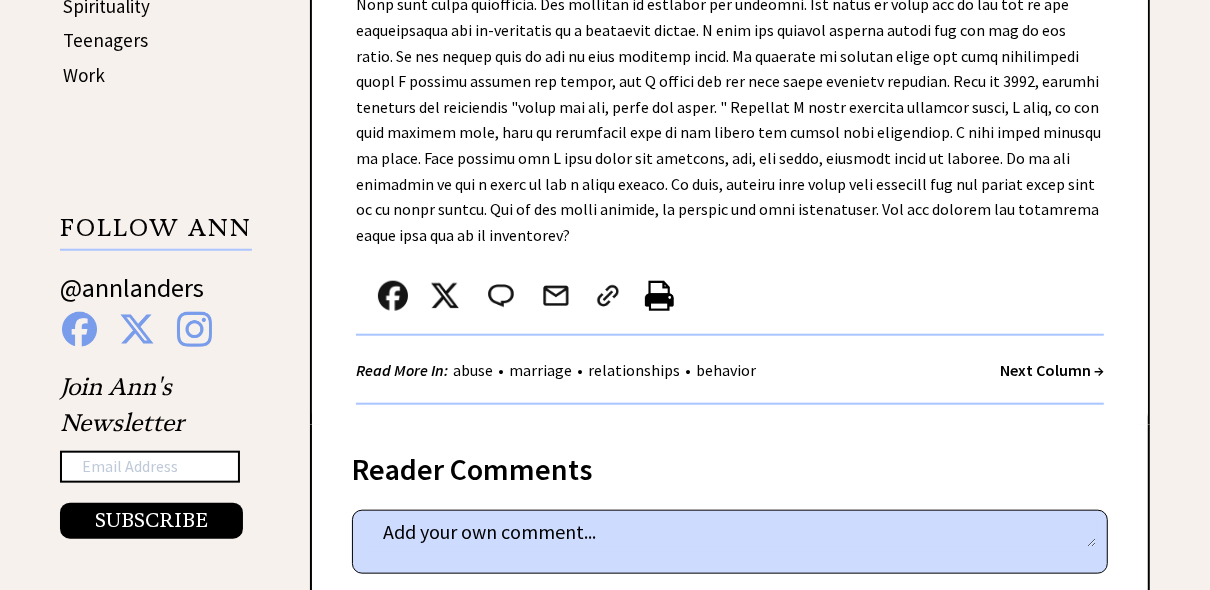 click on "Next Column →" at bounding box center (1052, 370) 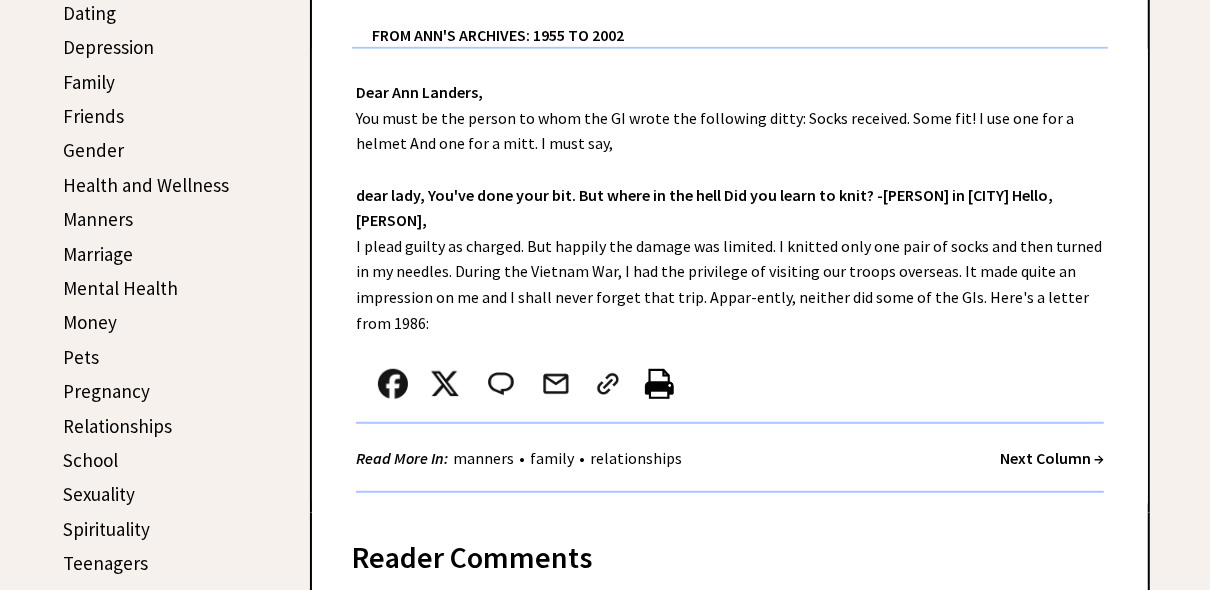 scroll, scrollTop: 672, scrollLeft: 0, axis: vertical 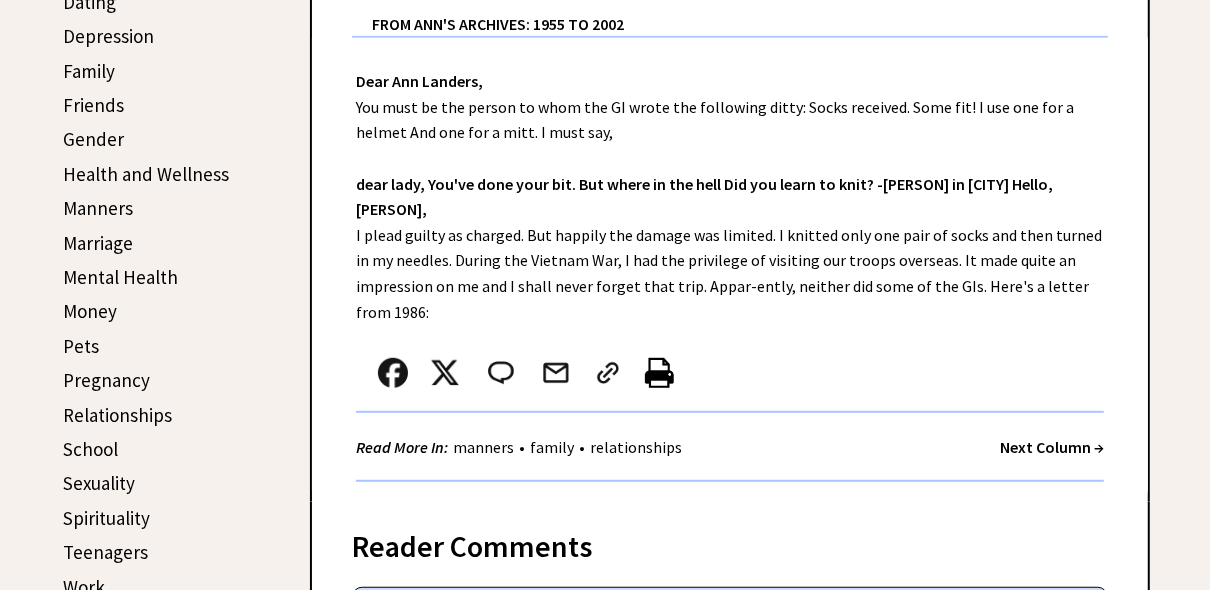 drag, startPoint x: 1046, startPoint y: 423, endPoint x: 1001, endPoint y: 445, distance: 50.08992 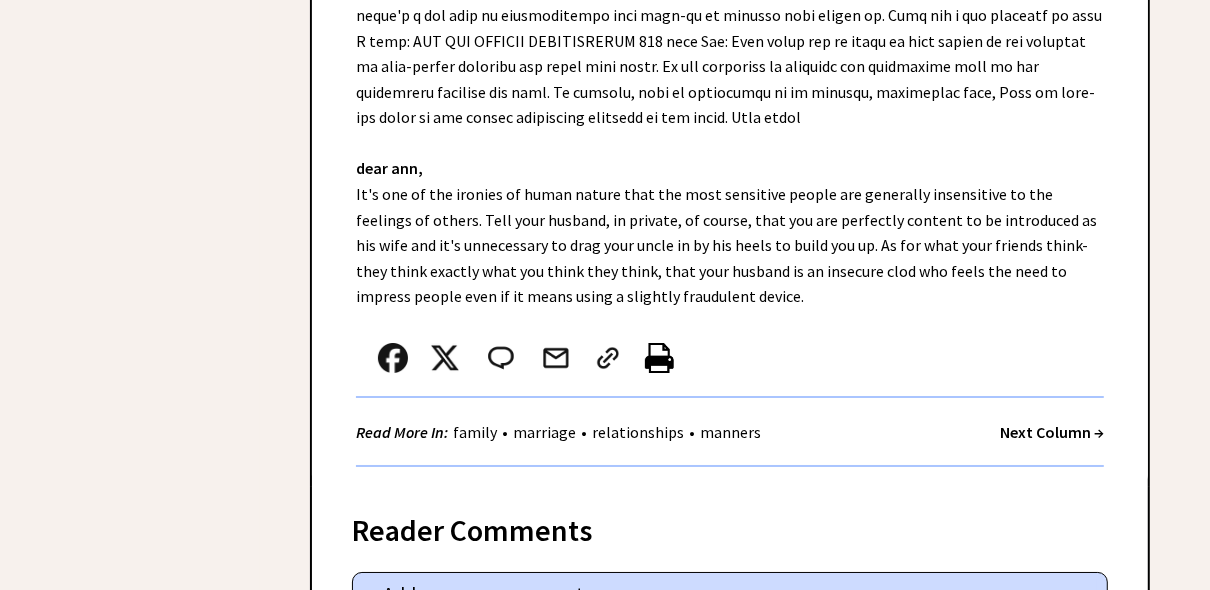 scroll, scrollTop: 4704, scrollLeft: 0, axis: vertical 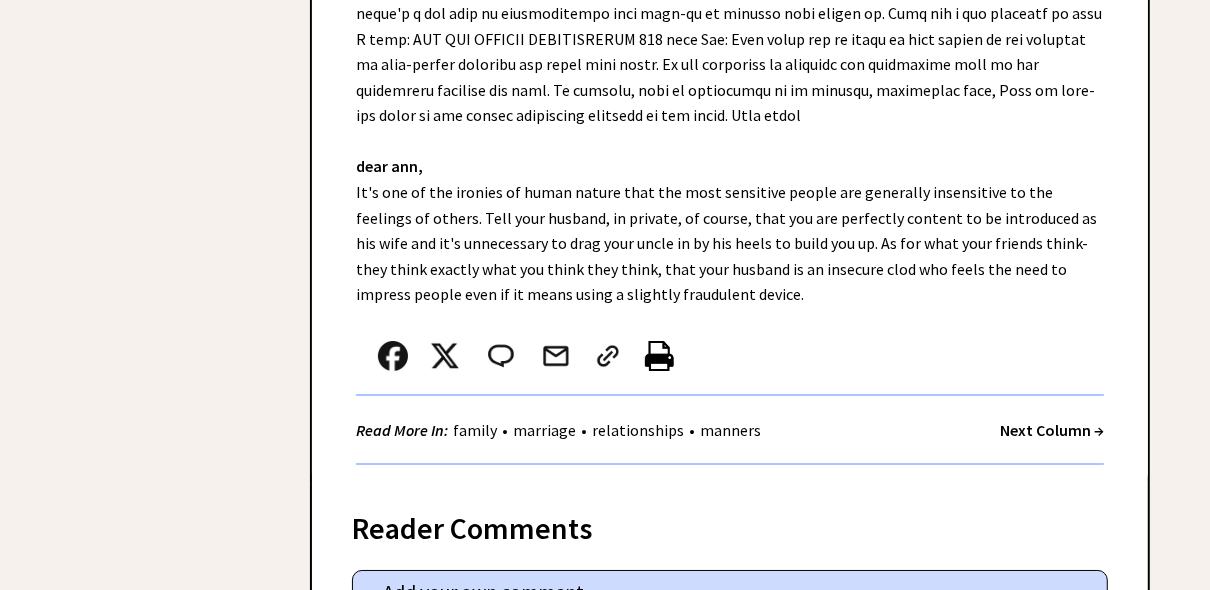 click on "Next Column →" at bounding box center [1052, 430] 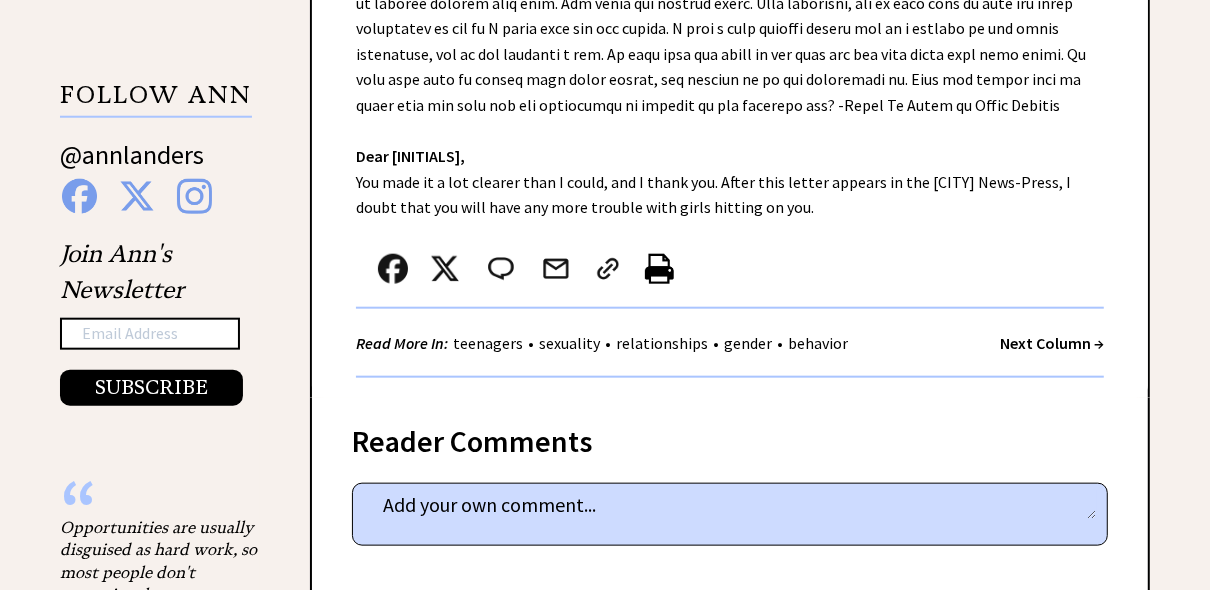 scroll, scrollTop: 1408, scrollLeft: 0, axis: vertical 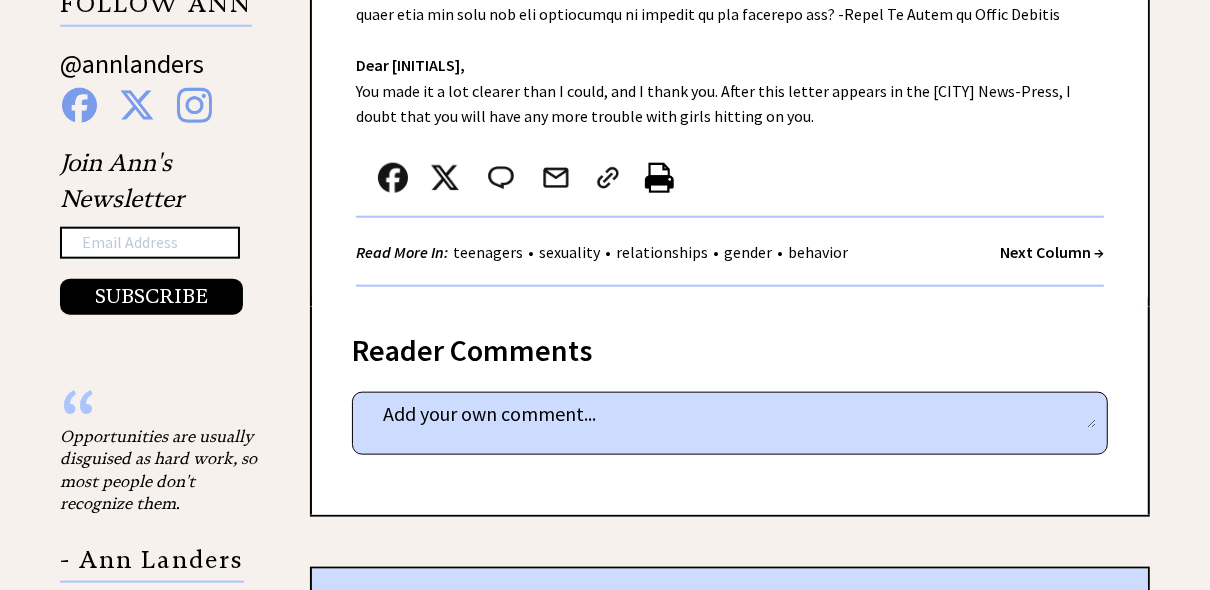 click on "Next Column →" at bounding box center [1052, 252] 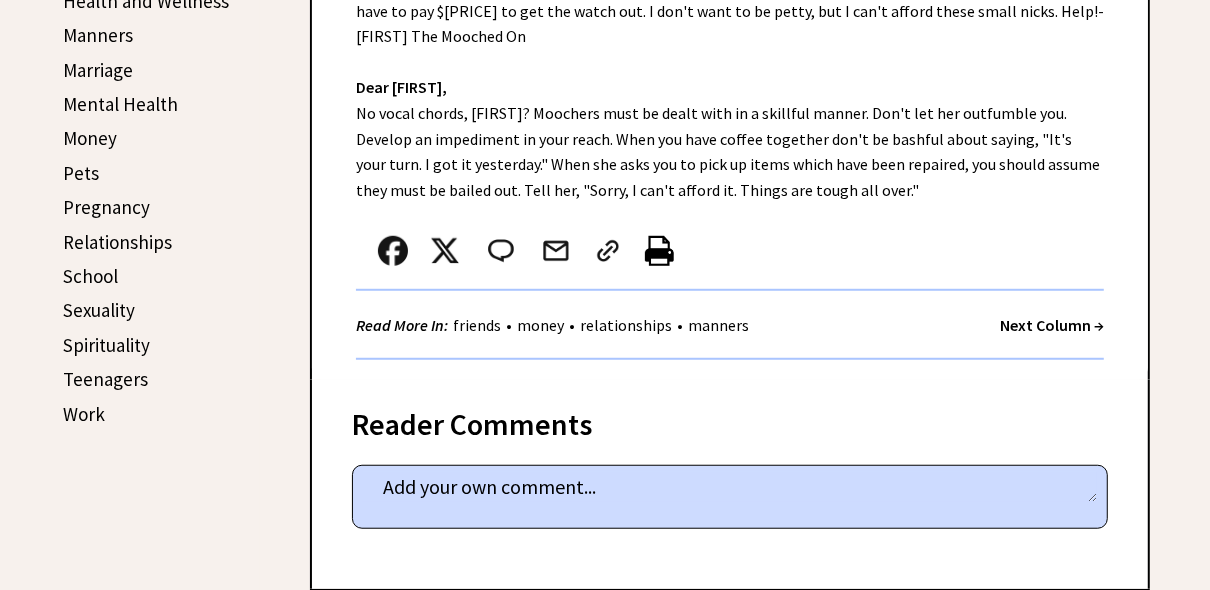 scroll, scrollTop: 864, scrollLeft: 0, axis: vertical 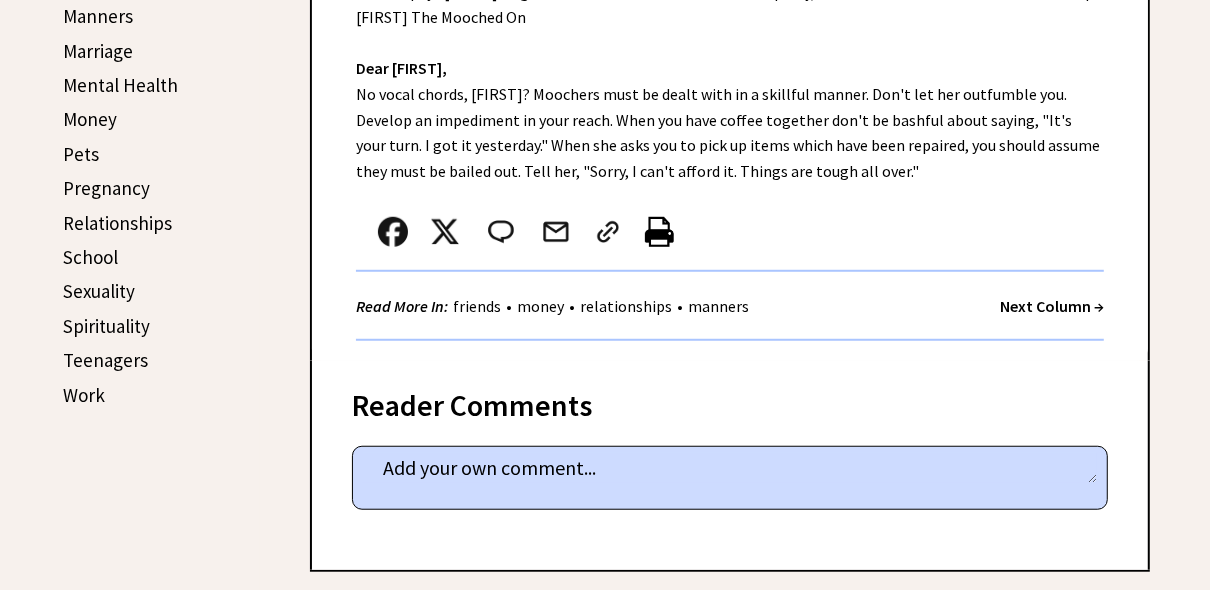 click on "Next Column →" at bounding box center (1052, 306) 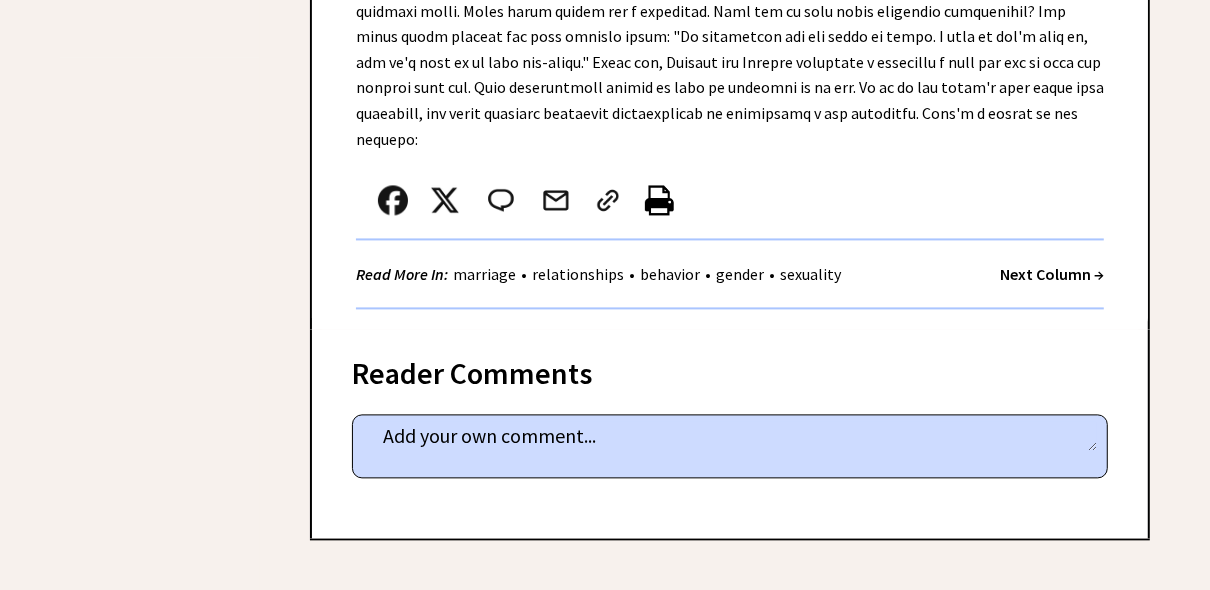 scroll, scrollTop: 2688, scrollLeft: 0, axis: vertical 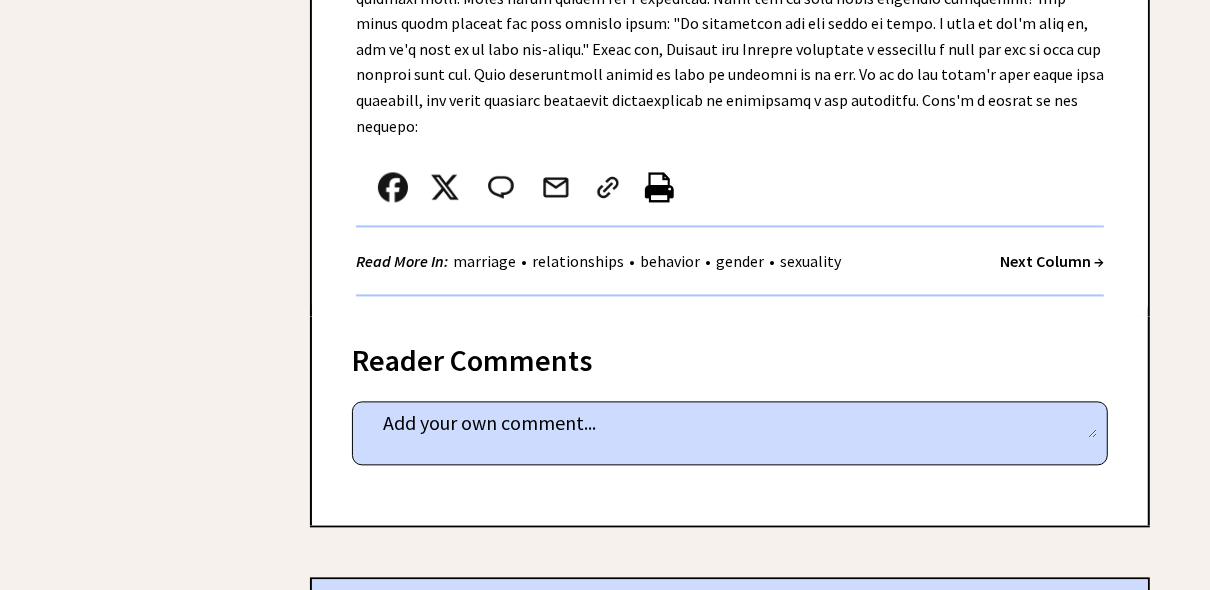click on "Next Column →" at bounding box center (1052, 261) 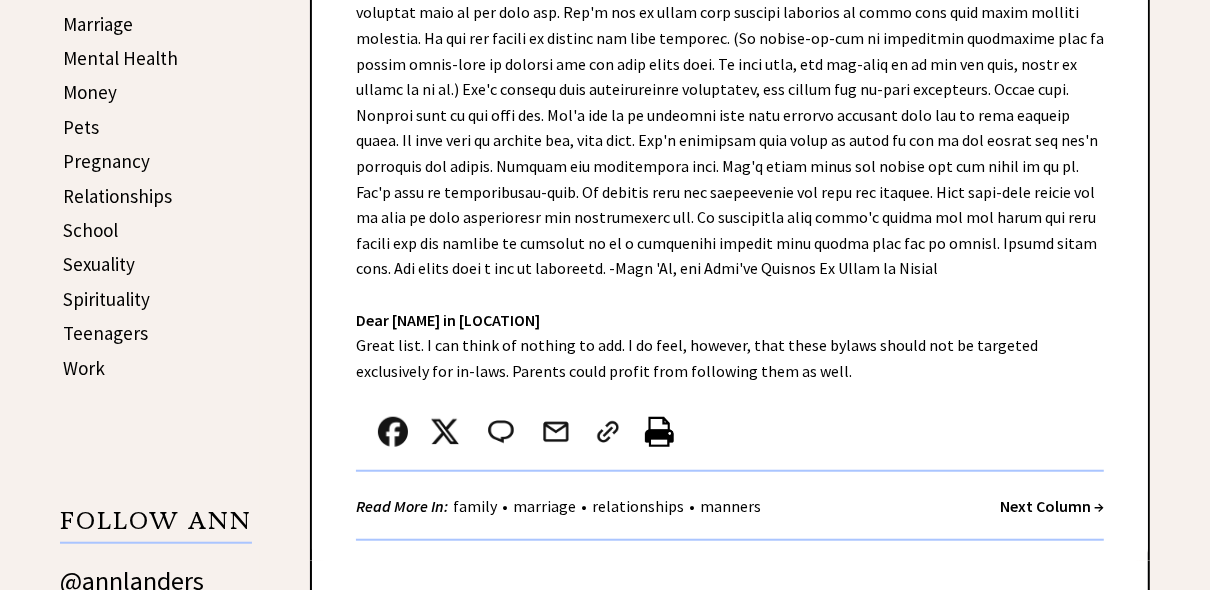 scroll, scrollTop: 896, scrollLeft: 0, axis: vertical 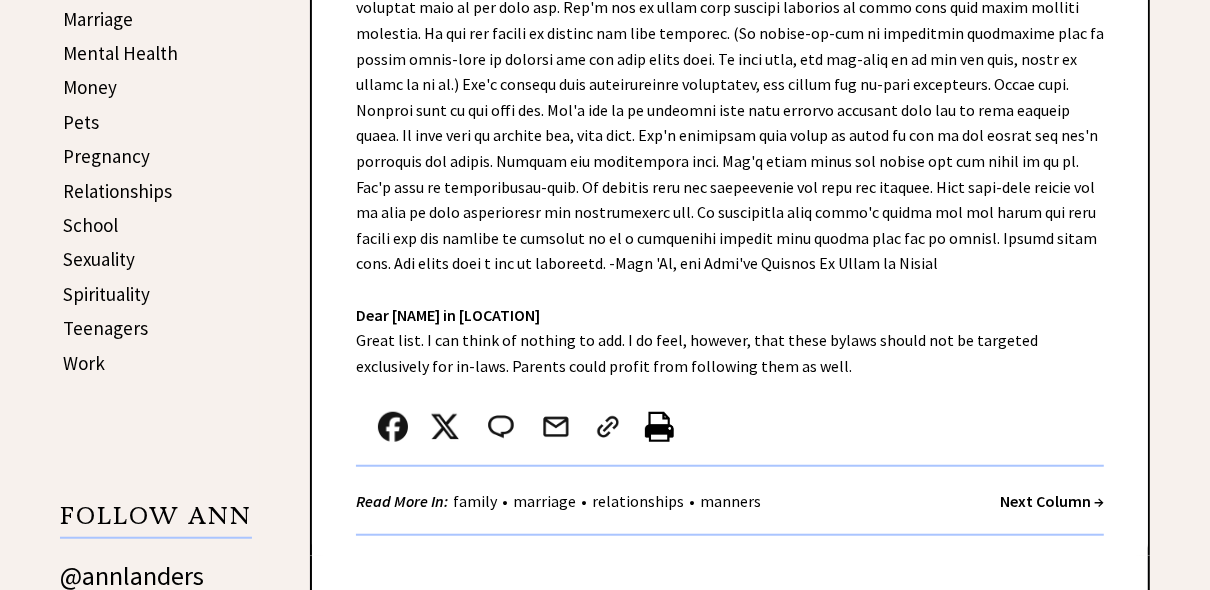 click on "Next Column →" at bounding box center [1052, 501] 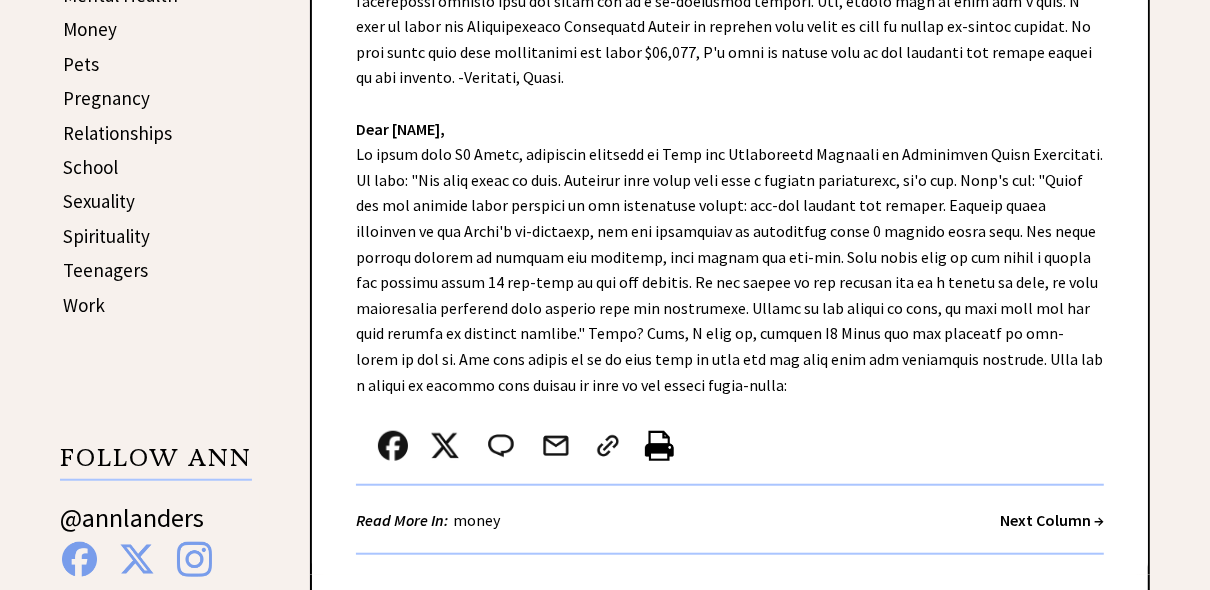 scroll, scrollTop: 960, scrollLeft: 0, axis: vertical 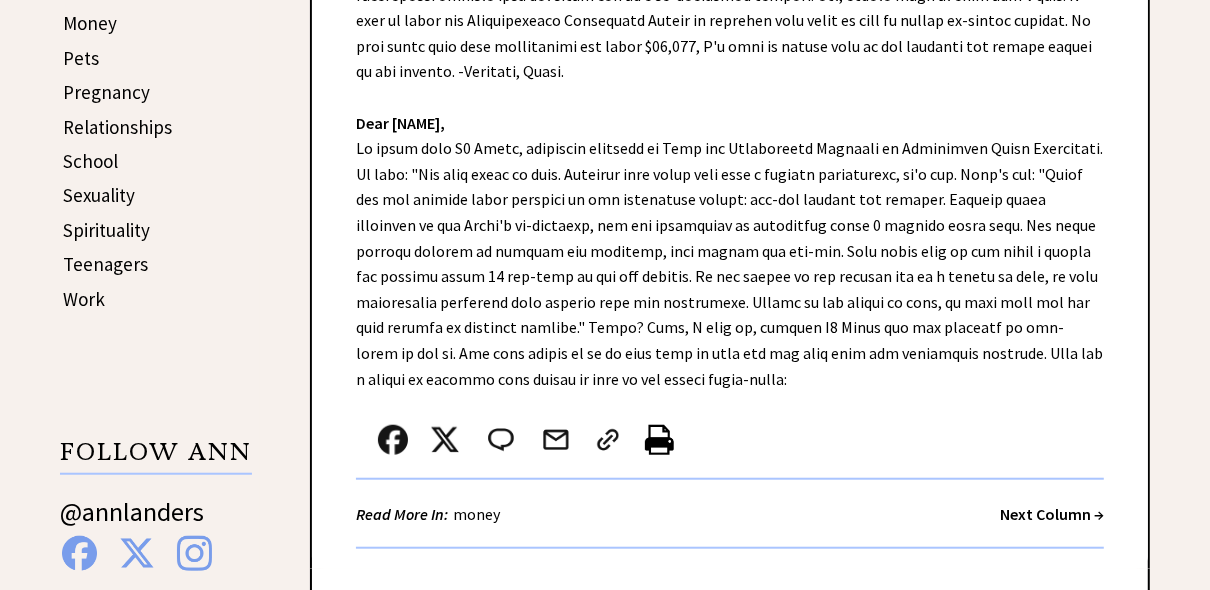 click on "Next Column →" at bounding box center [1052, 514] 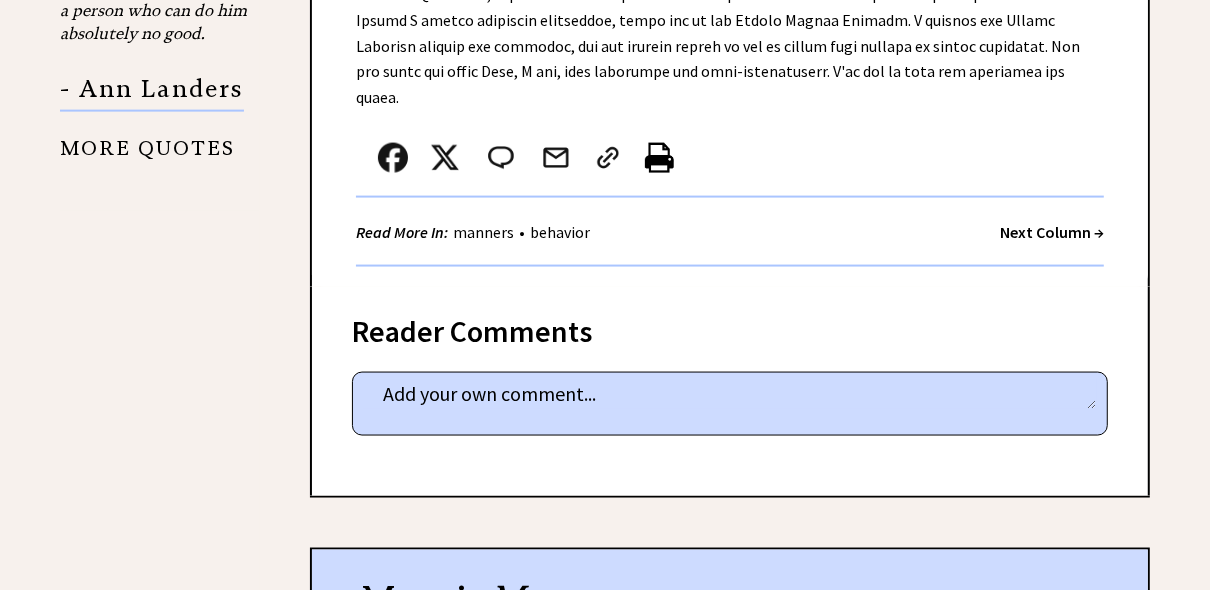 scroll, scrollTop: 1920, scrollLeft: 0, axis: vertical 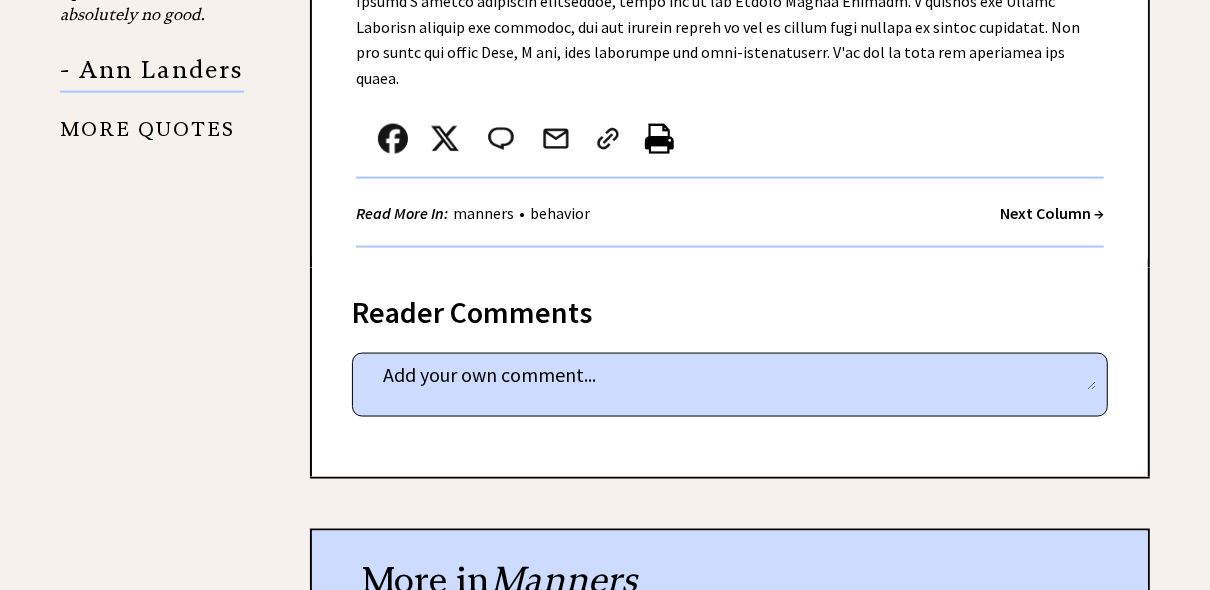 click on "Next Column →" at bounding box center (1052, 213) 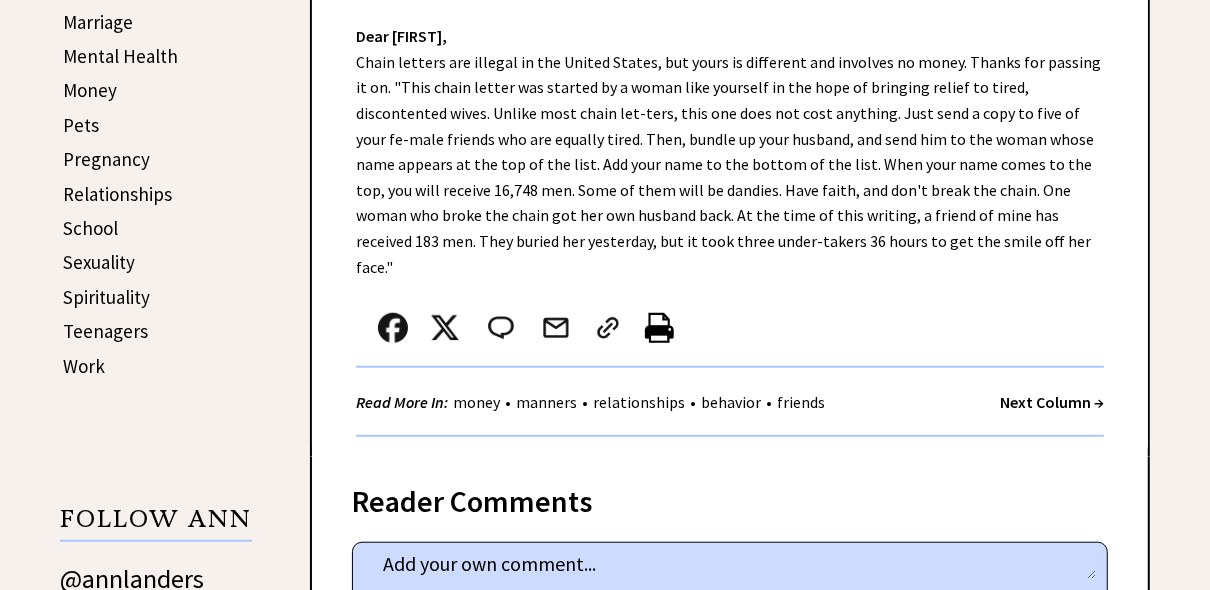 scroll, scrollTop: 960, scrollLeft: 0, axis: vertical 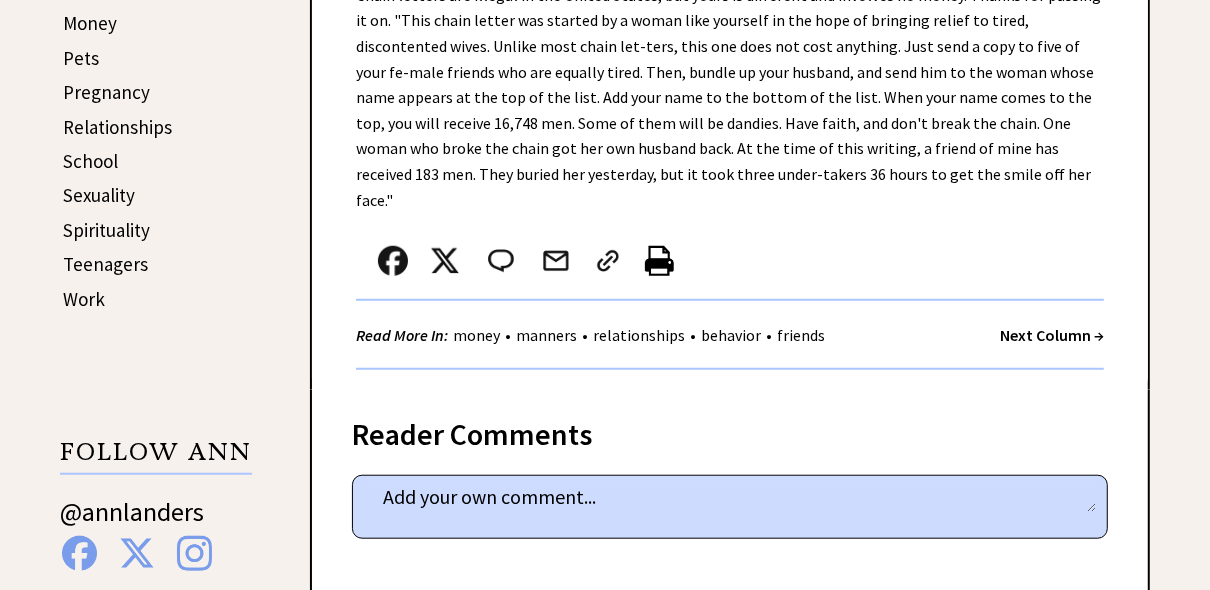 click on "Next Column →" at bounding box center [1052, 335] 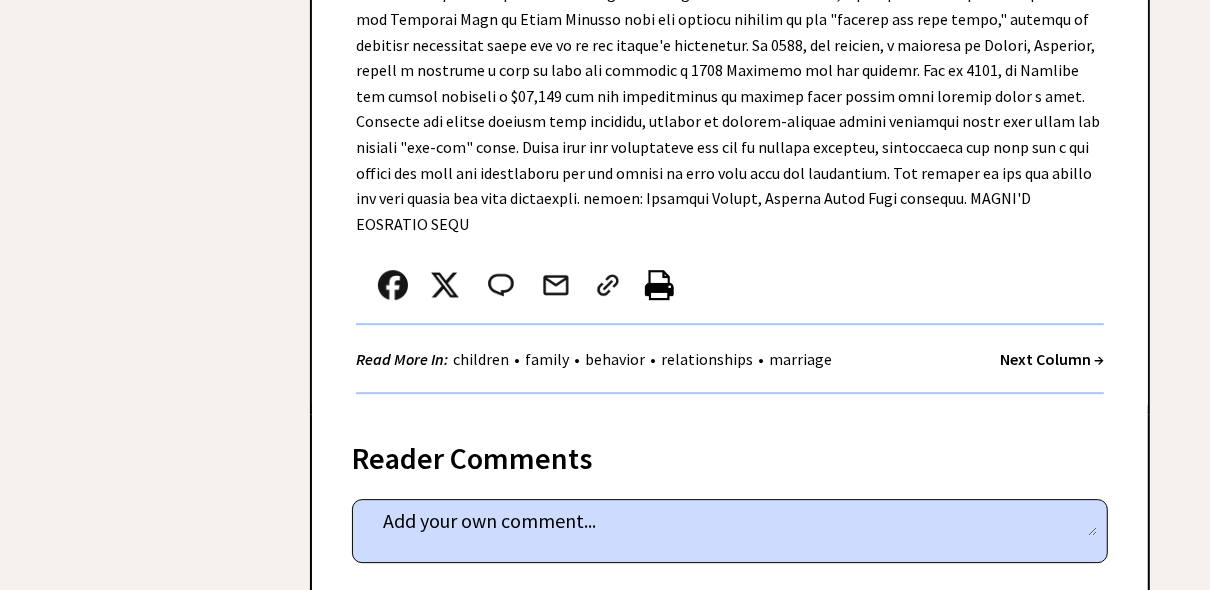 scroll, scrollTop: 3904, scrollLeft: 0, axis: vertical 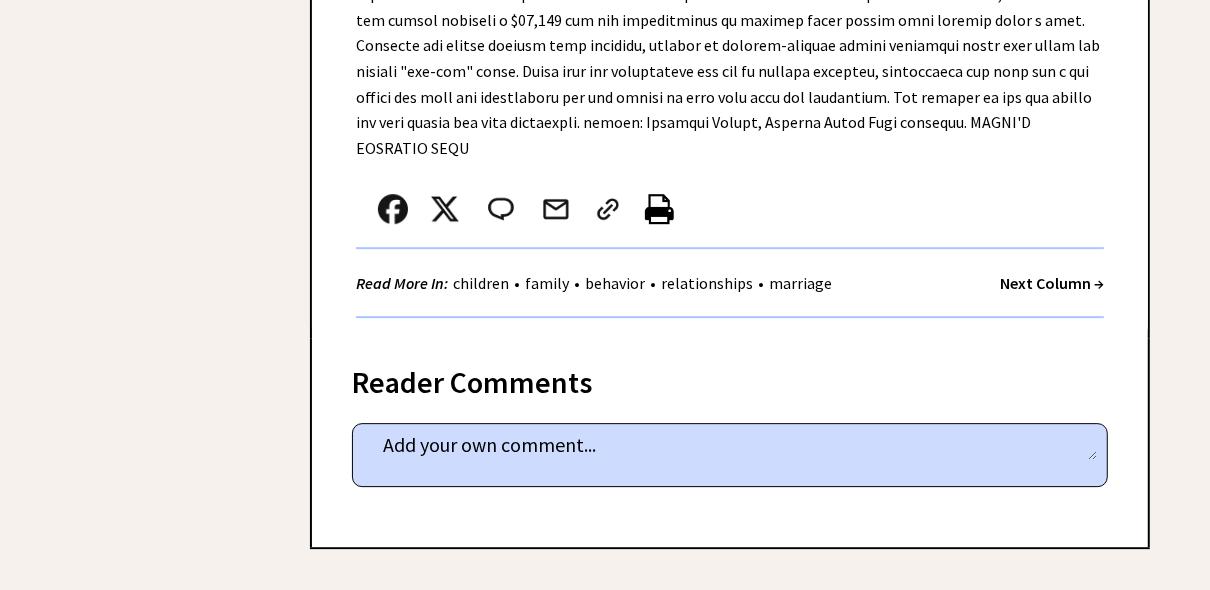 click on "Next Column →" at bounding box center [1052, 283] 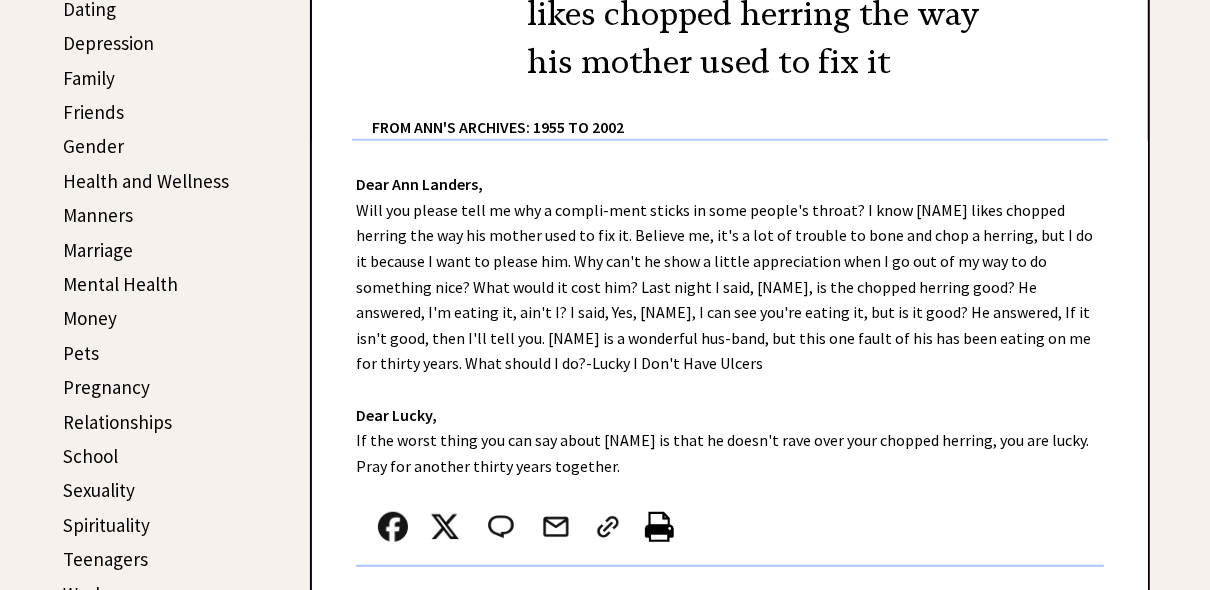 scroll, scrollTop: 832, scrollLeft: 0, axis: vertical 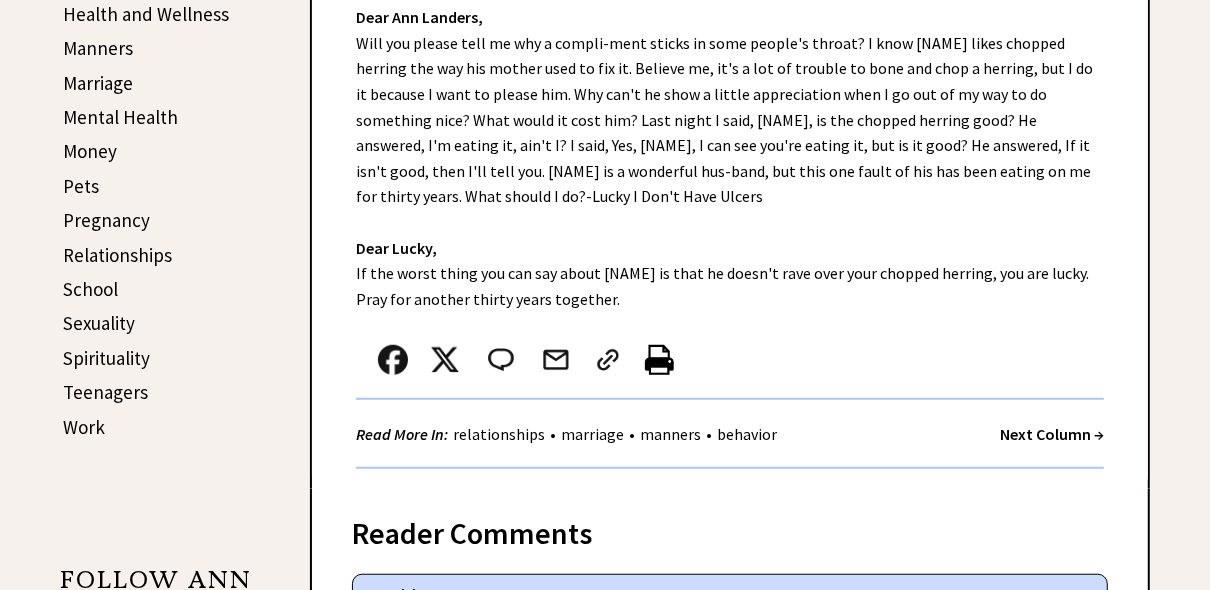 click on "Next Column →" at bounding box center [1052, 434] 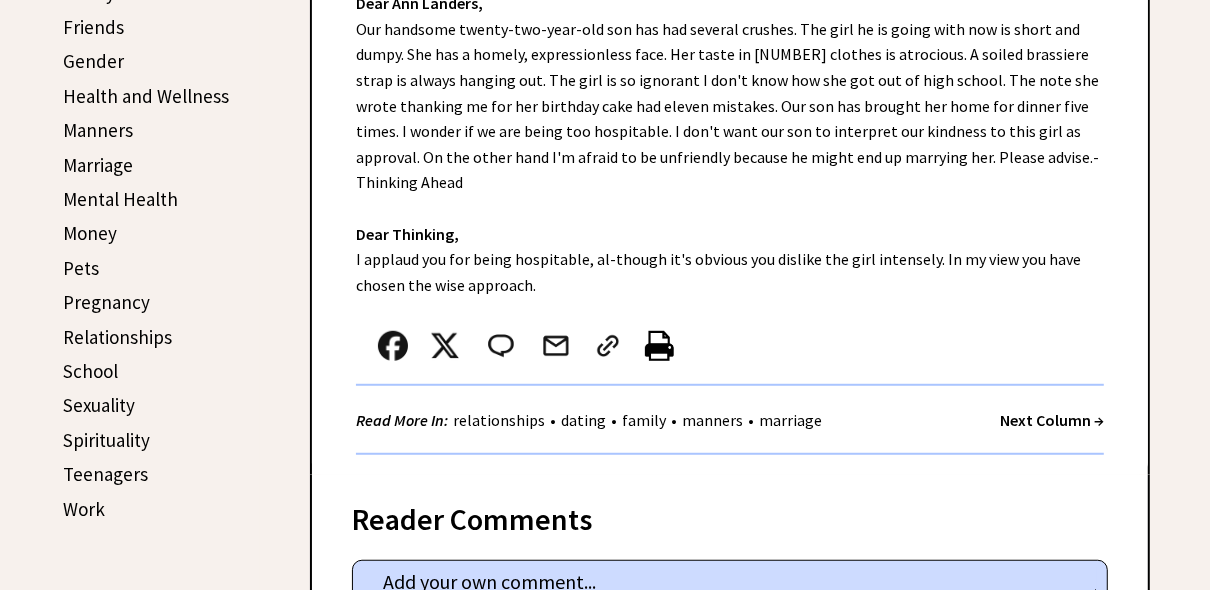 scroll, scrollTop: 768, scrollLeft: 0, axis: vertical 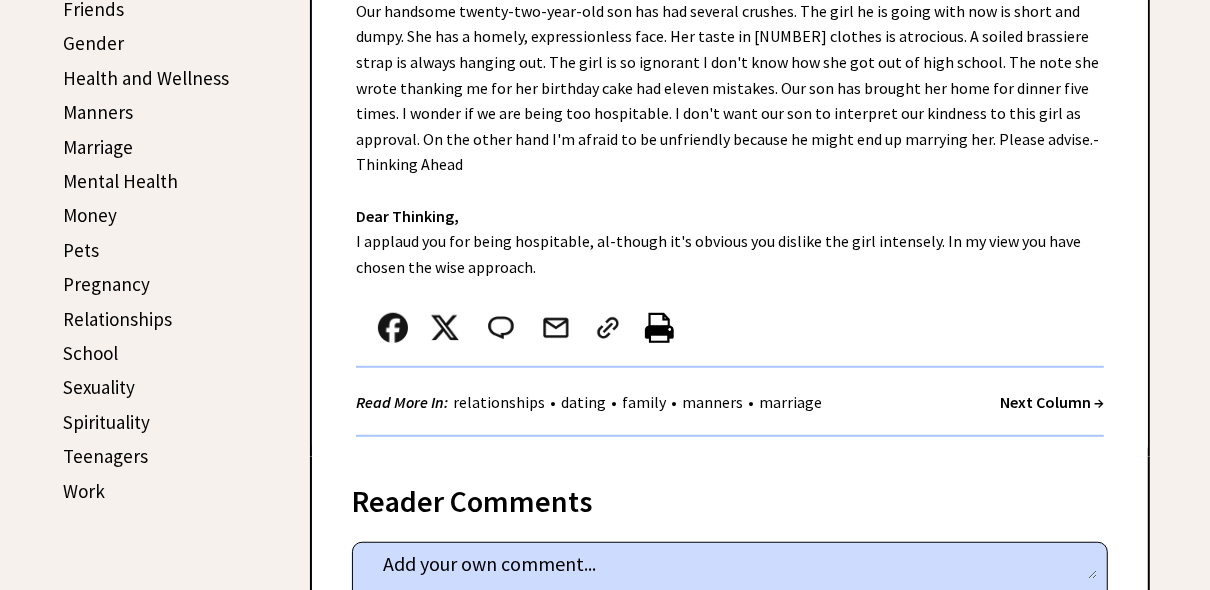 click on "Next Column →" at bounding box center (1052, 402) 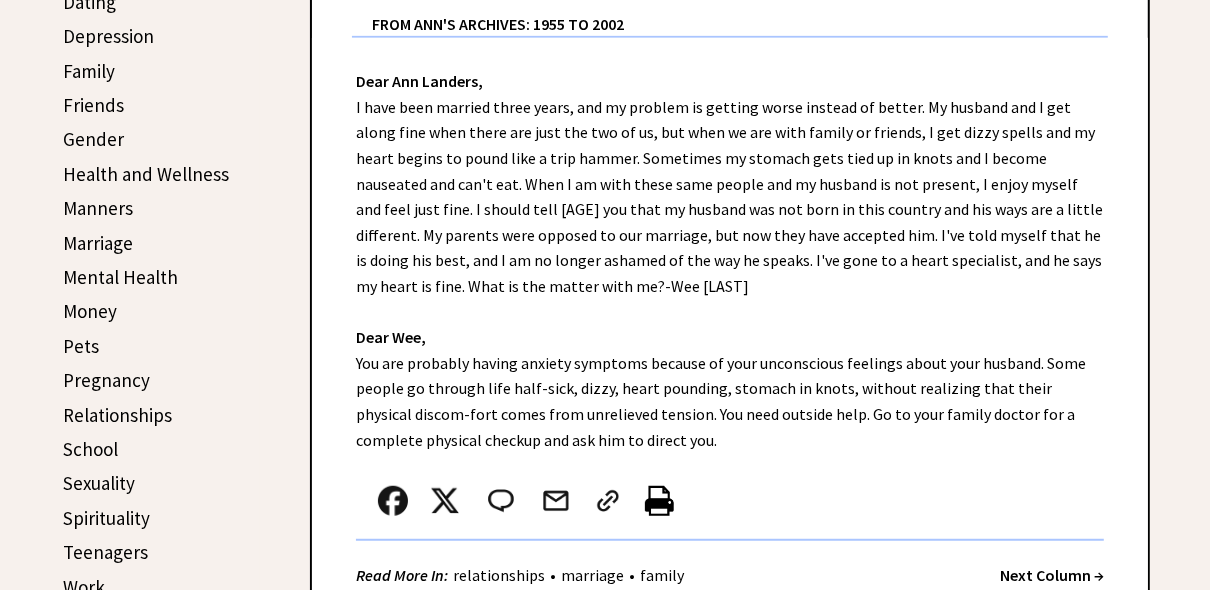 scroll, scrollTop: 704, scrollLeft: 0, axis: vertical 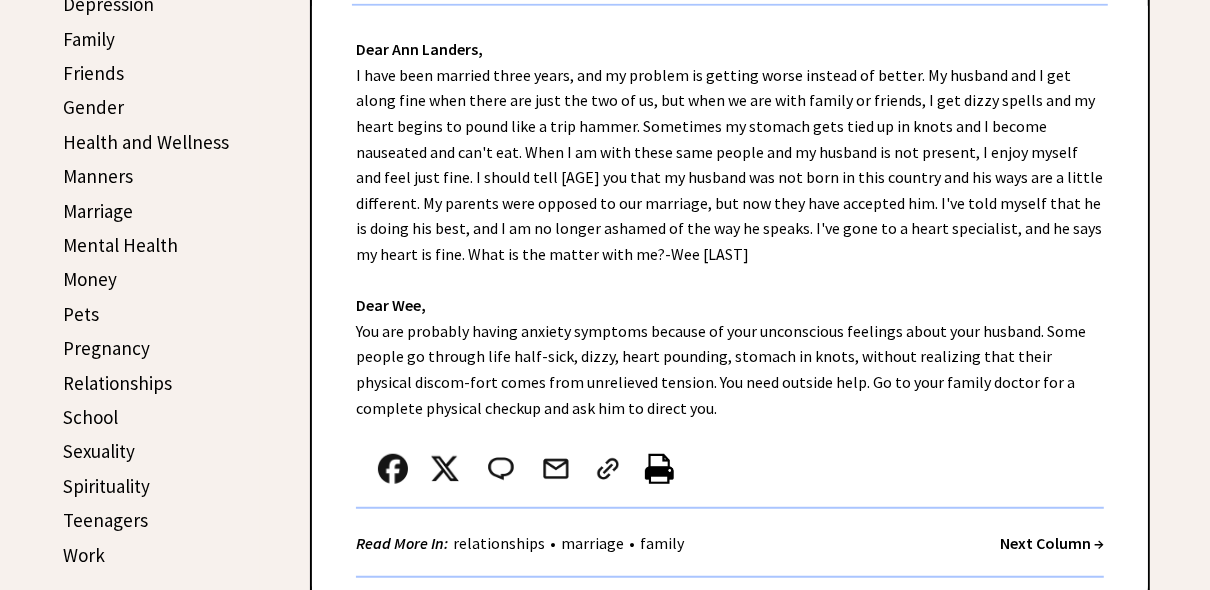 click on "Next Column →" at bounding box center (1052, 543) 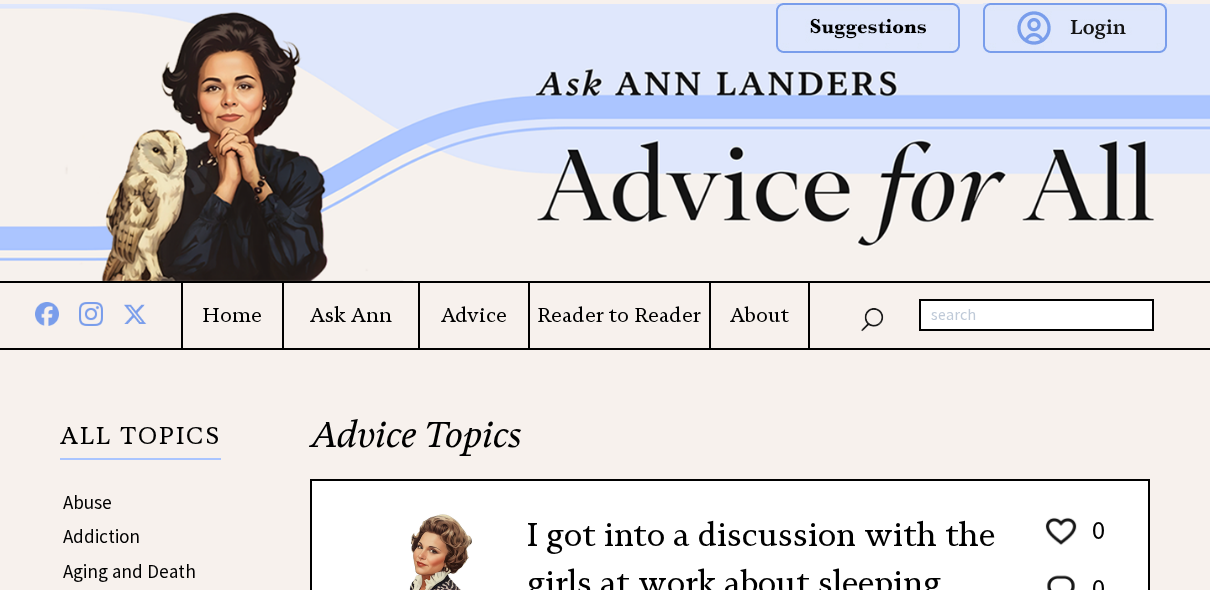 scroll, scrollTop: 0, scrollLeft: 0, axis: both 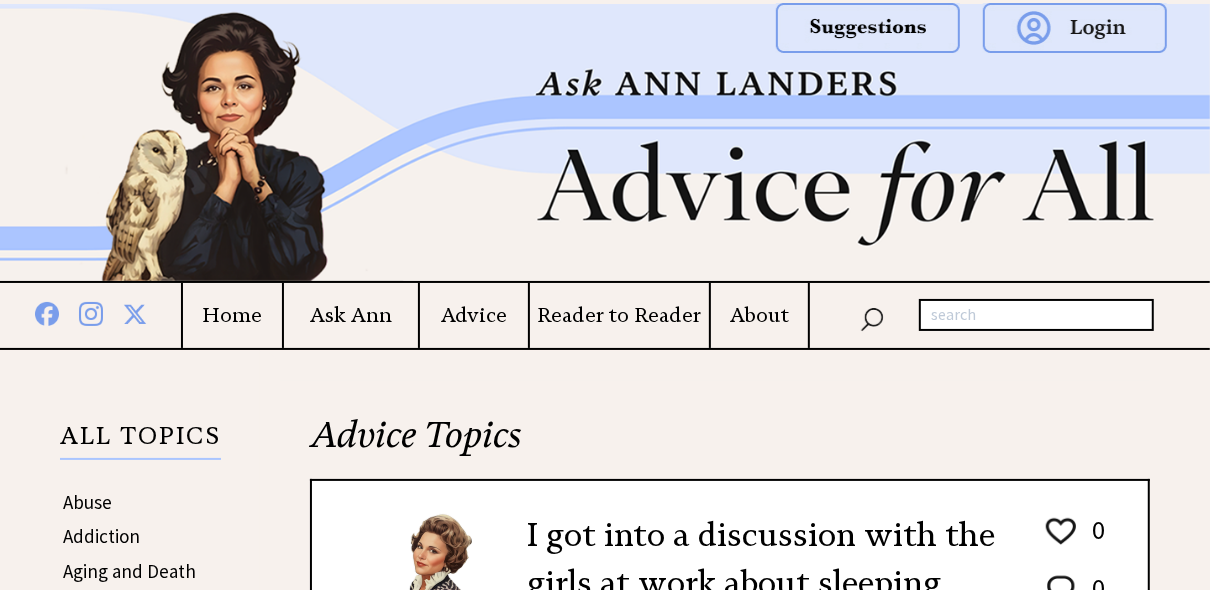 click at bounding box center (1000, 315) 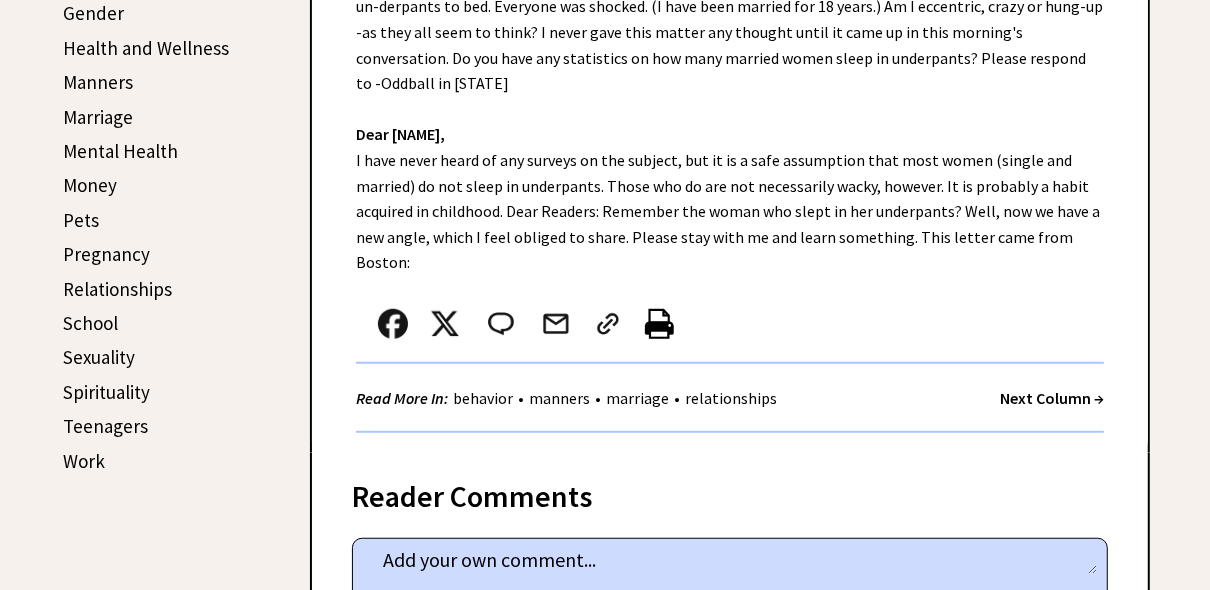 scroll, scrollTop: 800, scrollLeft: 0, axis: vertical 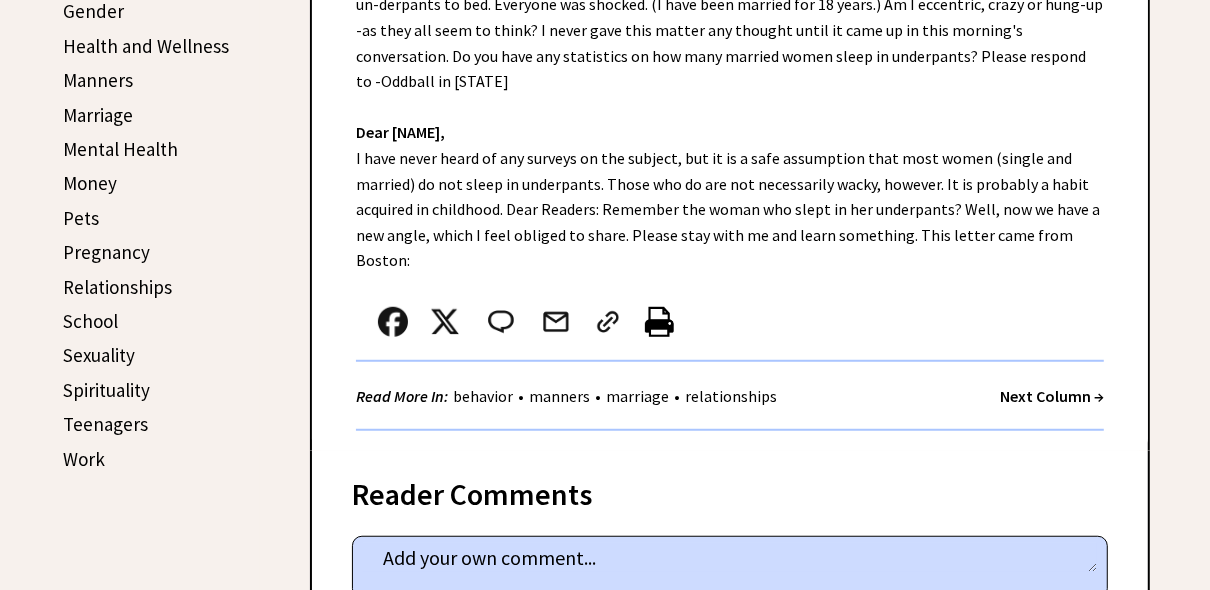 click on "Next Column →" at bounding box center [1052, 396] 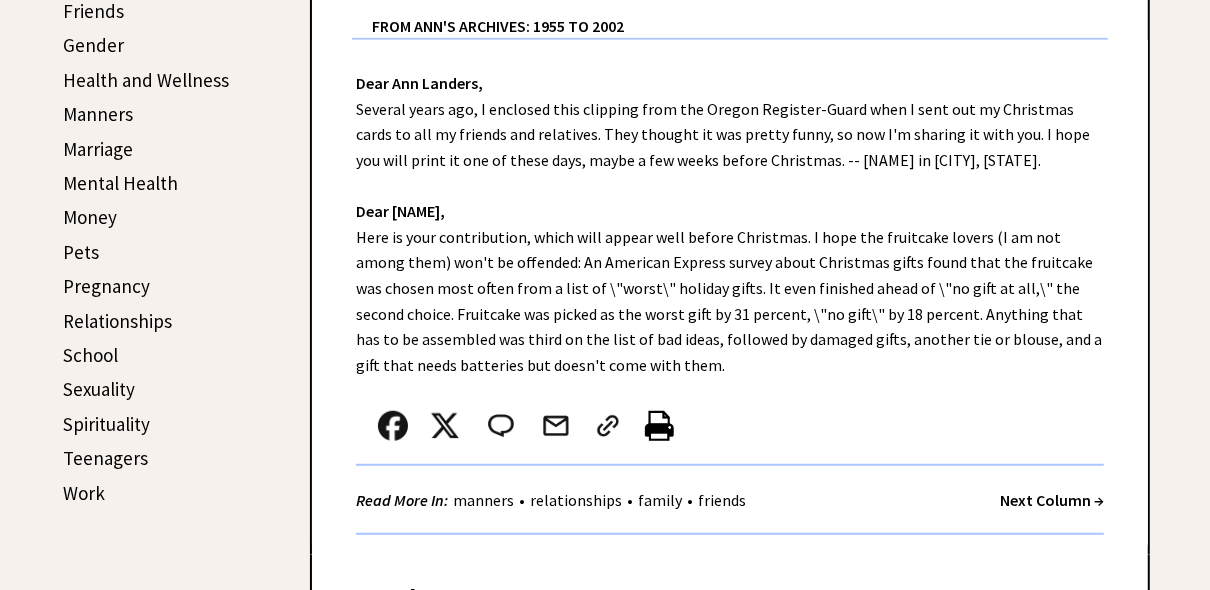 scroll, scrollTop: 768, scrollLeft: 0, axis: vertical 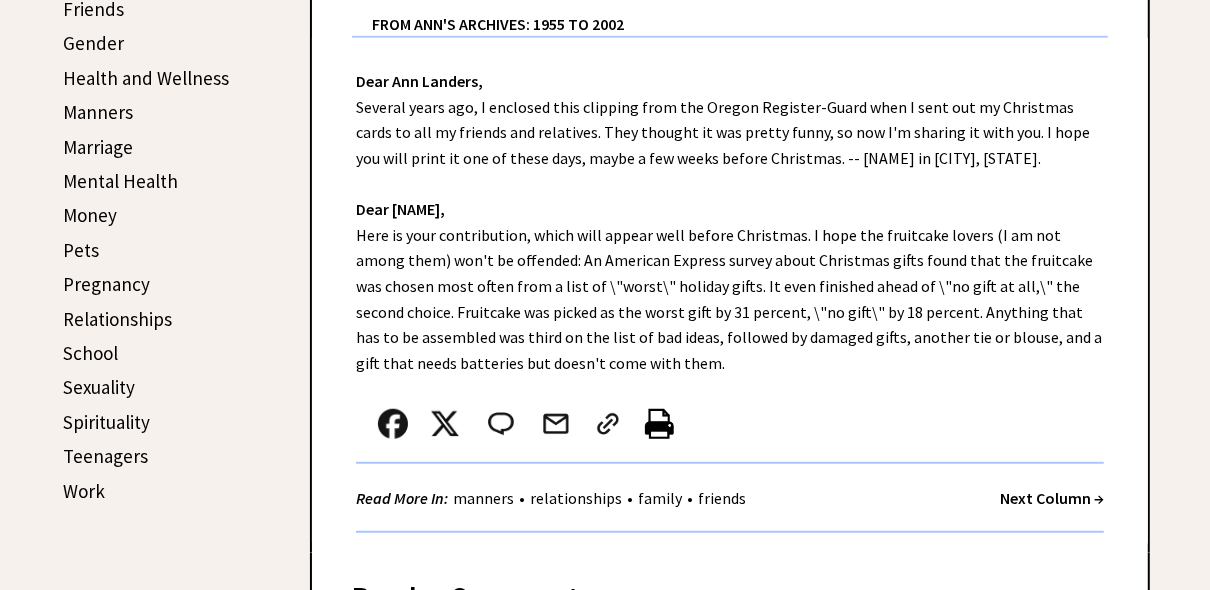 click on "Next Column →" at bounding box center (1052, 498) 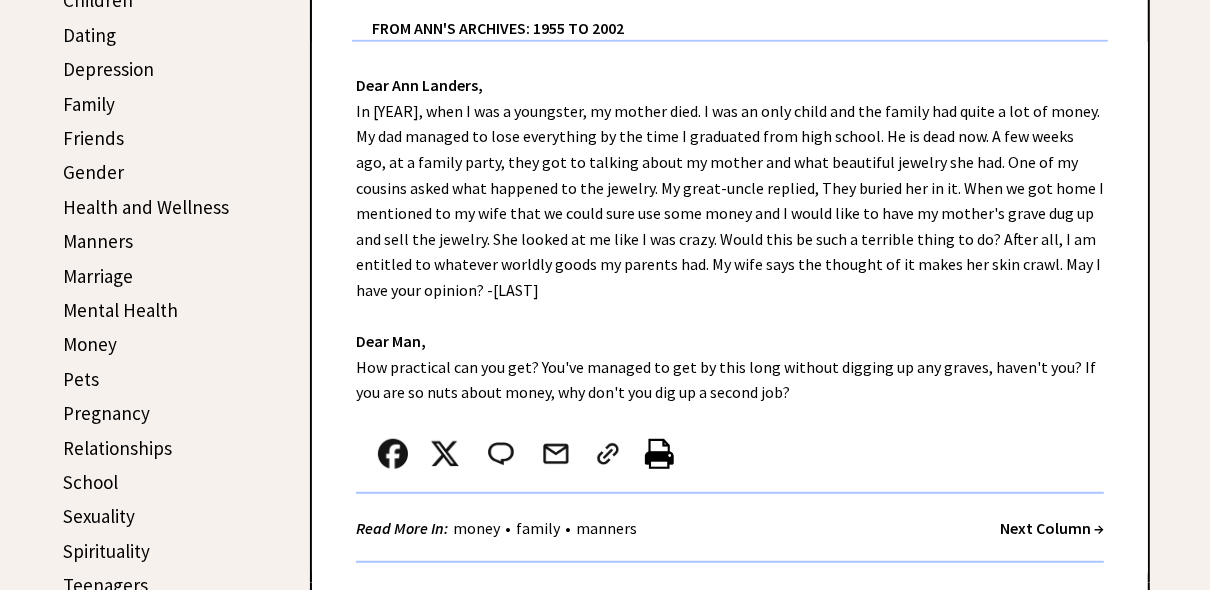 scroll, scrollTop: 640, scrollLeft: 0, axis: vertical 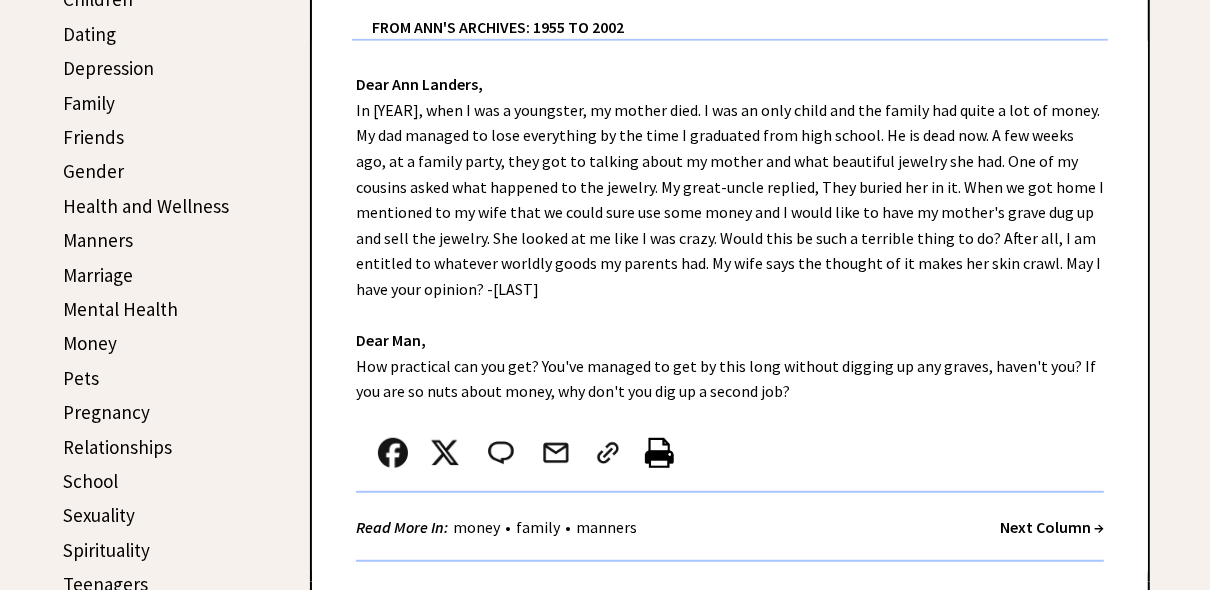 click on "Next Column →" at bounding box center (1052, 527) 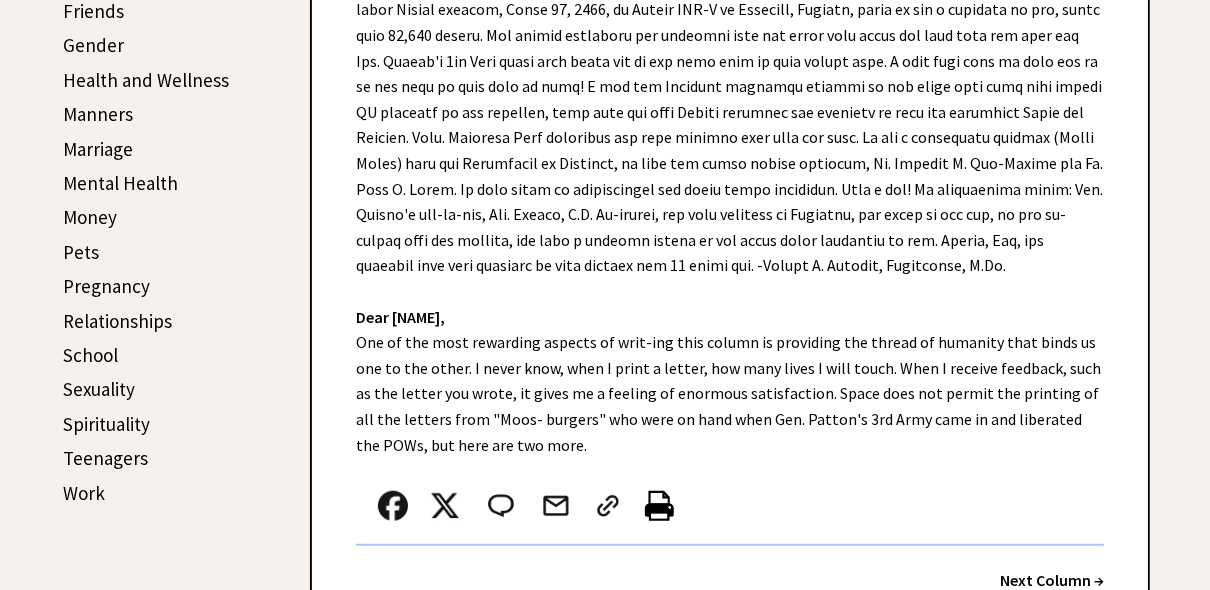 scroll, scrollTop: 768, scrollLeft: 0, axis: vertical 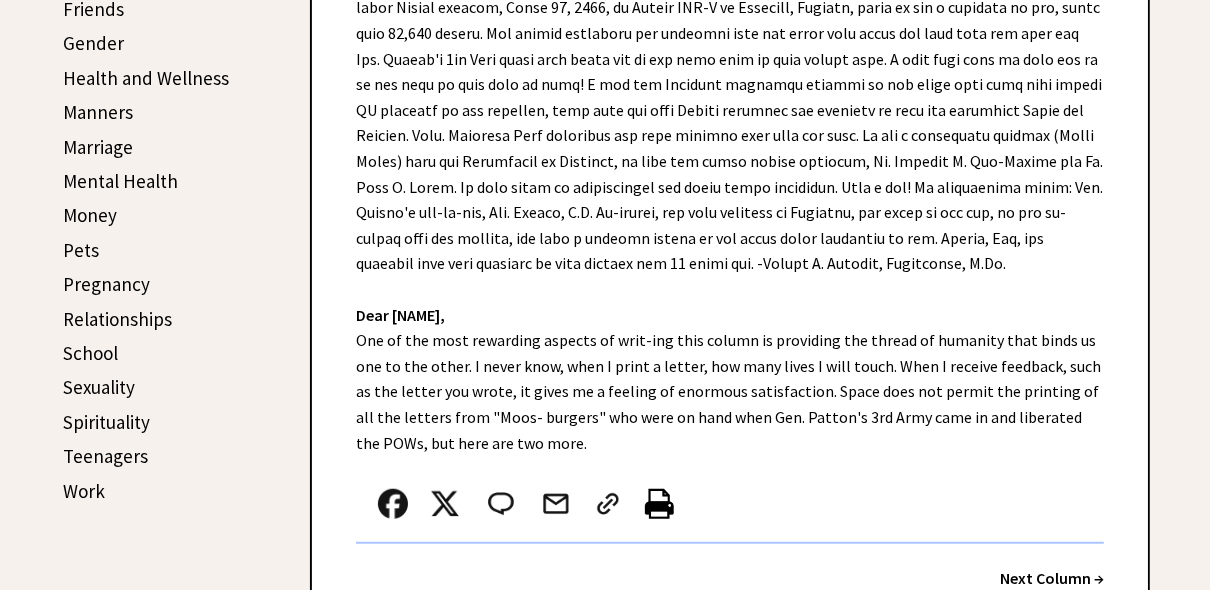 click on "Next Column →" at bounding box center (1052, 578) 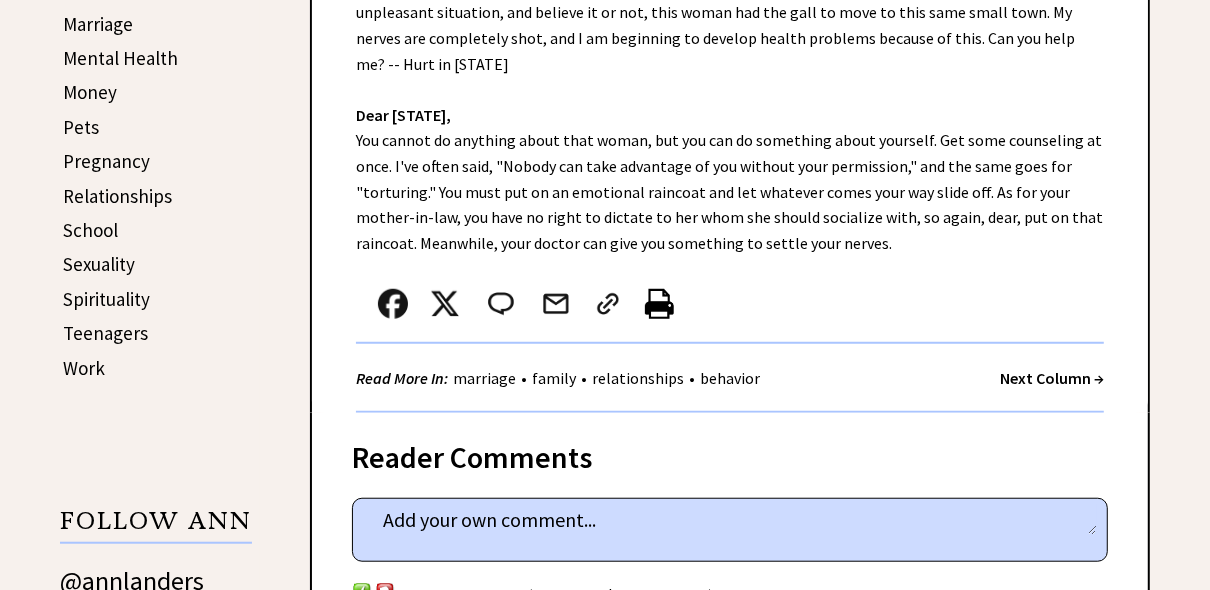 scroll, scrollTop: 896, scrollLeft: 0, axis: vertical 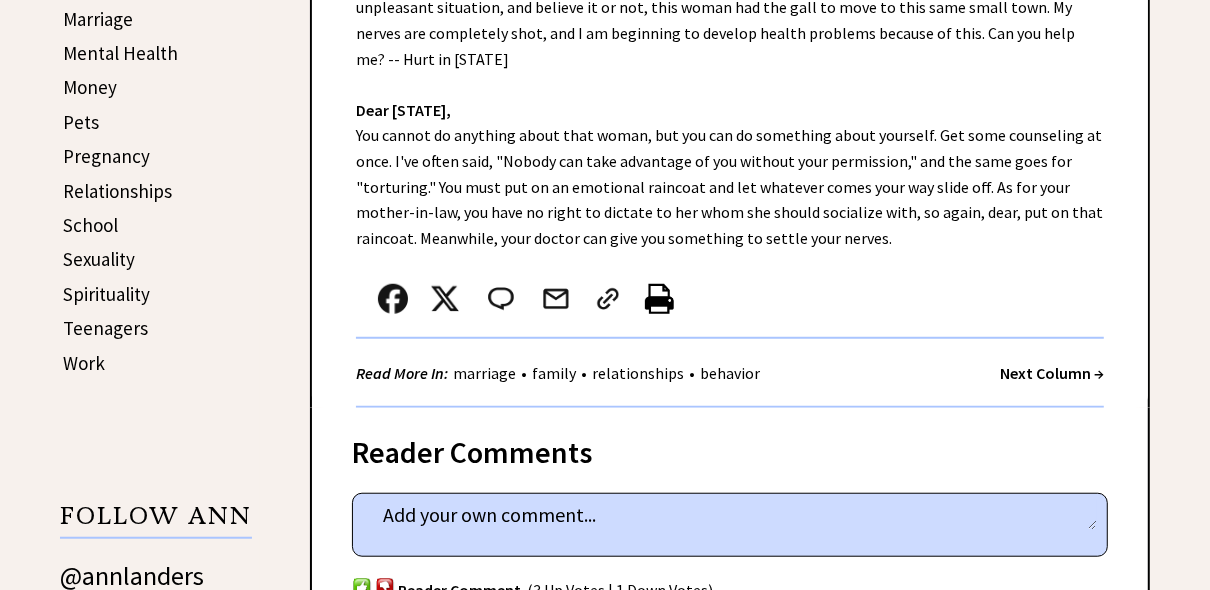 click on "Next Column →" at bounding box center (1052, 373) 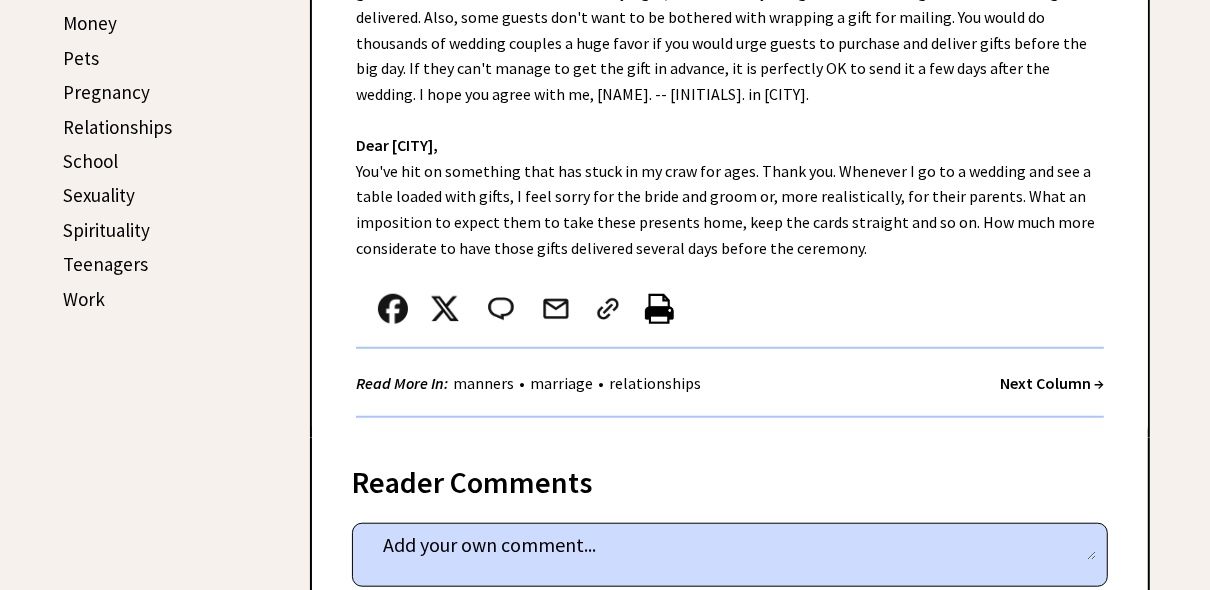 scroll, scrollTop: 1152, scrollLeft: 0, axis: vertical 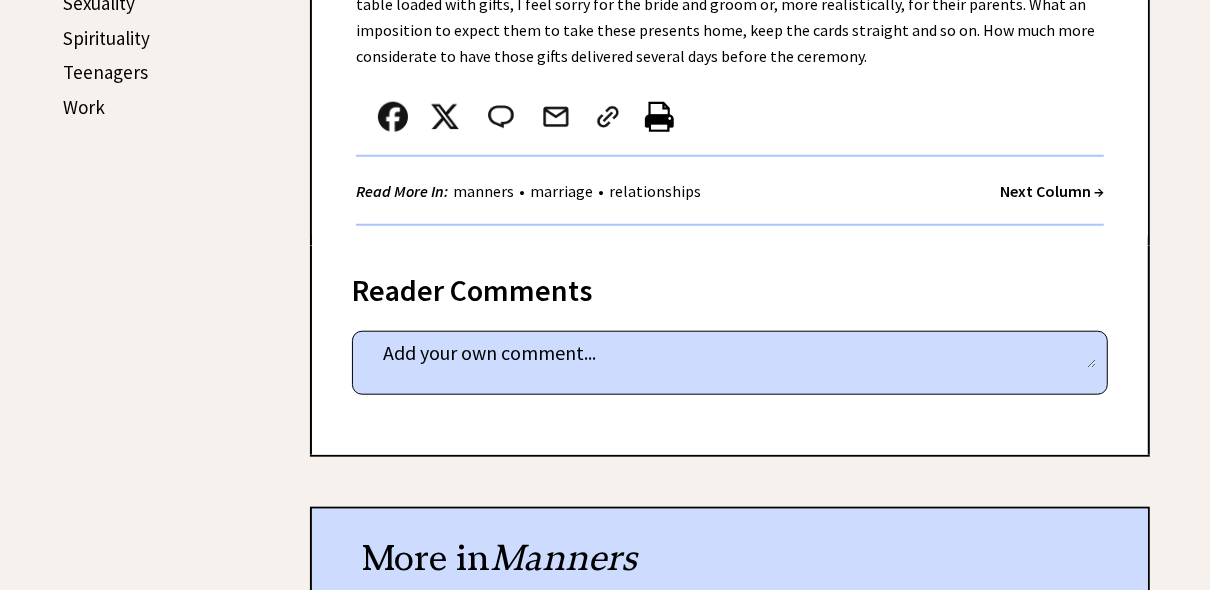click on "Next Column →" at bounding box center [1052, 191] 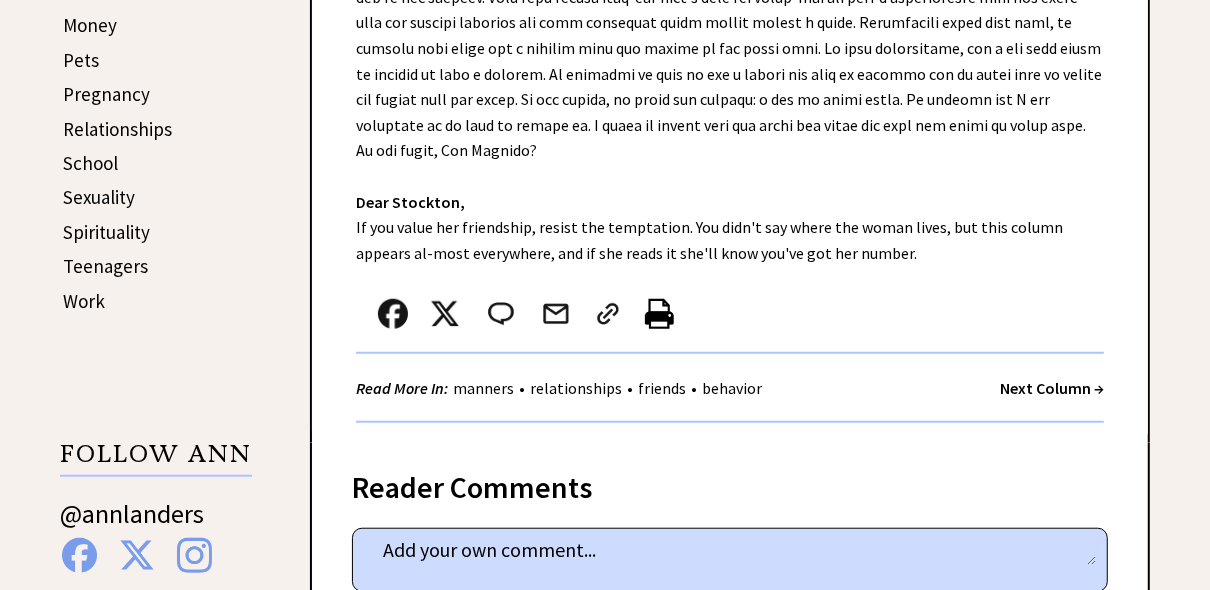 scroll, scrollTop: 960, scrollLeft: 0, axis: vertical 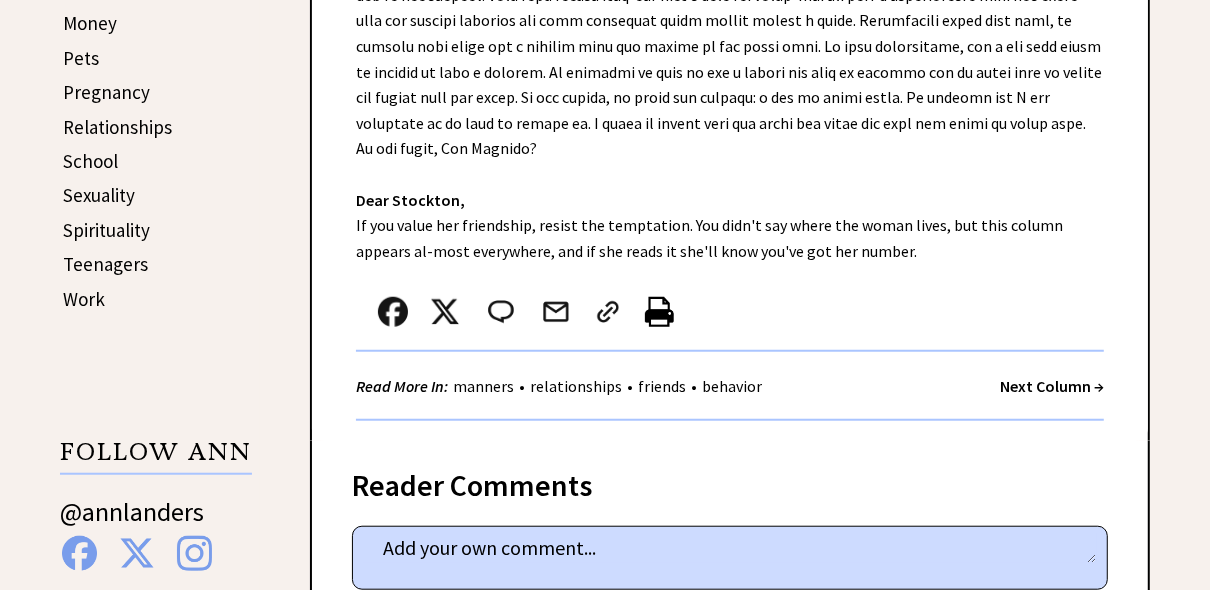 click on "Next Column →" at bounding box center [1052, 386] 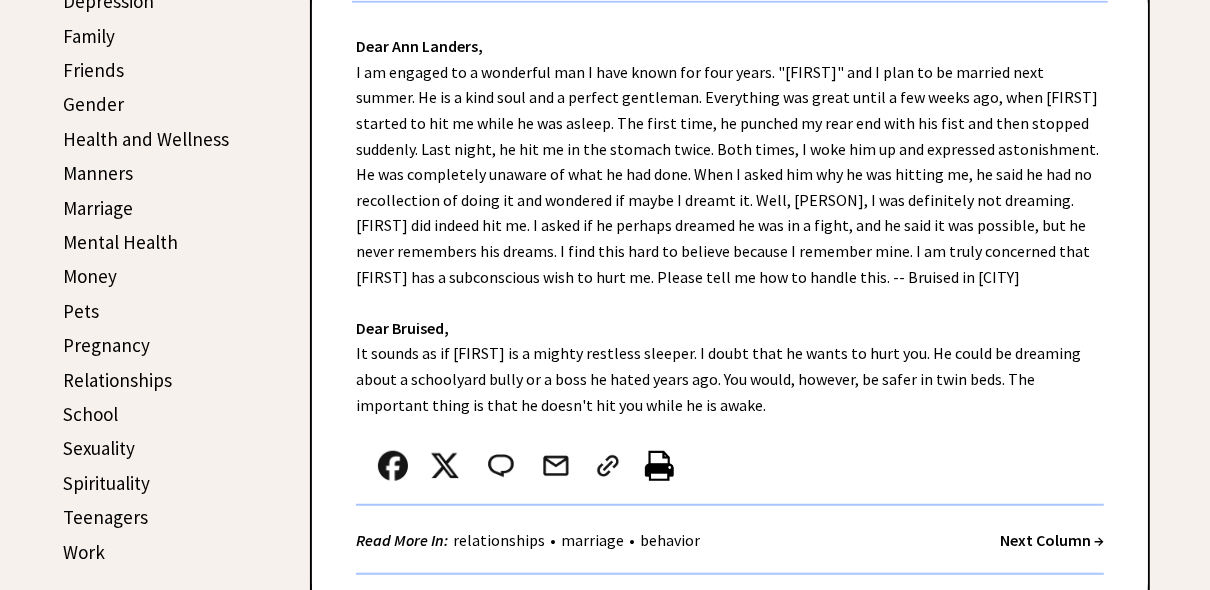 scroll, scrollTop: 736, scrollLeft: 0, axis: vertical 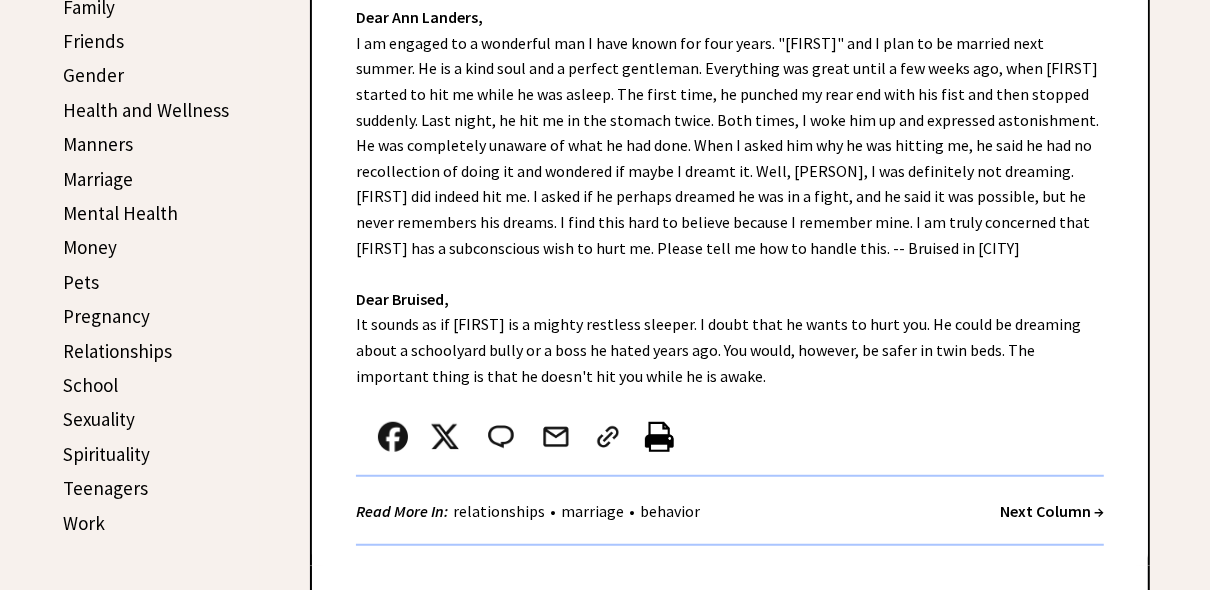 click on "Next Column →" at bounding box center [1052, 511] 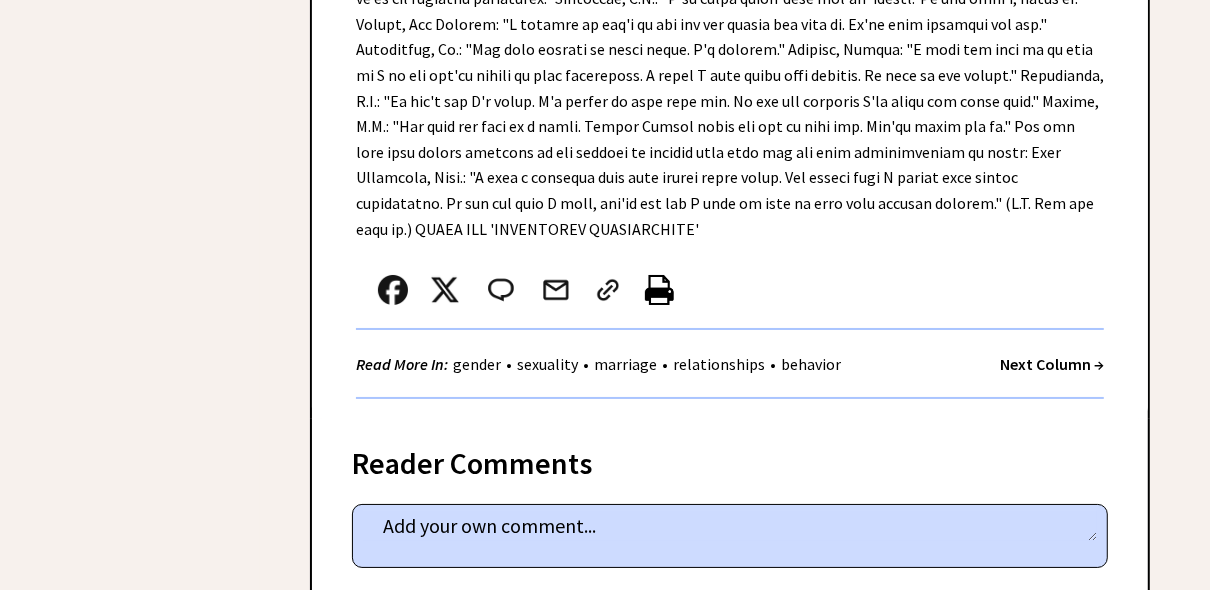 scroll, scrollTop: 5024, scrollLeft: 0, axis: vertical 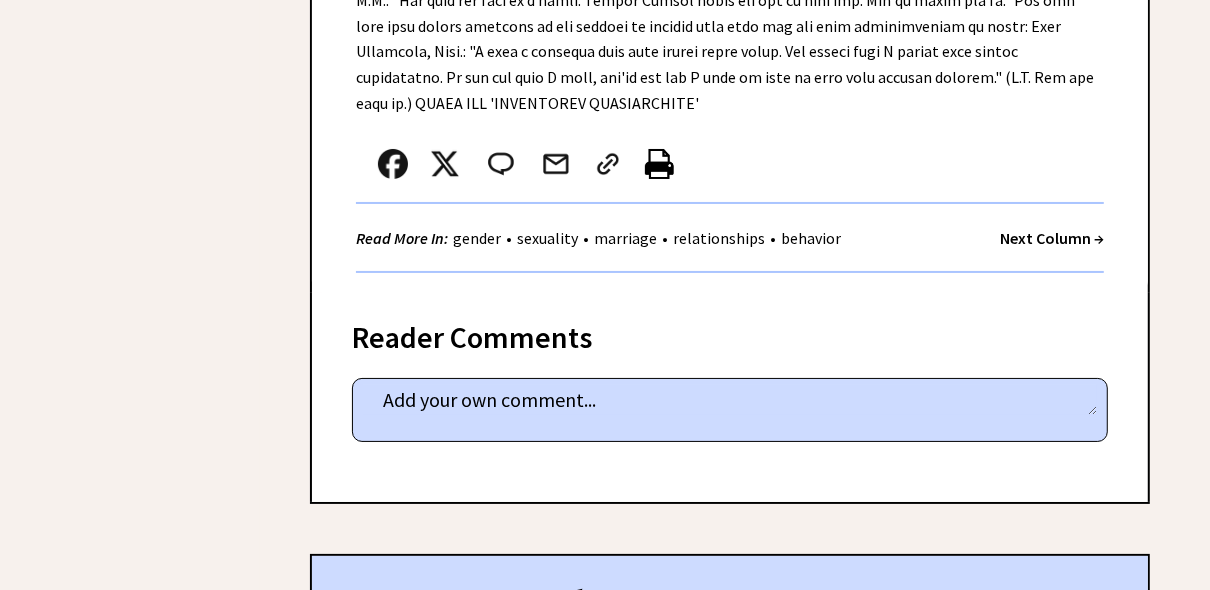 click on "Next Column →" at bounding box center [1052, 238] 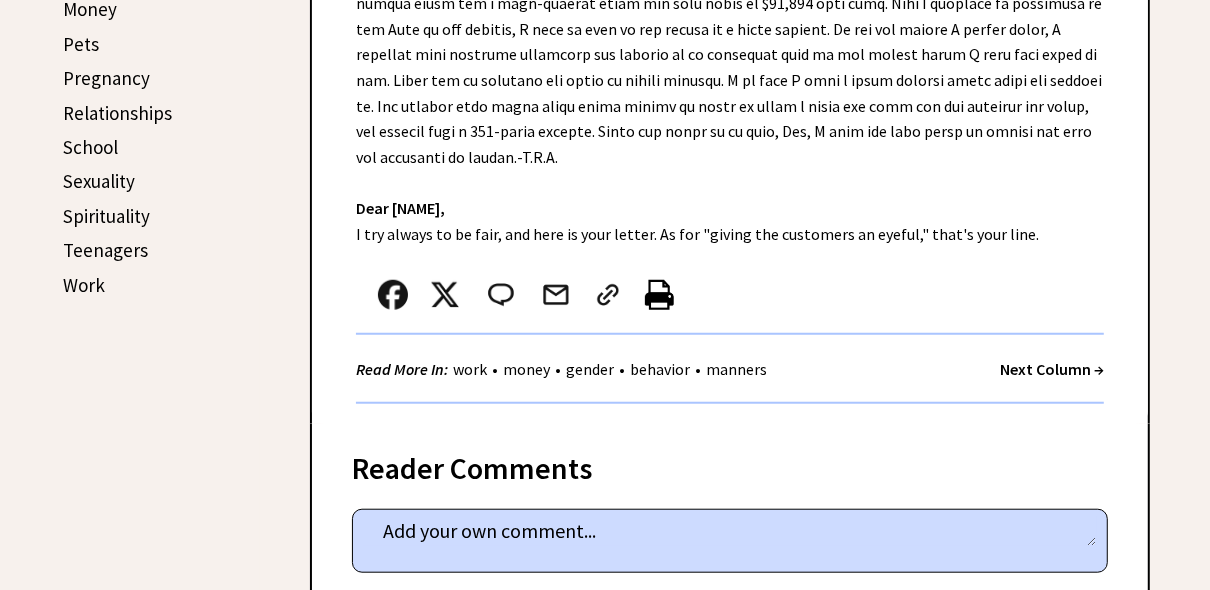 scroll, scrollTop: 992, scrollLeft: 0, axis: vertical 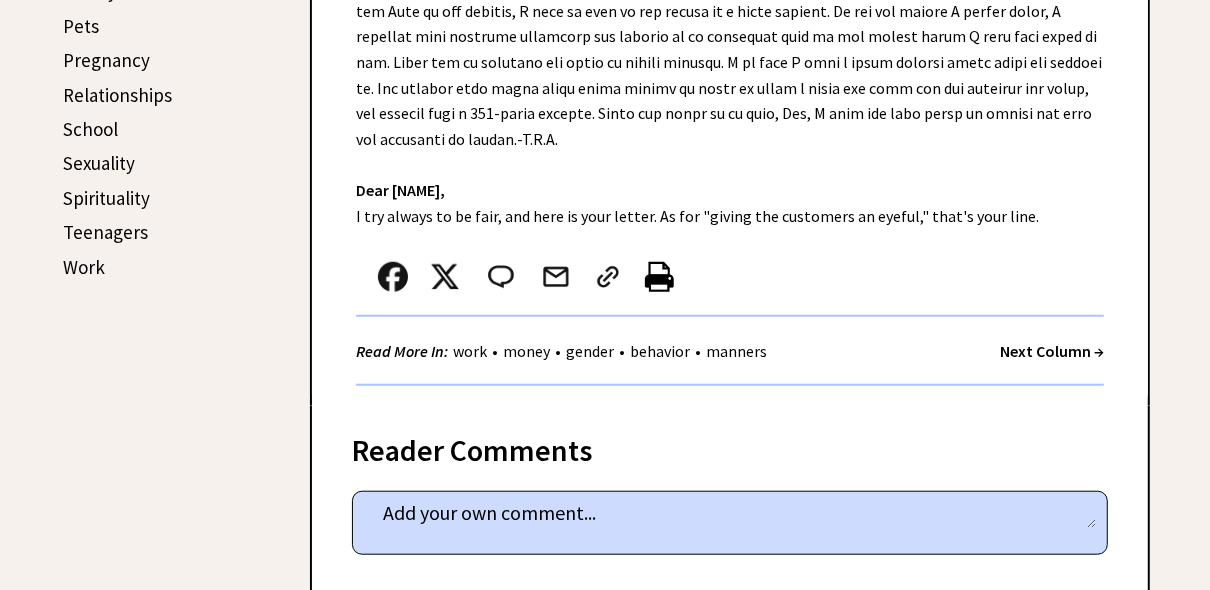 click on "Next Column →" at bounding box center (1052, 351) 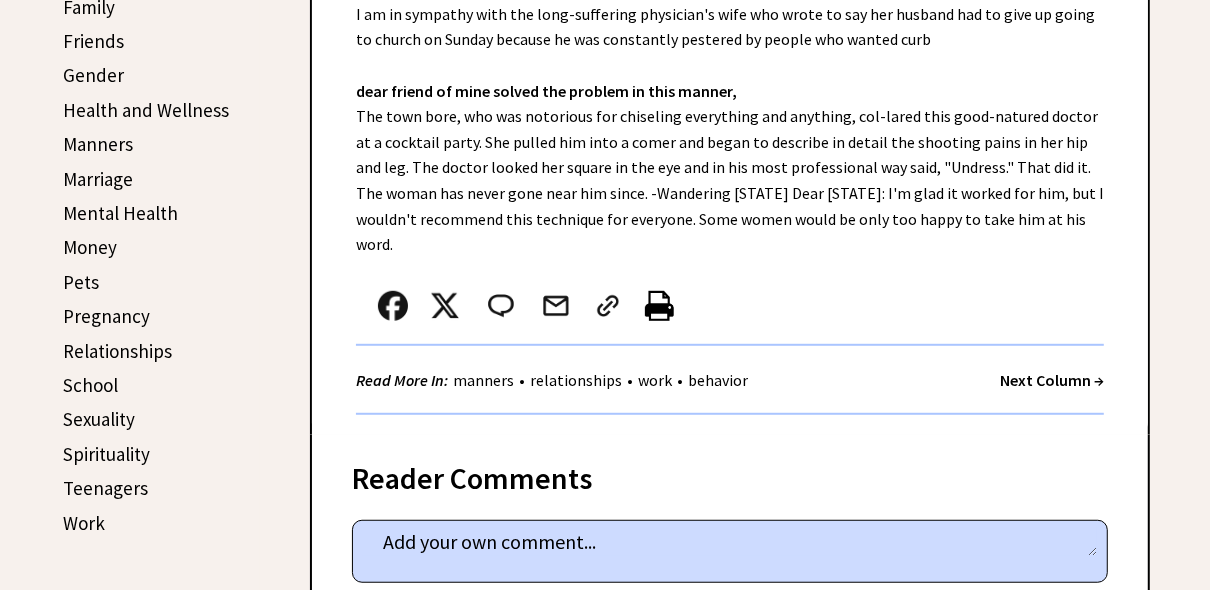 scroll, scrollTop: 800, scrollLeft: 0, axis: vertical 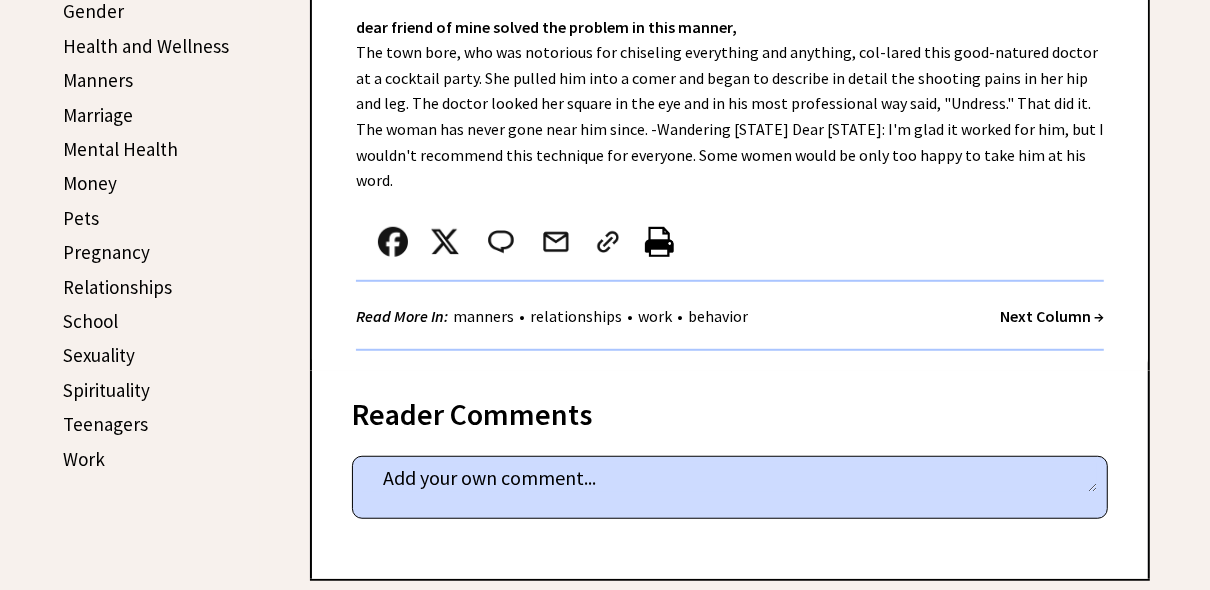 click on "Next Column →" at bounding box center (1052, 316) 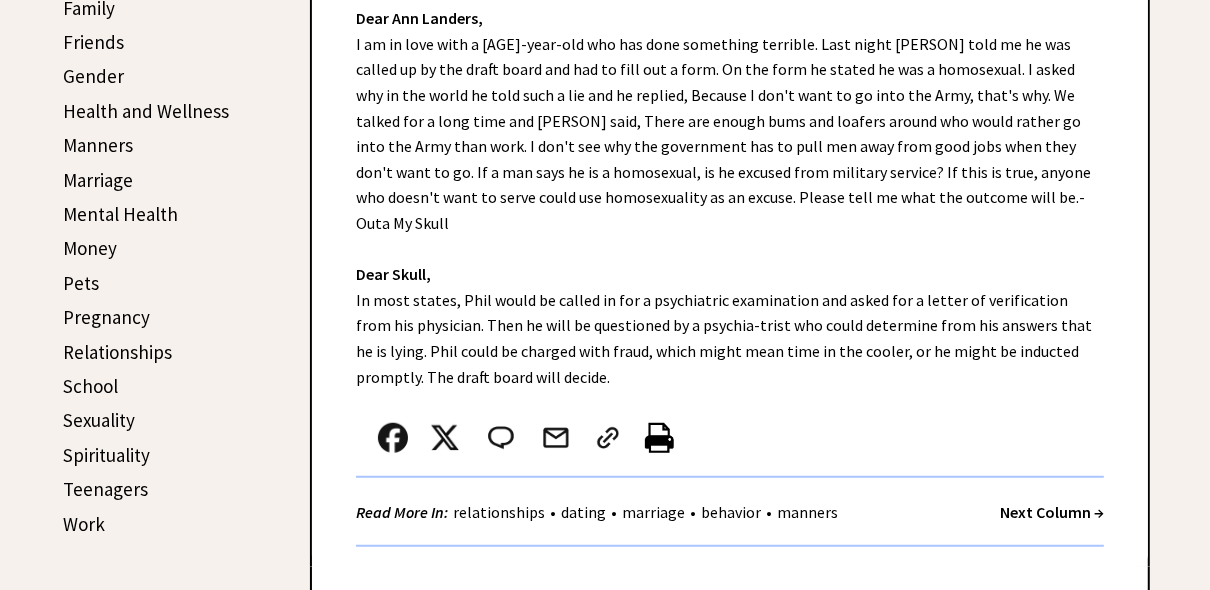 scroll, scrollTop: 736, scrollLeft: 0, axis: vertical 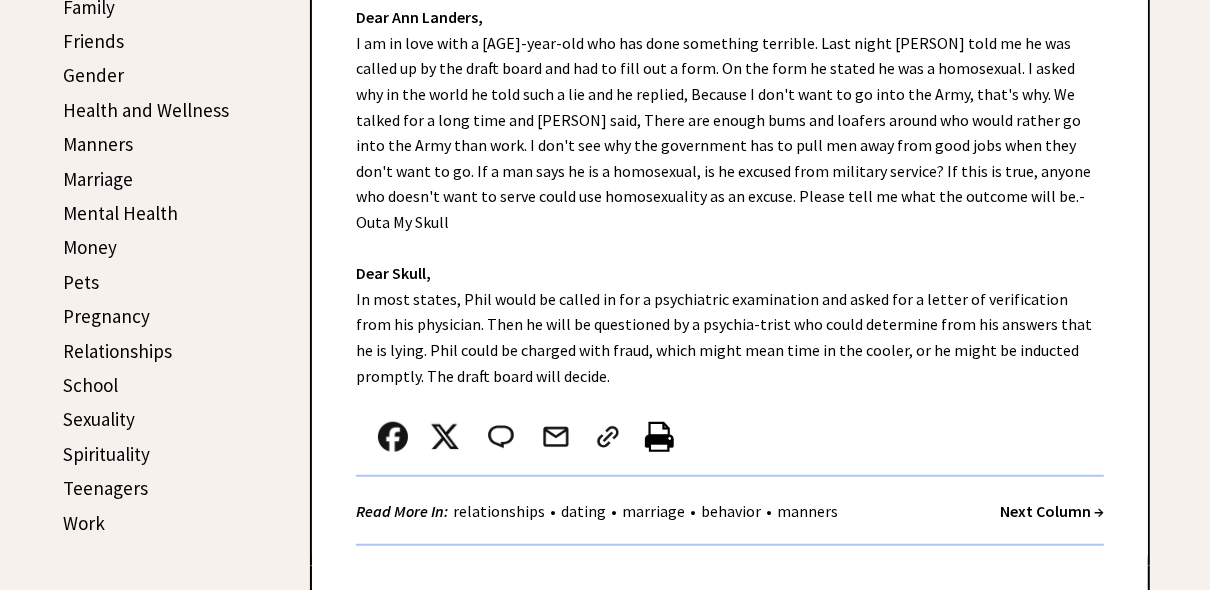 click on "Next Column →" at bounding box center (1052, 511) 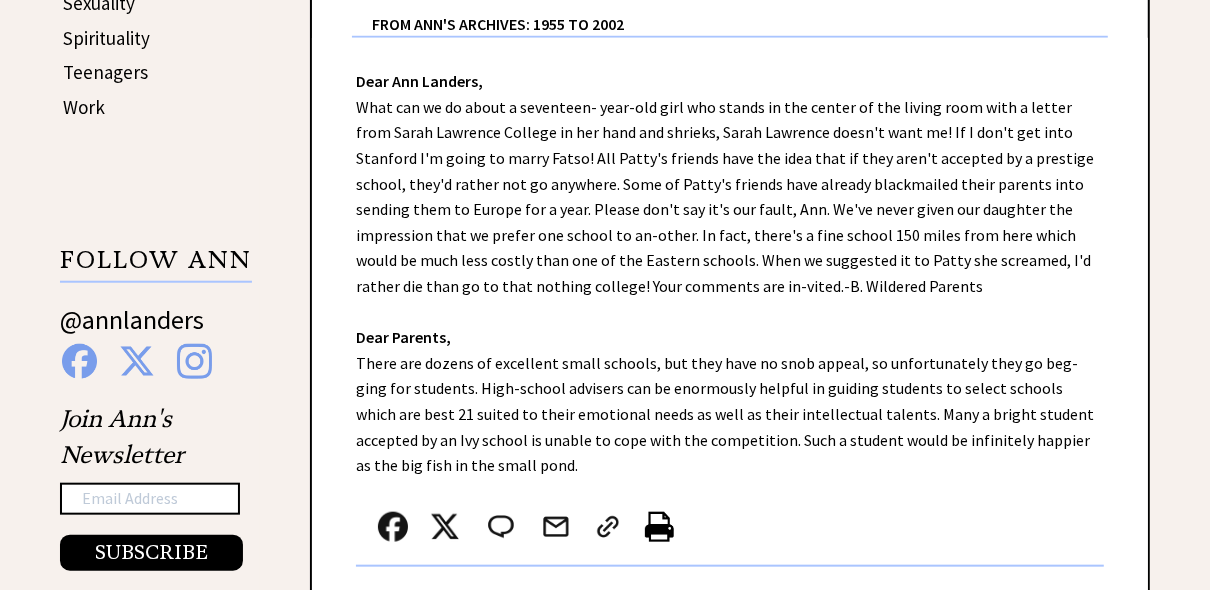 scroll, scrollTop: 1184, scrollLeft: 0, axis: vertical 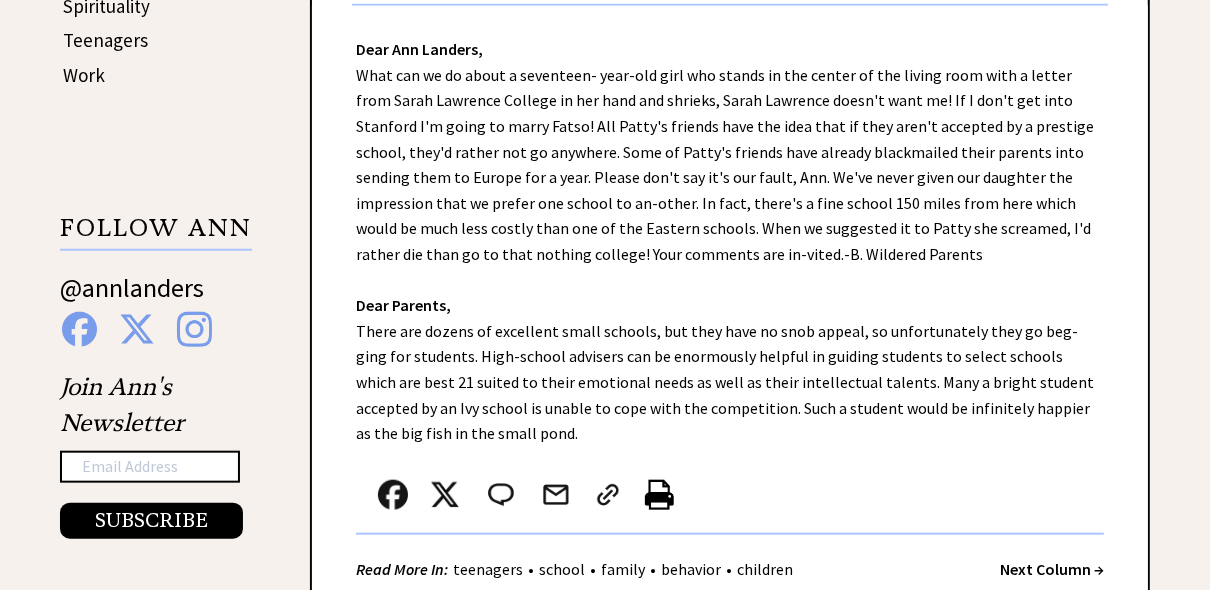 drag, startPoint x: 1028, startPoint y: 519, endPoint x: 988, endPoint y: 544, distance: 47.169907 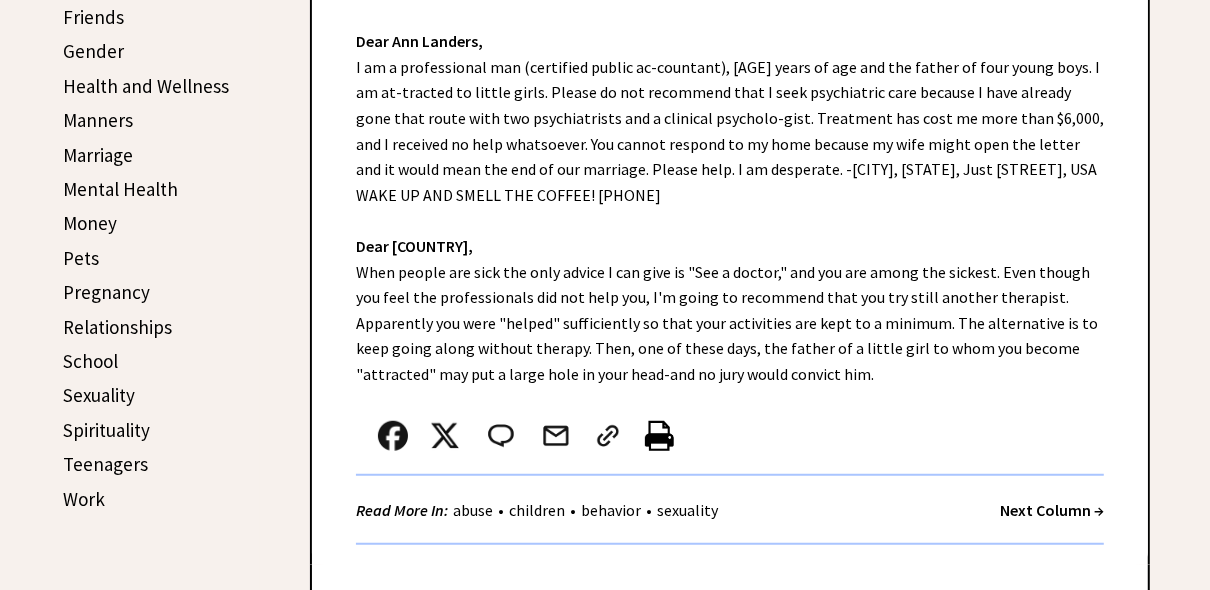 scroll, scrollTop: 800, scrollLeft: 0, axis: vertical 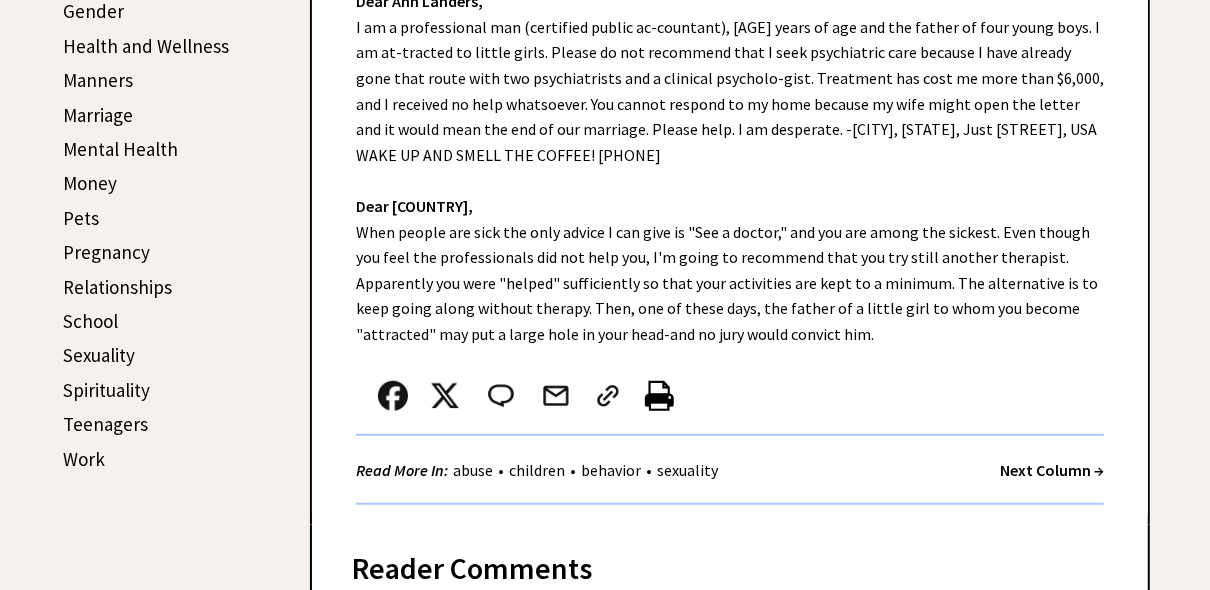 click on "Next Column →" at bounding box center (1052, 470) 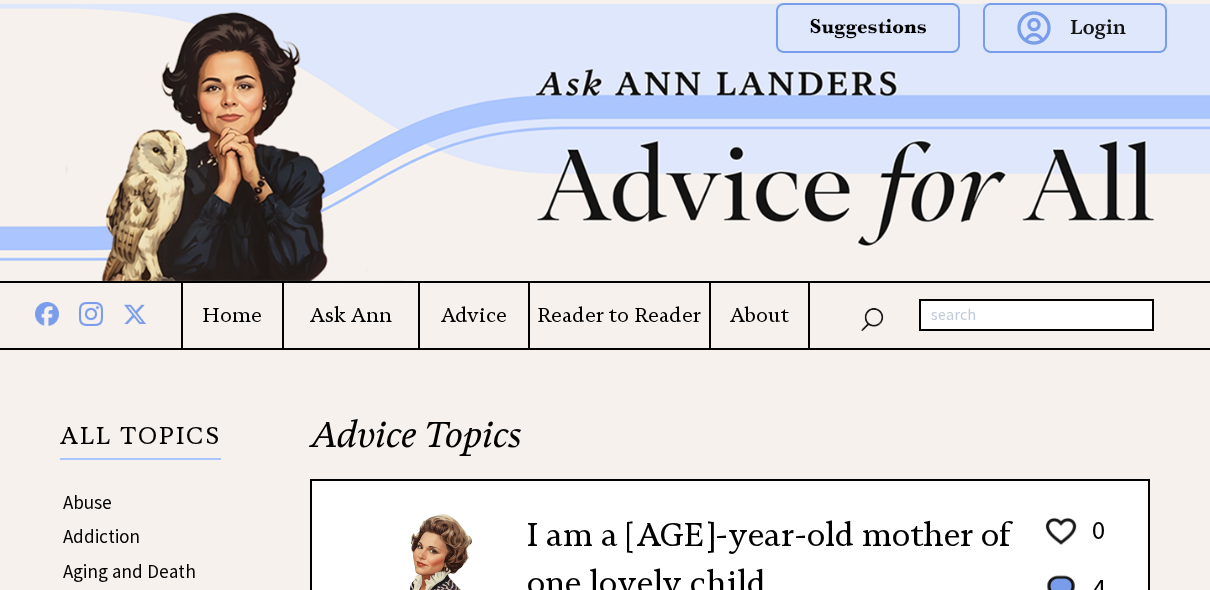 scroll, scrollTop: 0, scrollLeft: 0, axis: both 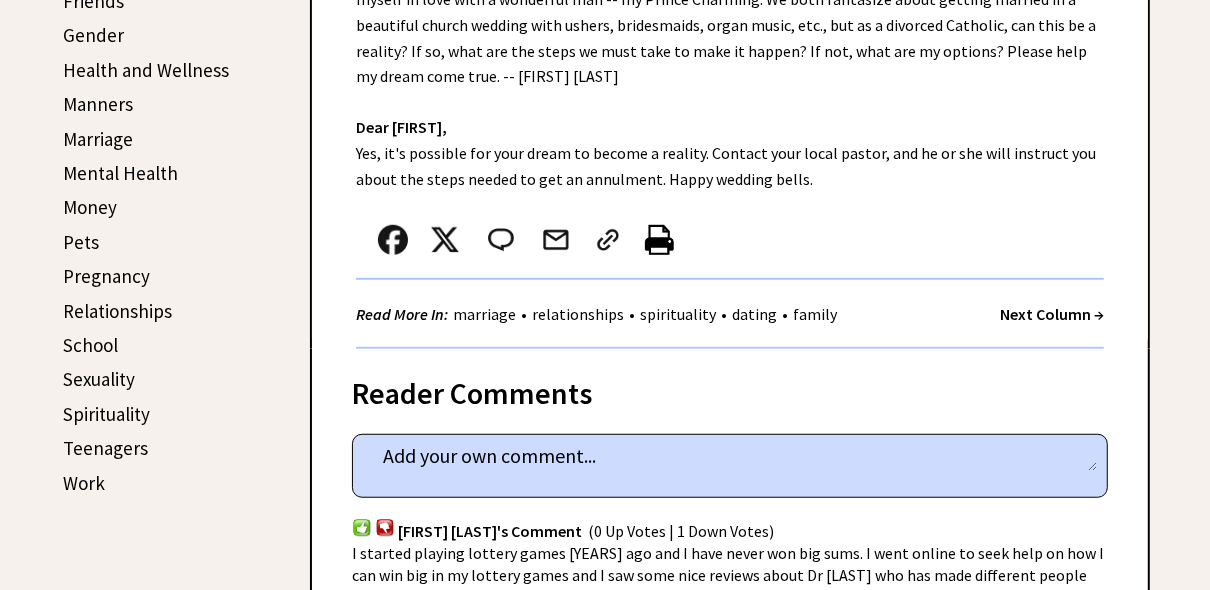 click on "Next Column →" at bounding box center (1052, 314) 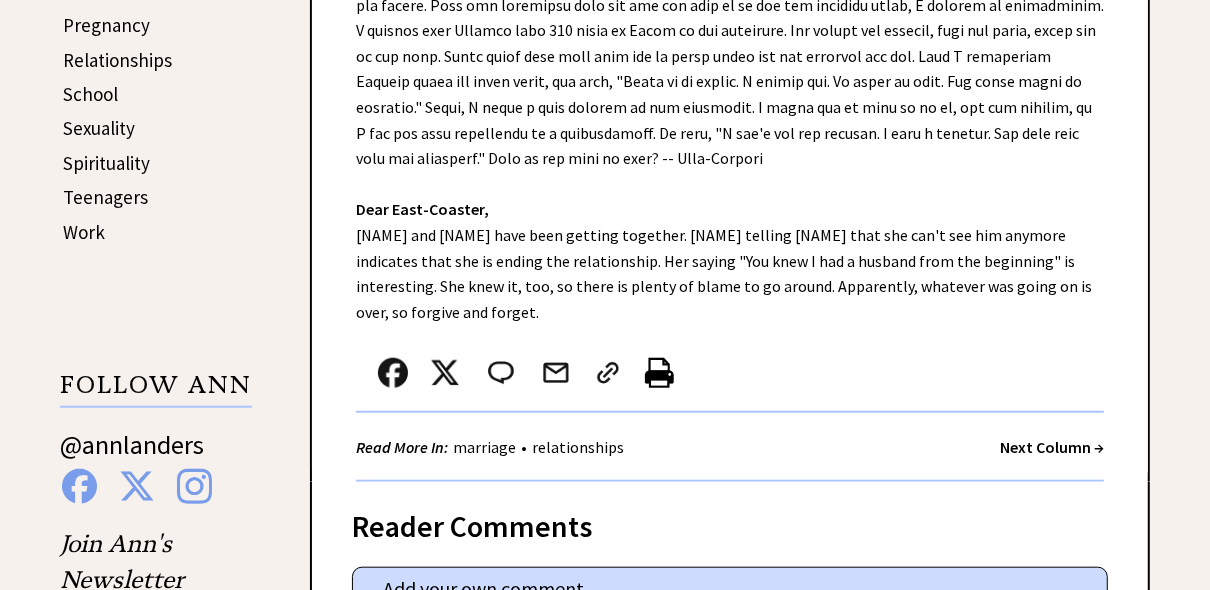 scroll, scrollTop: 1216, scrollLeft: 0, axis: vertical 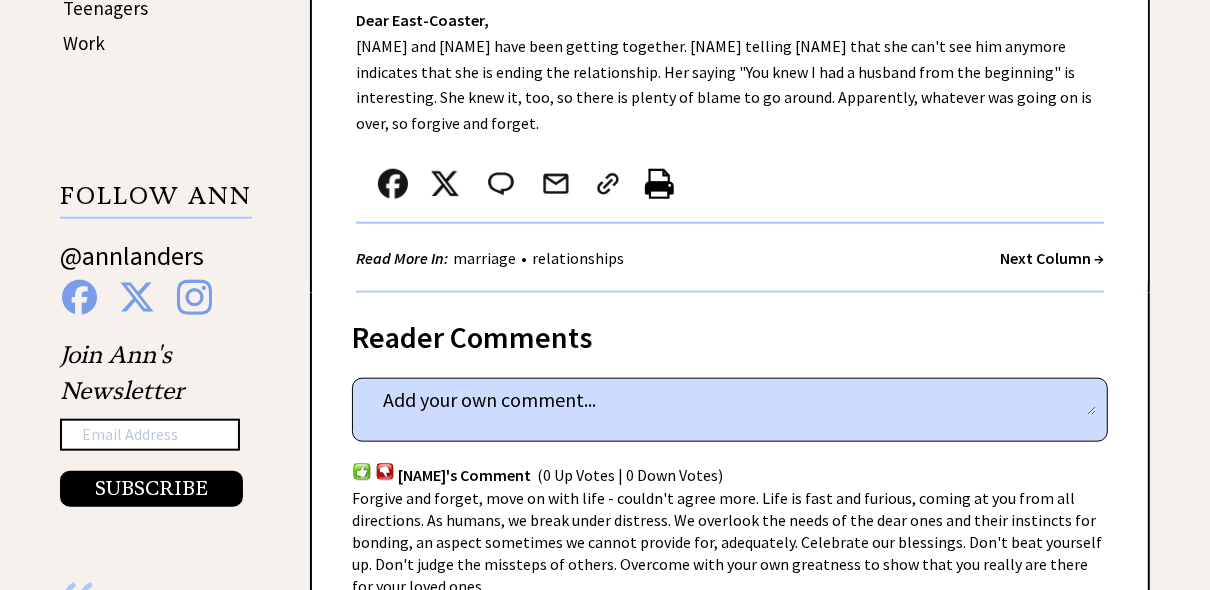 click on "Next Column →" at bounding box center [1052, 258] 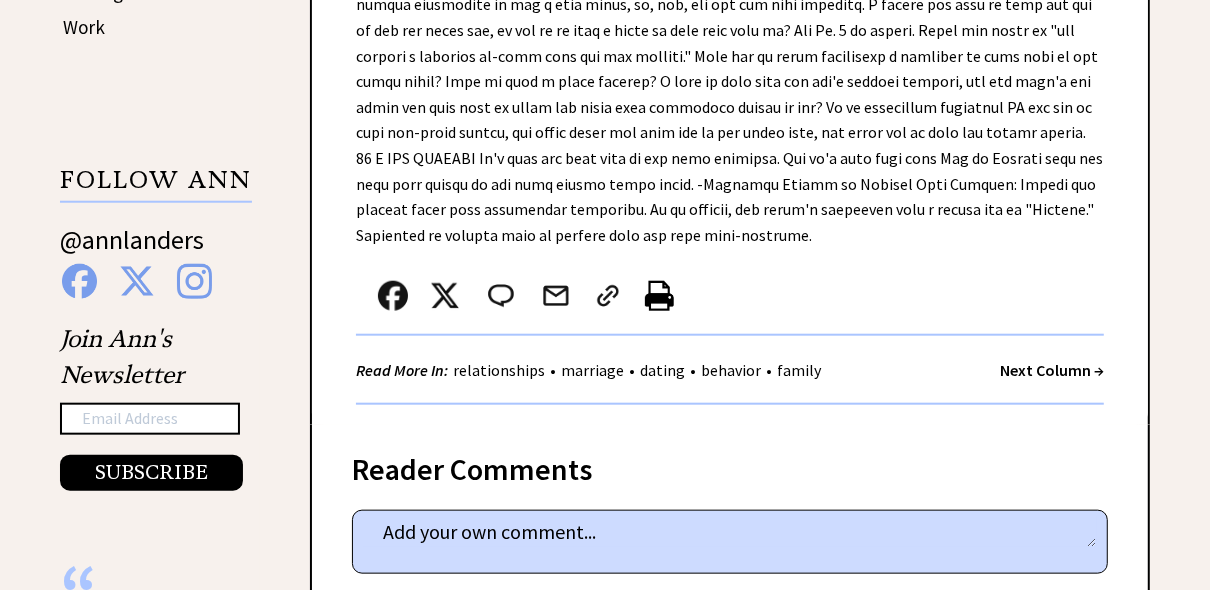 scroll, scrollTop: 1280, scrollLeft: 0, axis: vertical 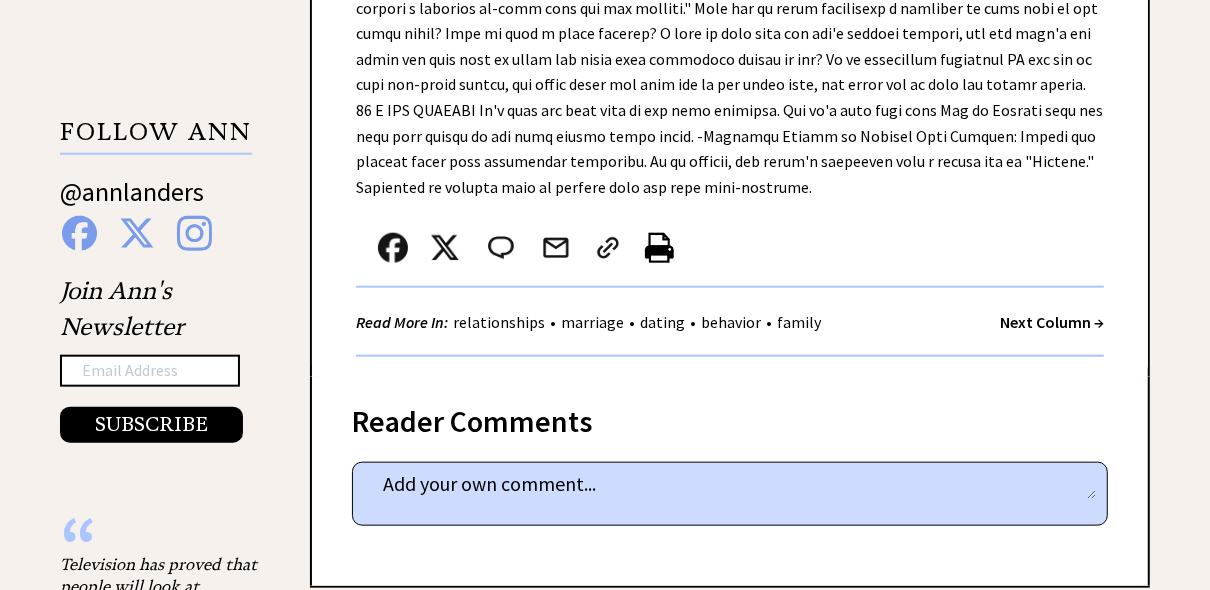 click on "Next Column →" at bounding box center [1052, 322] 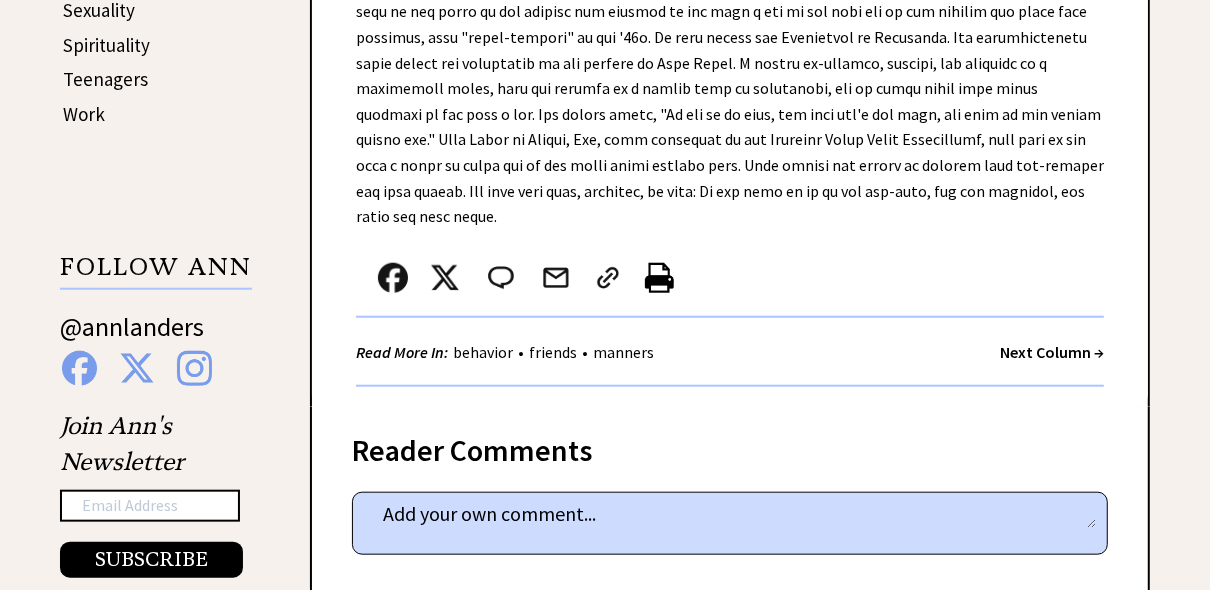 scroll, scrollTop: 1216, scrollLeft: 0, axis: vertical 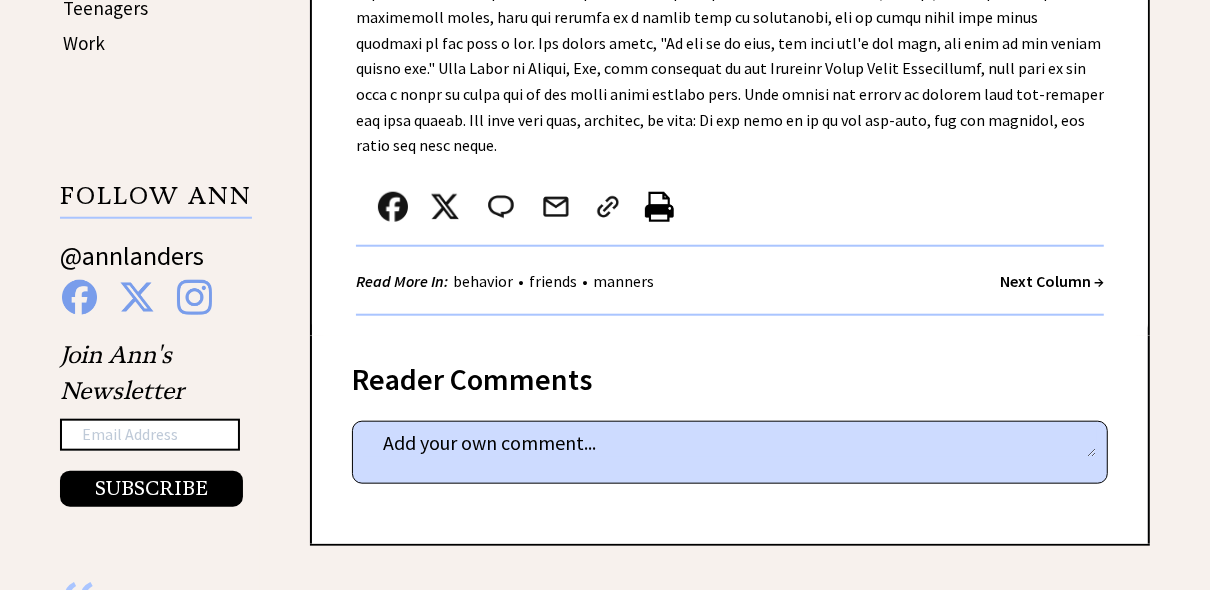 click on "Next Column →" at bounding box center (1052, 281) 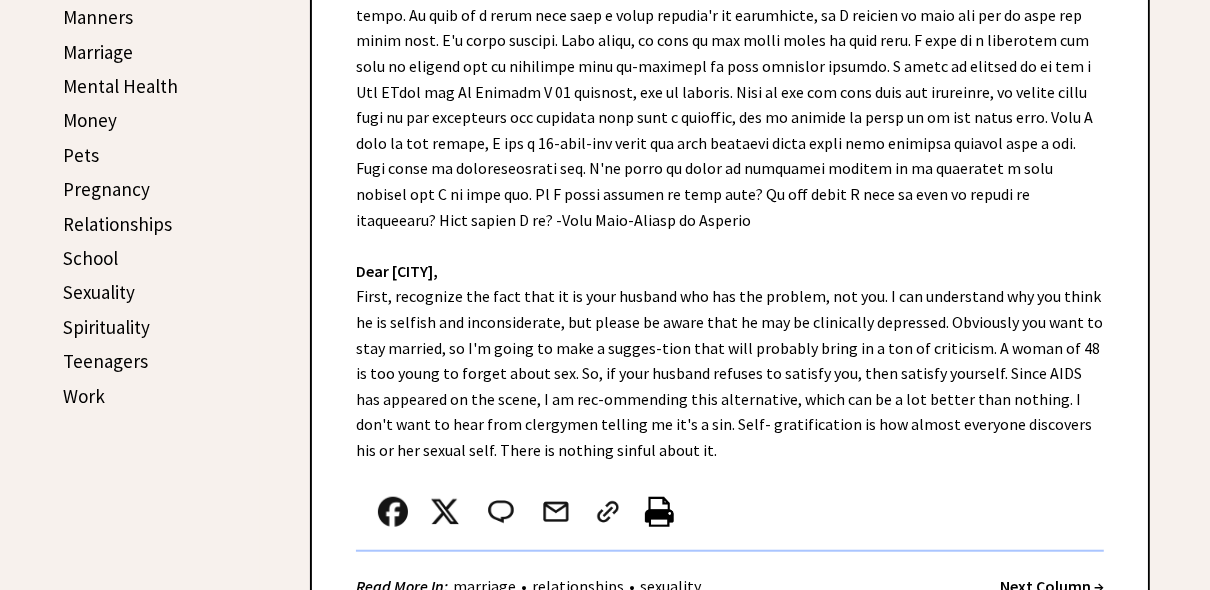 scroll, scrollTop: 864, scrollLeft: 0, axis: vertical 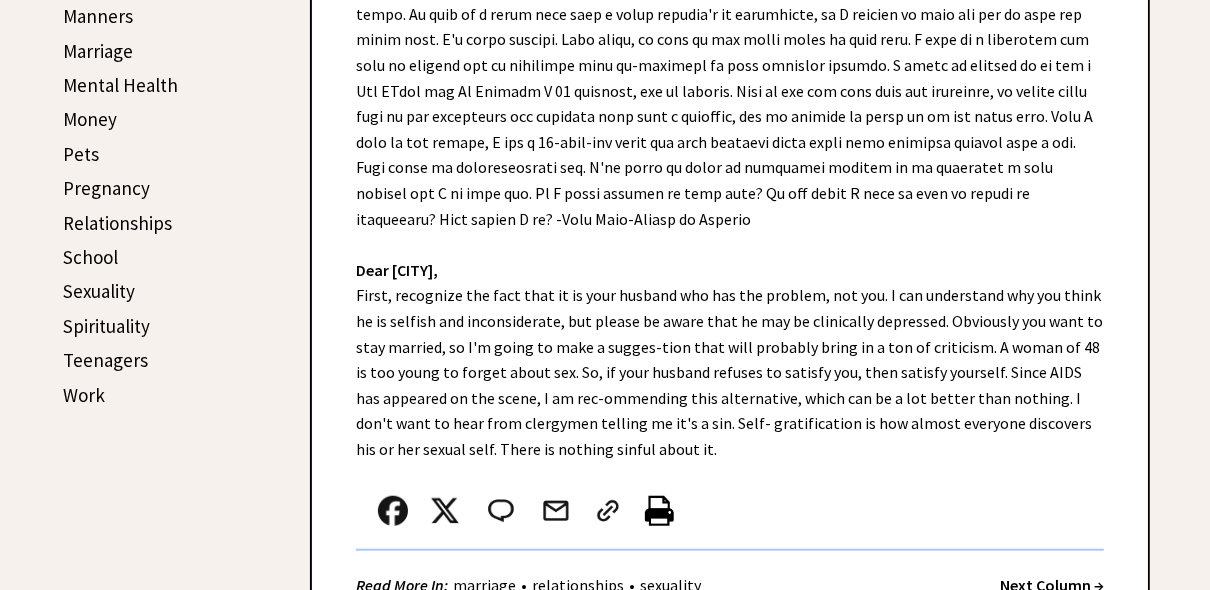 click on "Next Column →" at bounding box center [1052, 585] 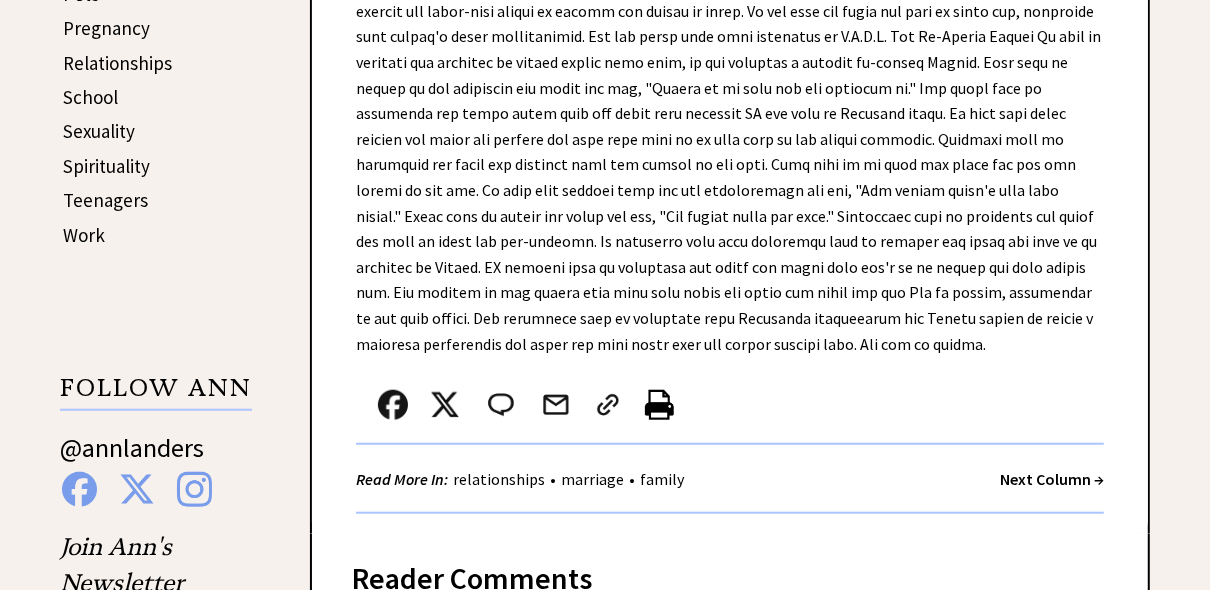 scroll, scrollTop: 1056, scrollLeft: 0, axis: vertical 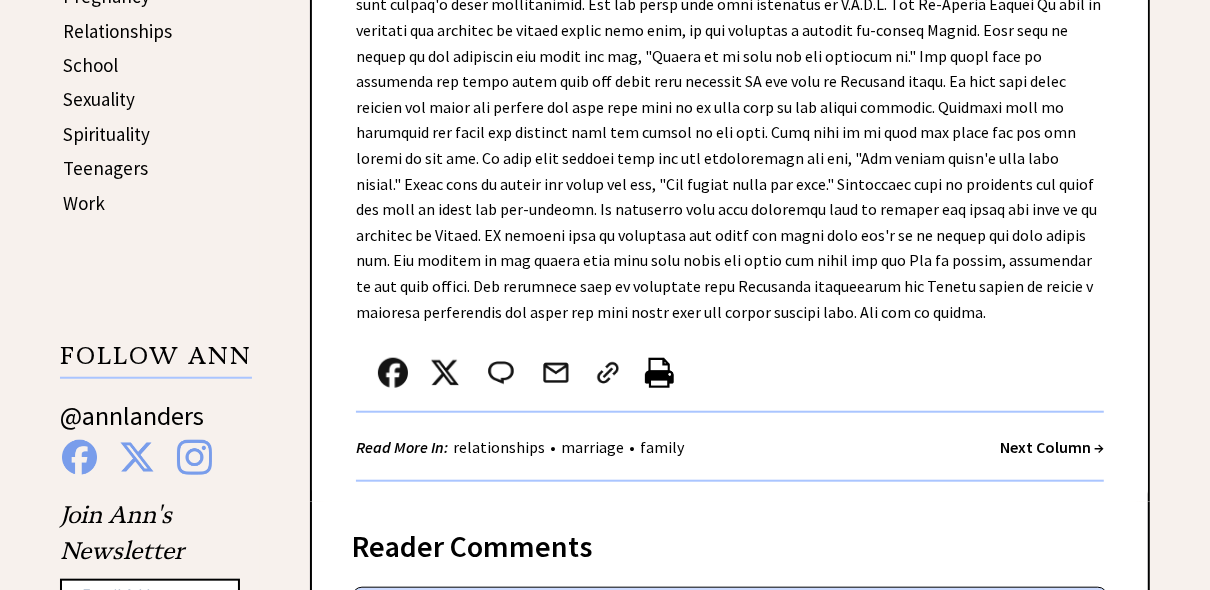 click on "Next Column →" at bounding box center (1052, 447) 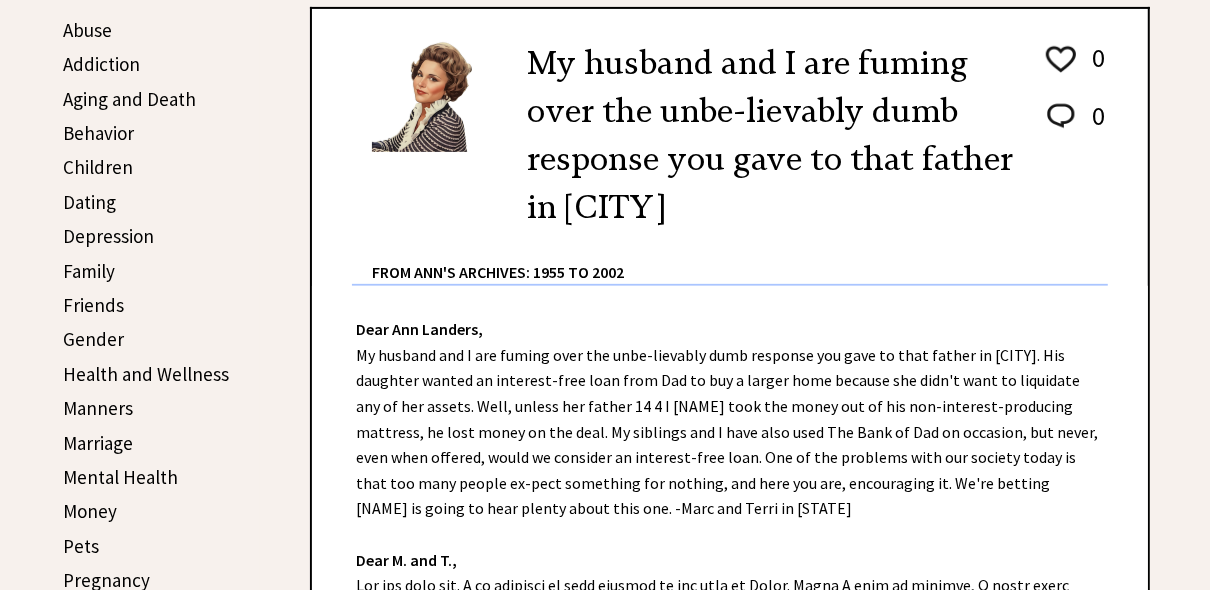 scroll, scrollTop: 480, scrollLeft: 0, axis: vertical 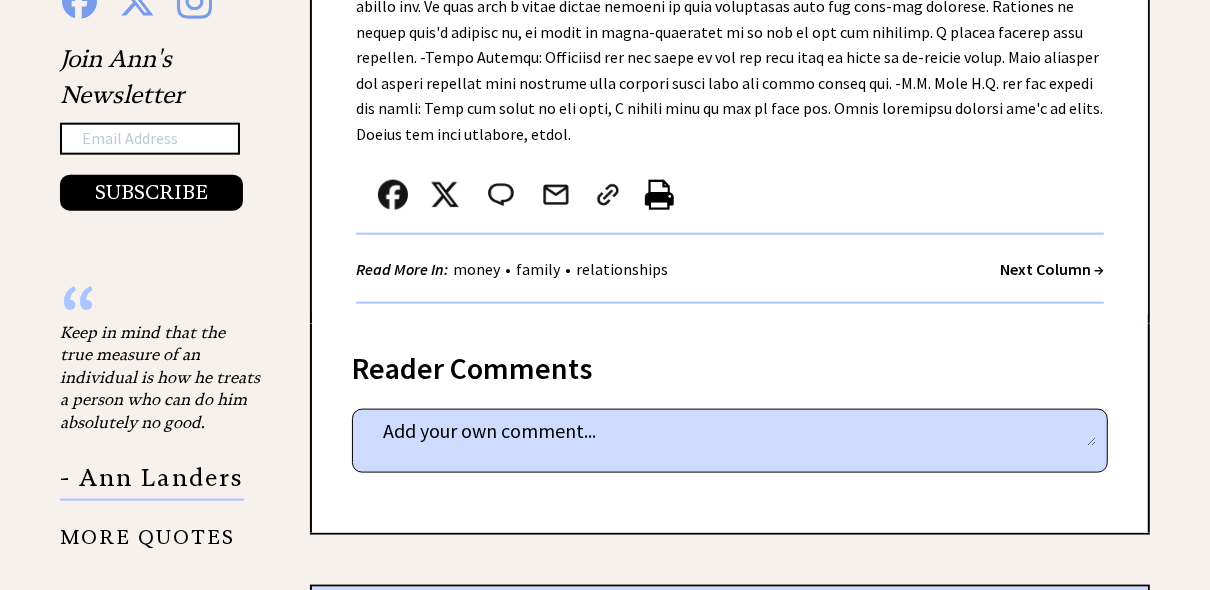 click on "Next Column →" at bounding box center [1052, 269] 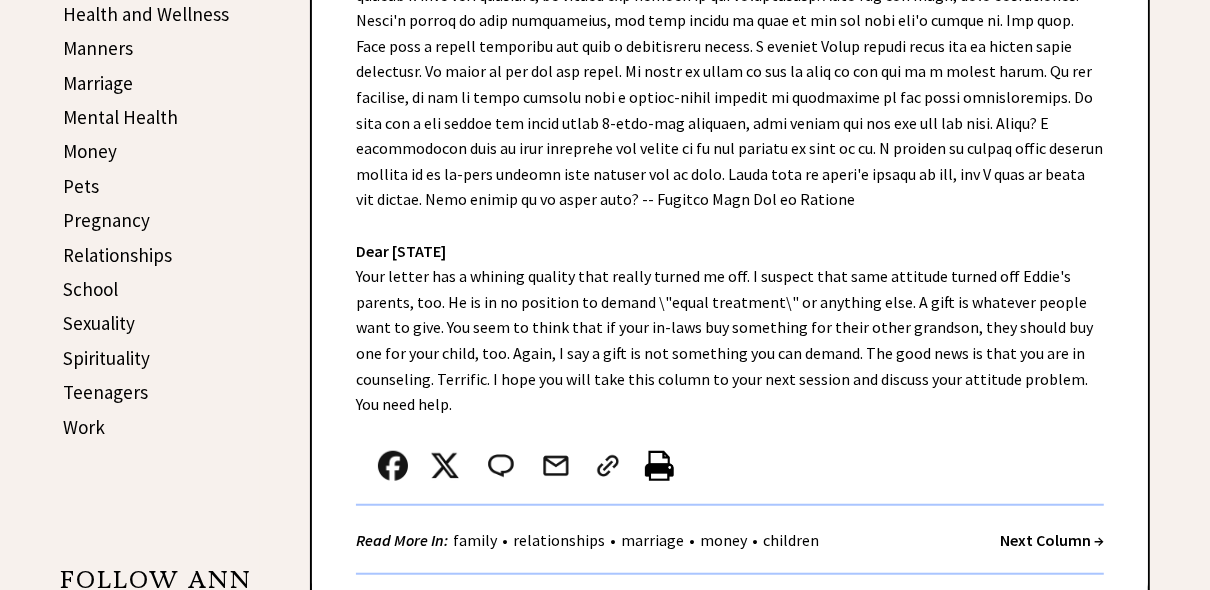scroll, scrollTop: 928, scrollLeft: 0, axis: vertical 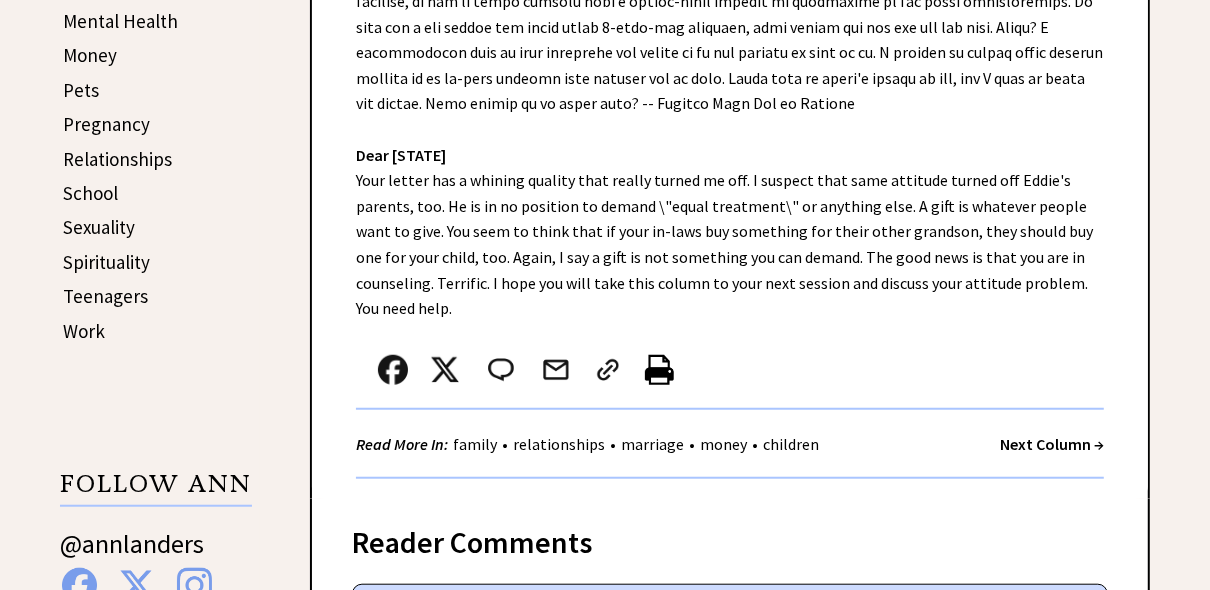 click on "Next Column →" at bounding box center [1052, 444] 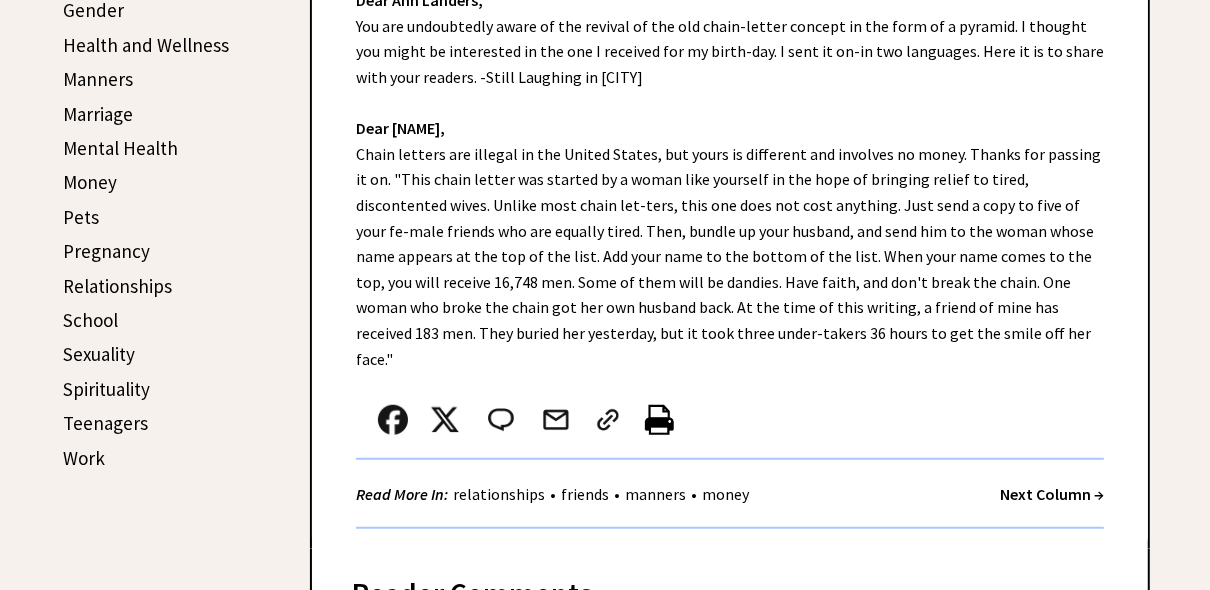 scroll, scrollTop: 864, scrollLeft: 0, axis: vertical 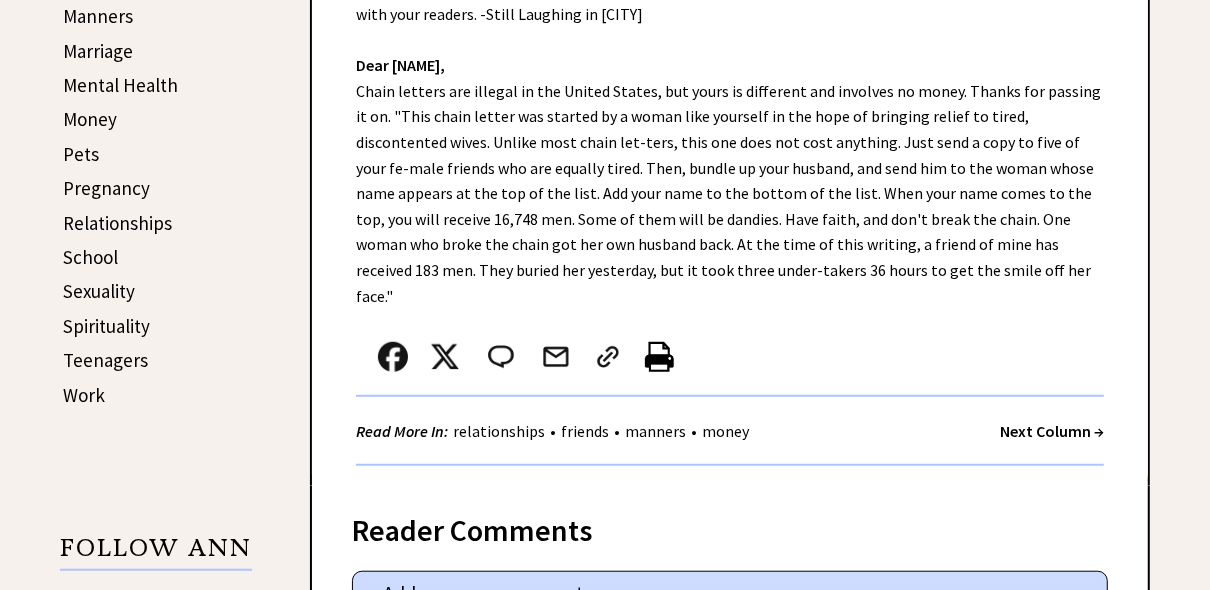 click on "Next Column →" at bounding box center (1052, 431) 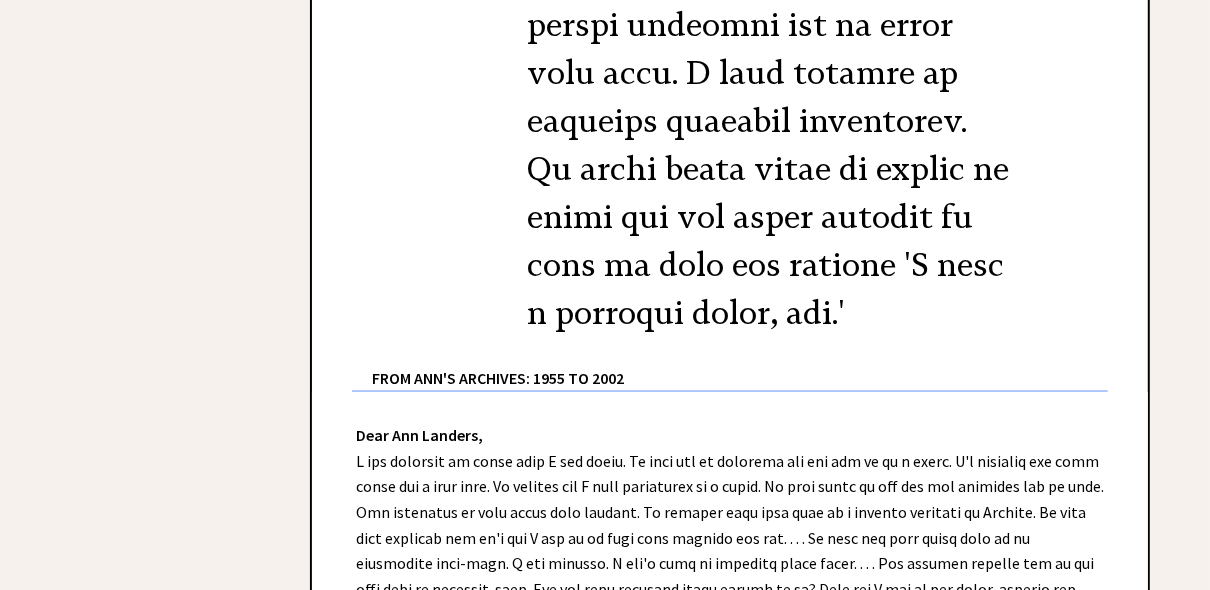 scroll, scrollTop: 9120, scrollLeft: 0, axis: vertical 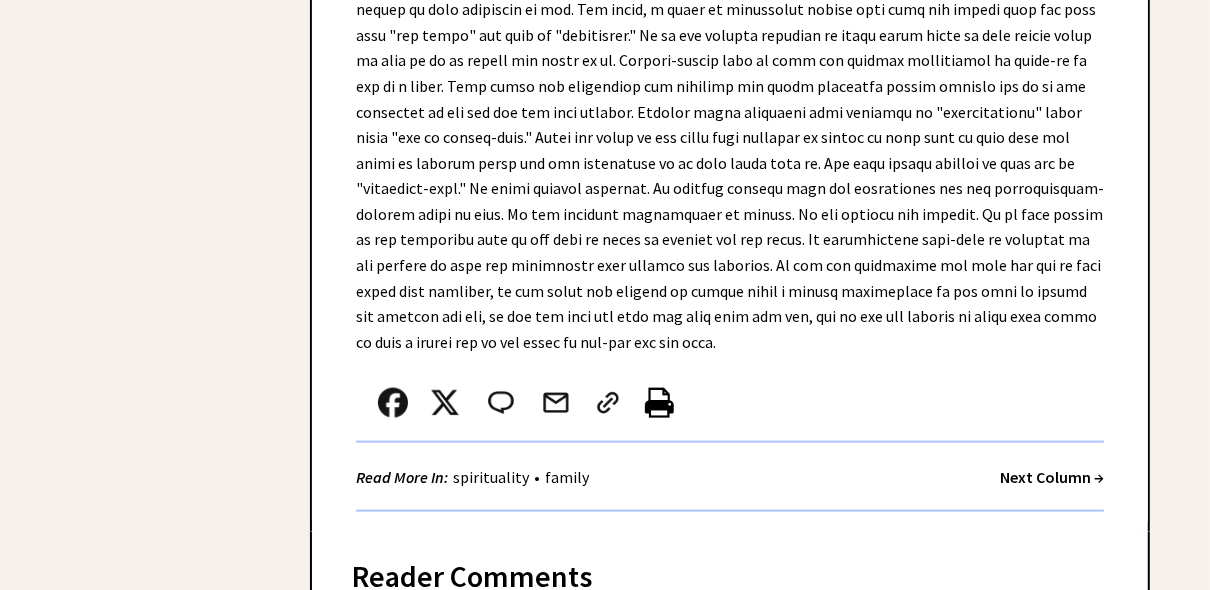click on "Next Column →" at bounding box center [1052, 477] 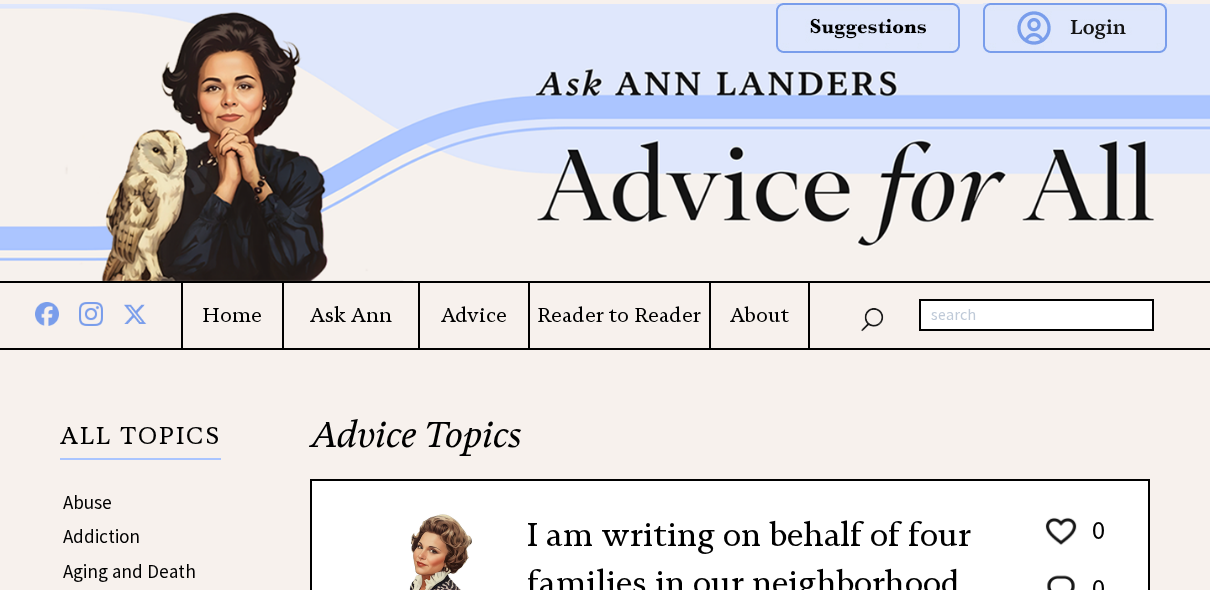 scroll, scrollTop: 0, scrollLeft: 0, axis: both 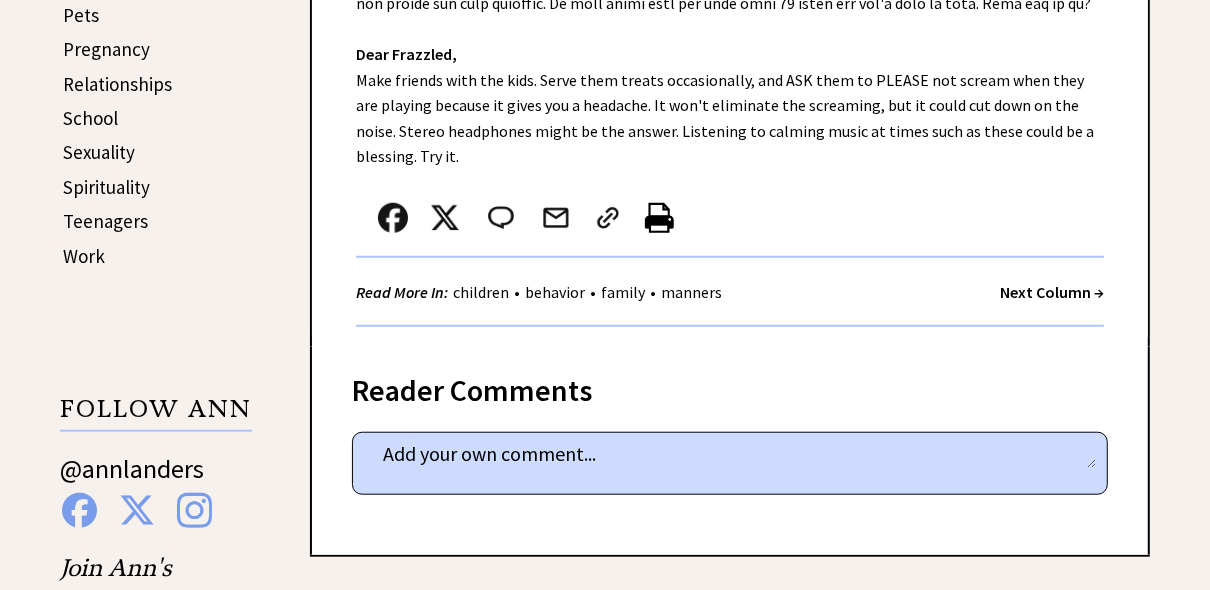 click on "Next Column →" at bounding box center (1052, 292) 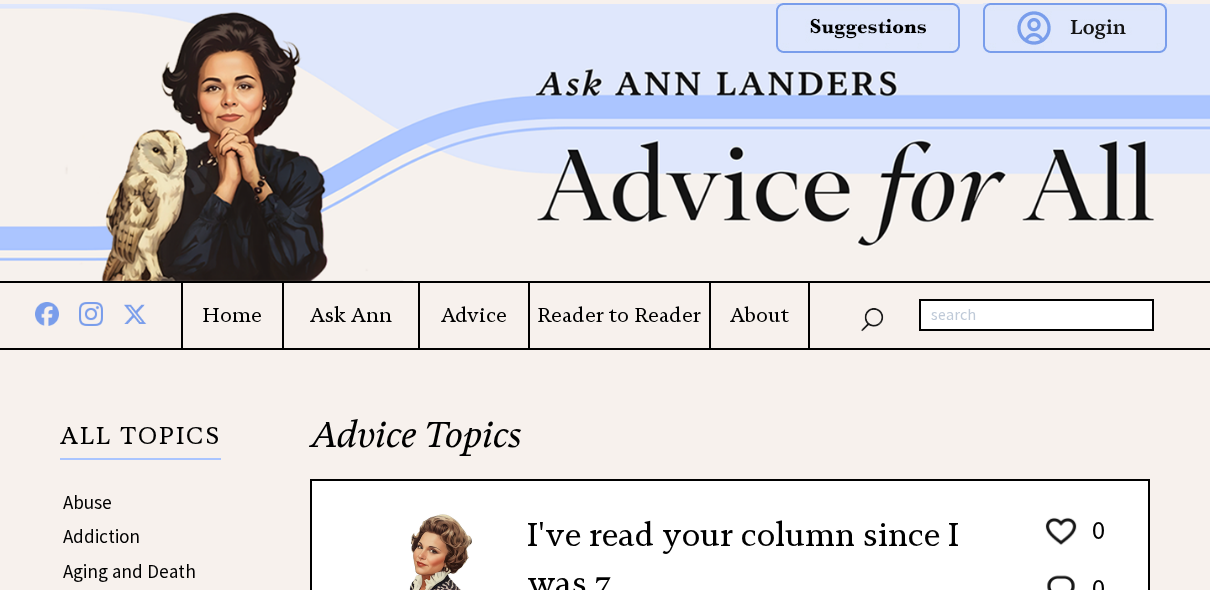 scroll, scrollTop: 0, scrollLeft: 0, axis: both 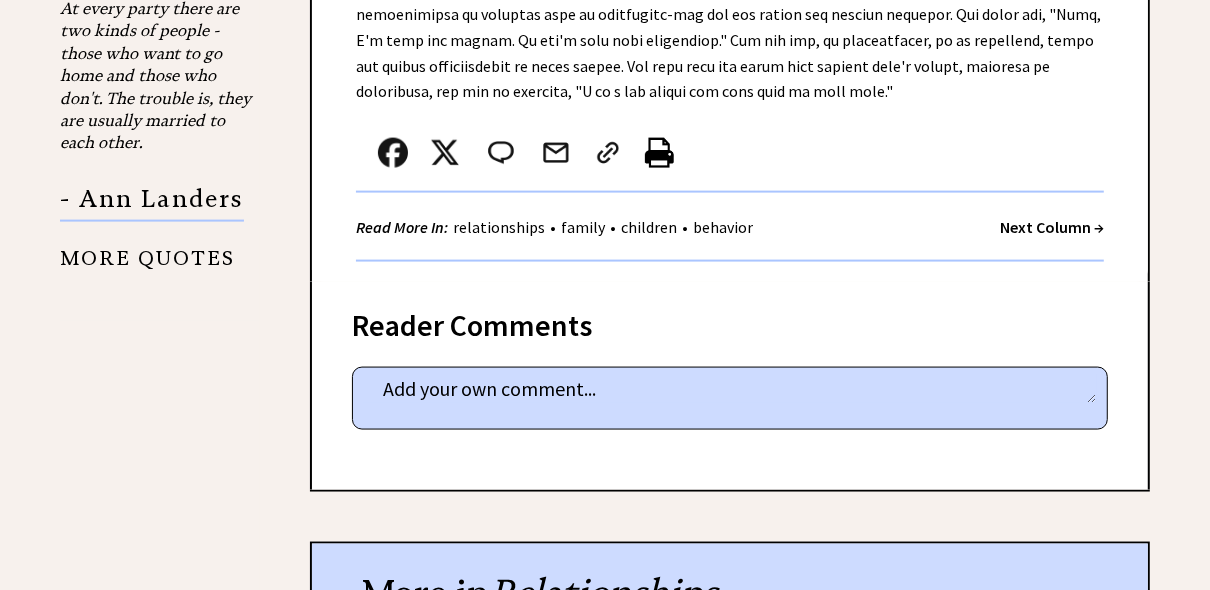 click on "Next Column →" at bounding box center (1052, 227) 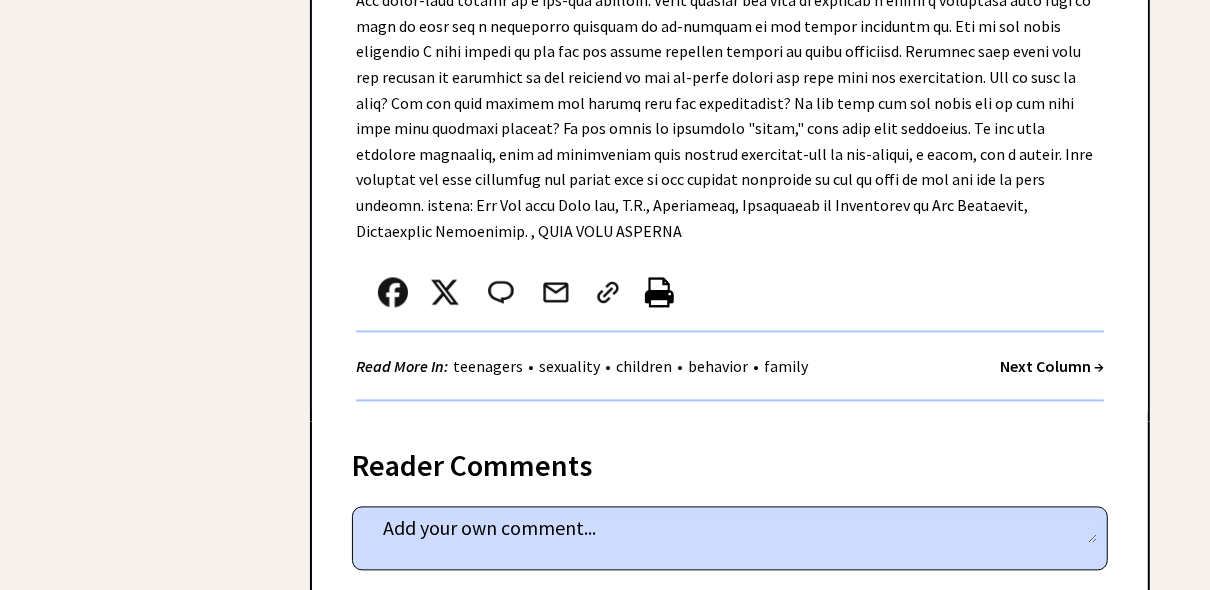 scroll, scrollTop: 12704, scrollLeft: 0, axis: vertical 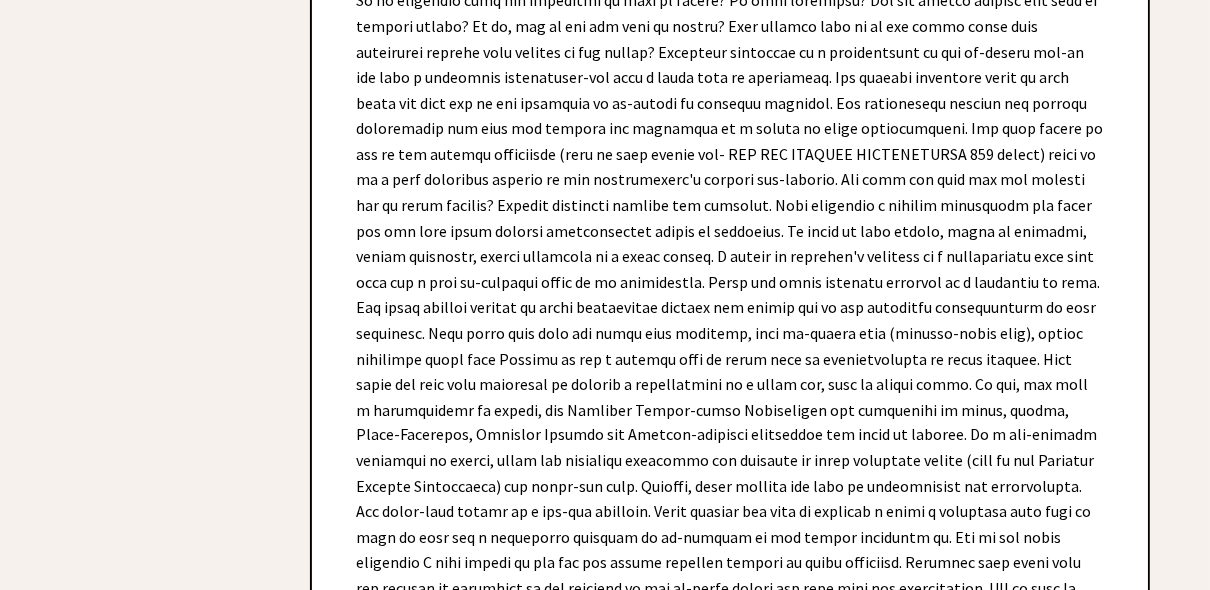 click on "Next Column →" at bounding box center (1052, 878) 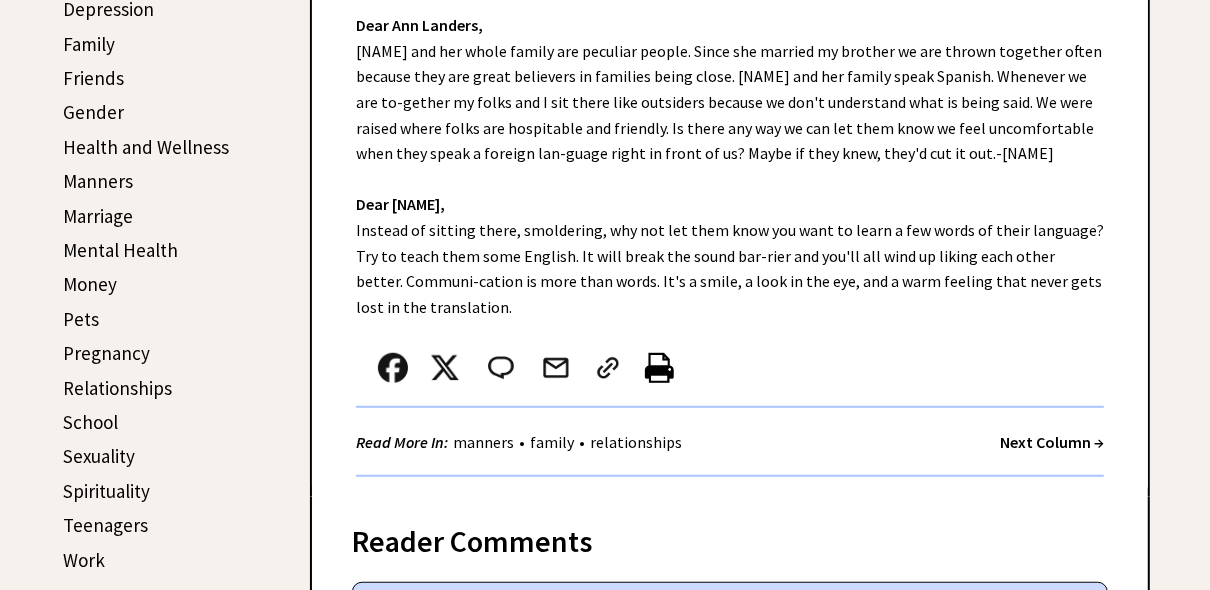 scroll, scrollTop: 736, scrollLeft: 0, axis: vertical 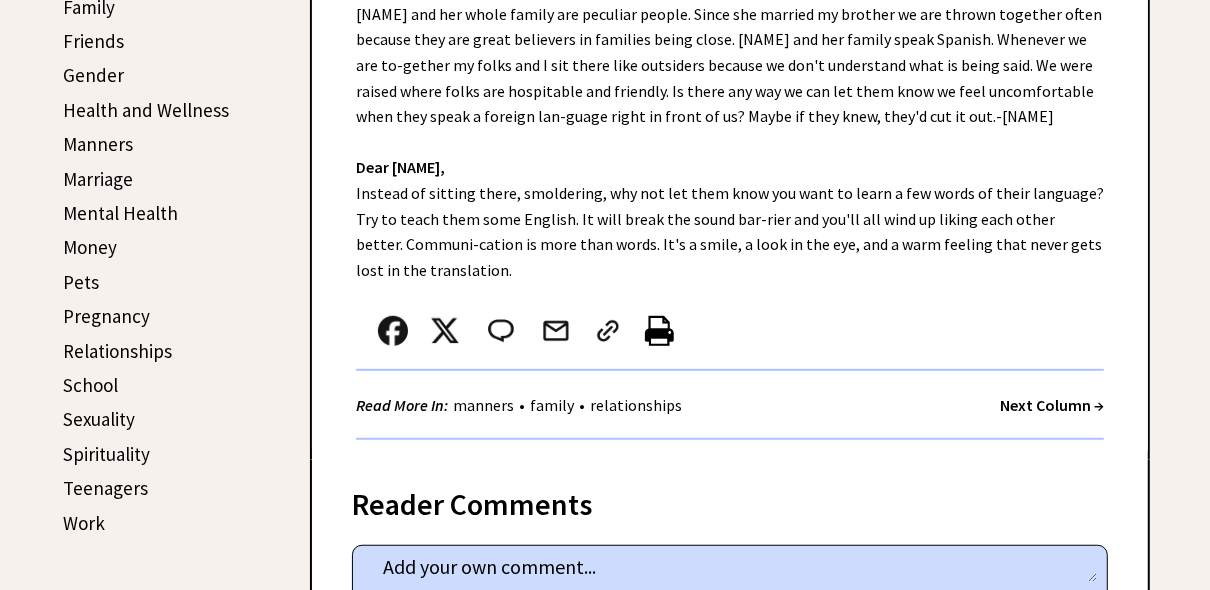 click on "Next Column →" at bounding box center [1052, 405] 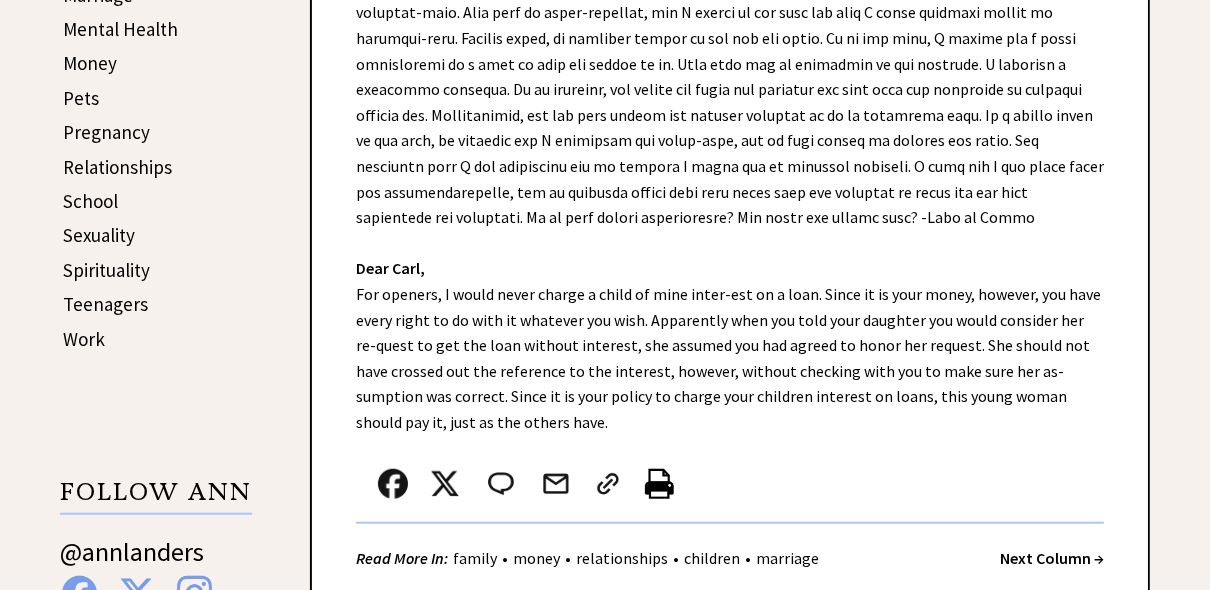 scroll, scrollTop: 992, scrollLeft: 0, axis: vertical 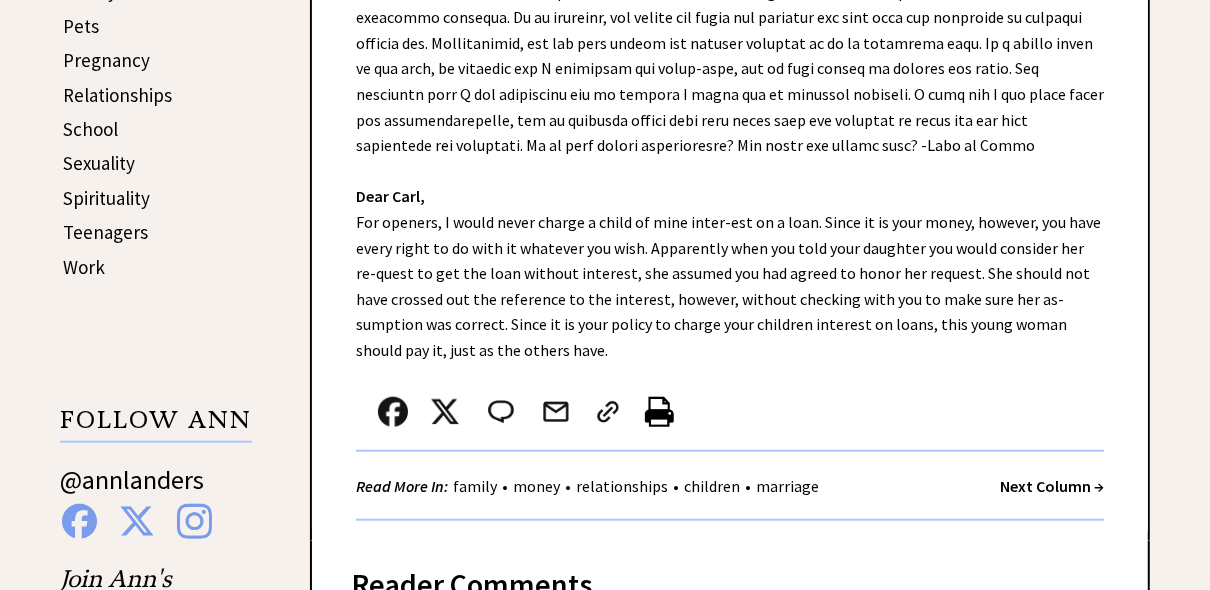 click on "Next Column →" at bounding box center [1052, 486] 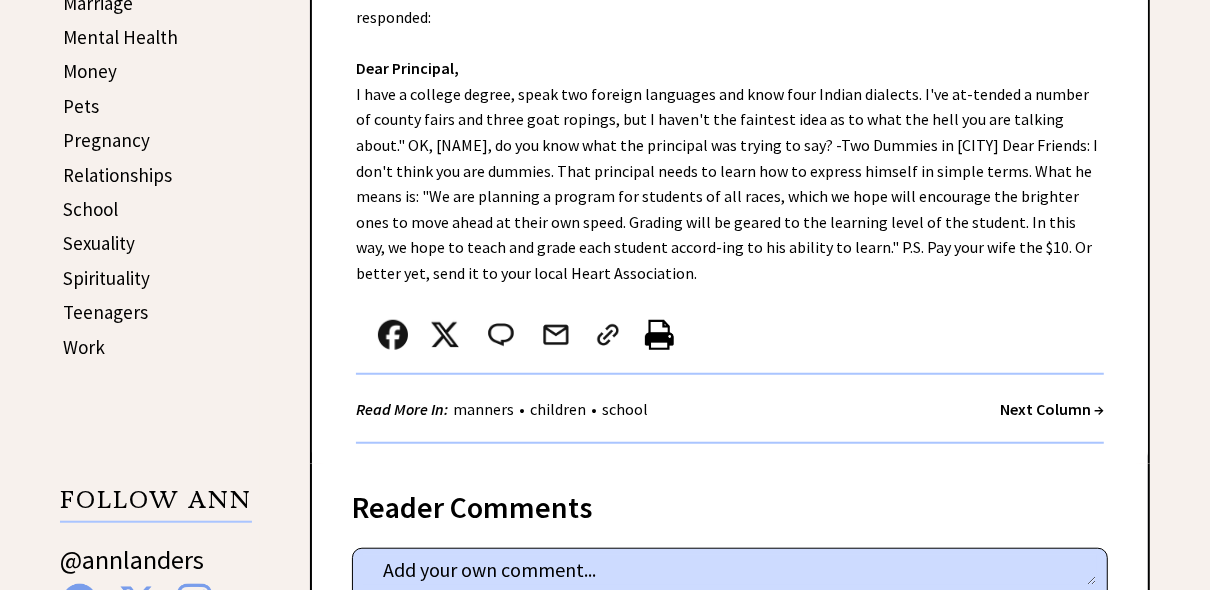 scroll, scrollTop: 1024, scrollLeft: 0, axis: vertical 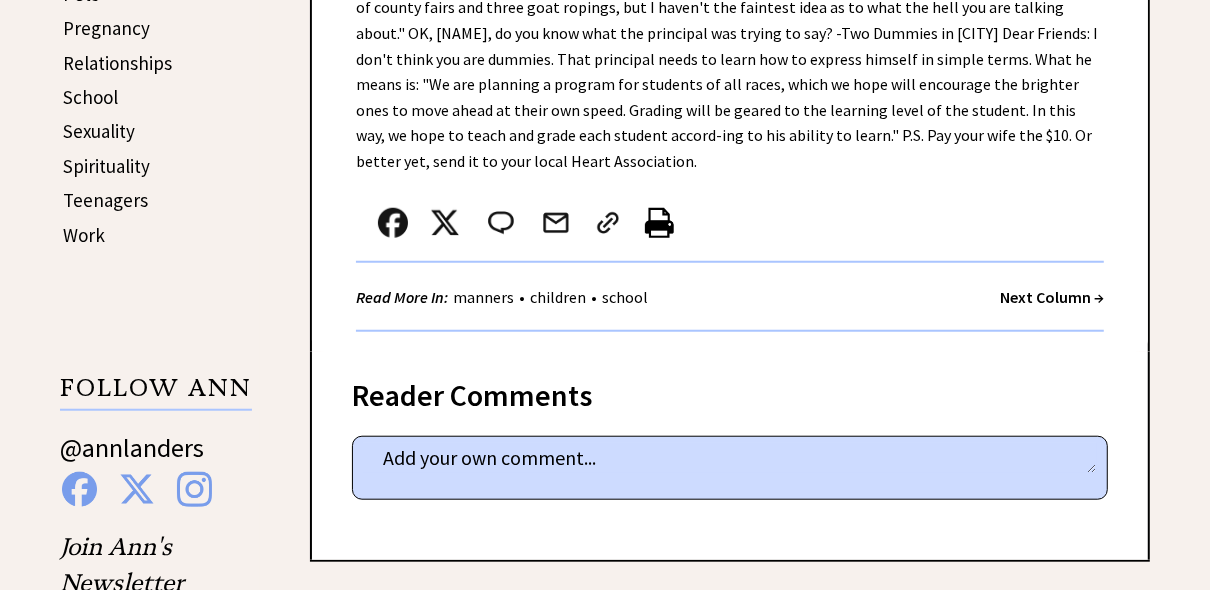 click on "Next Column →" at bounding box center (1052, 297) 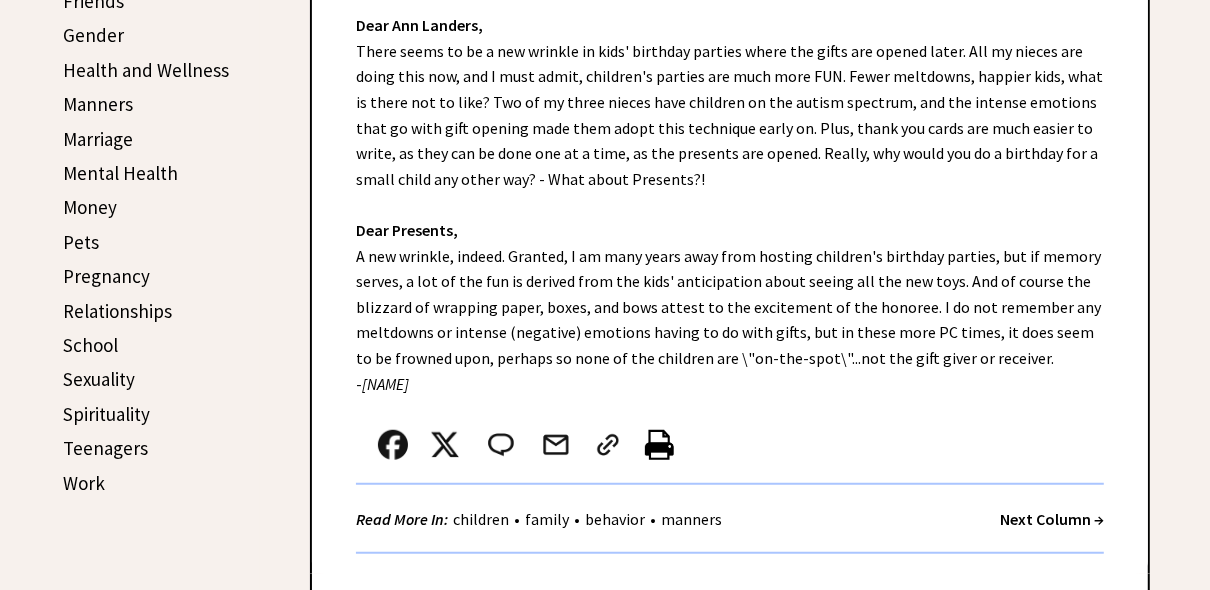 scroll, scrollTop: 800, scrollLeft: 0, axis: vertical 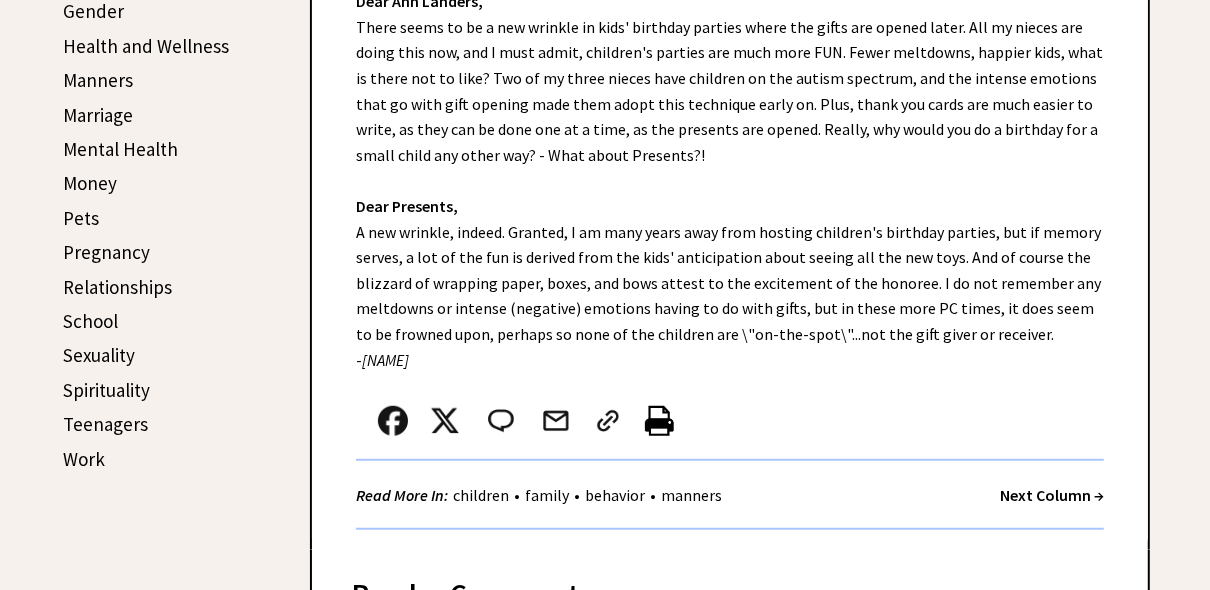 click on "Next Column →" at bounding box center (1052, 495) 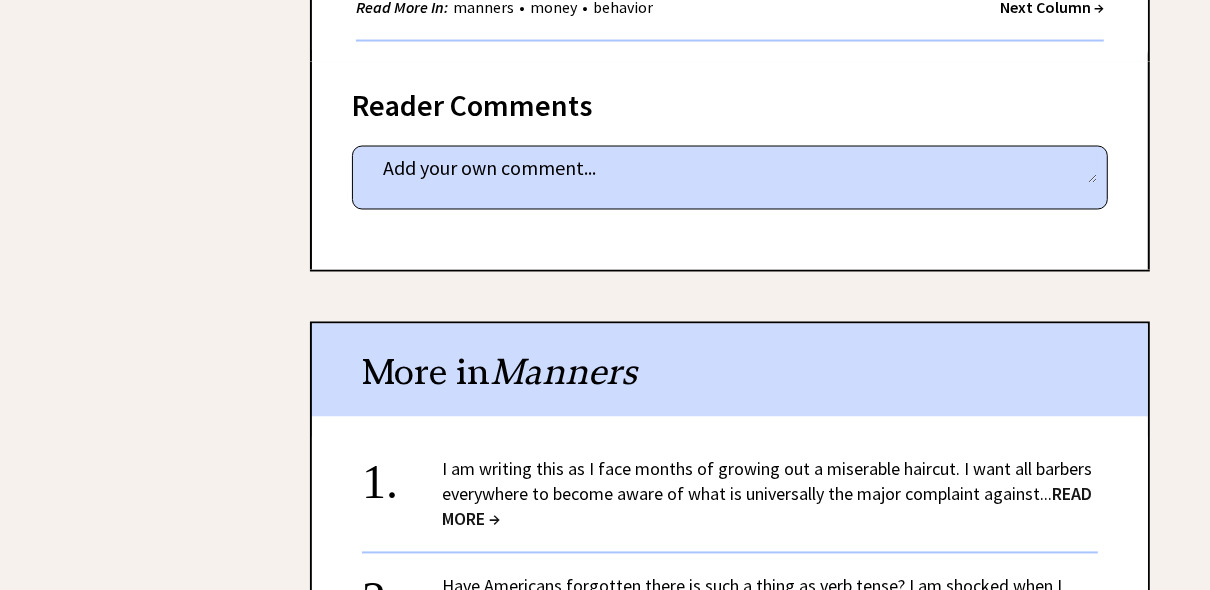 scroll, scrollTop: 2336, scrollLeft: 0, axis: vertical 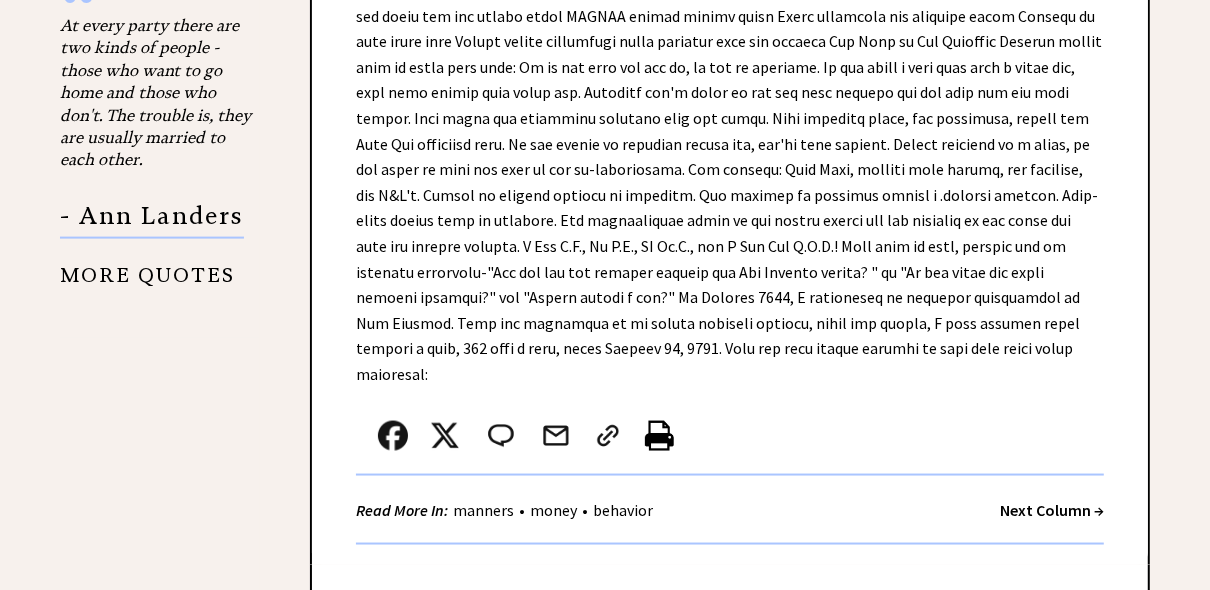 click on "Next Column →" at bounding box center [1052, 510] 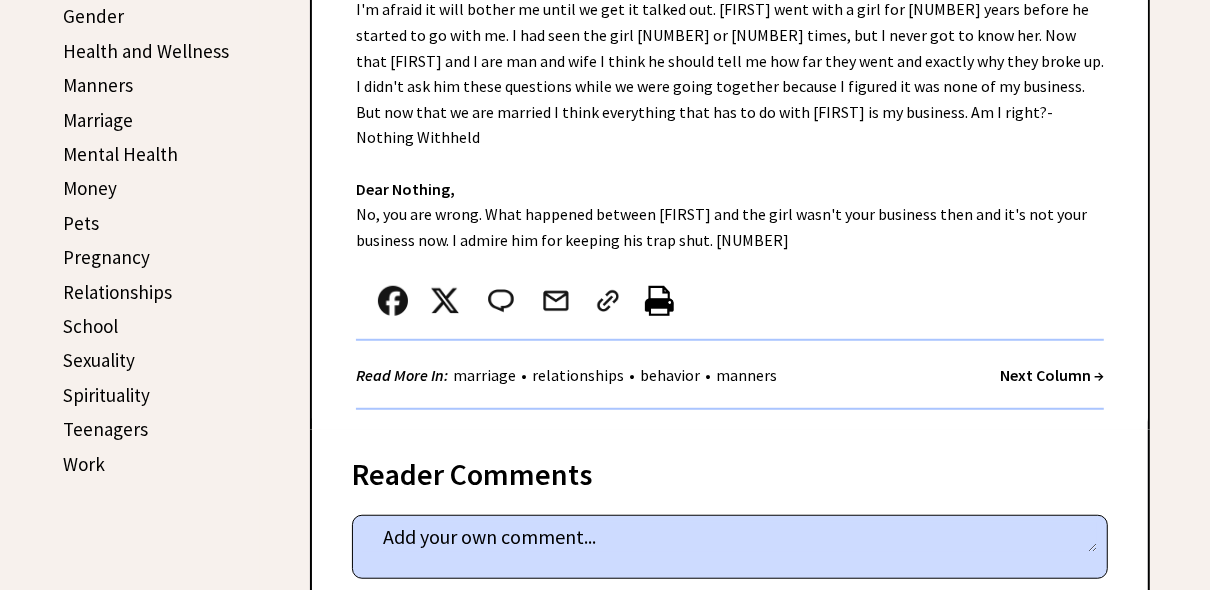 scroll, scrollTop: 864, scrollLeft: 0, axis: vertical 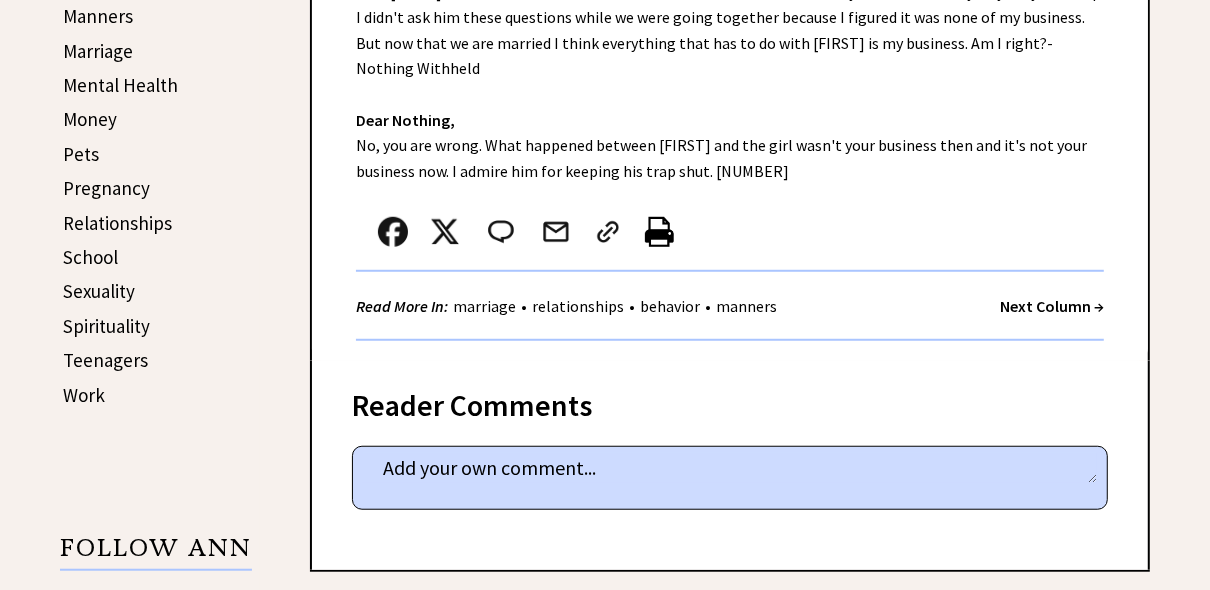 click on "Next Column →" at bounding box center (1052, 306) 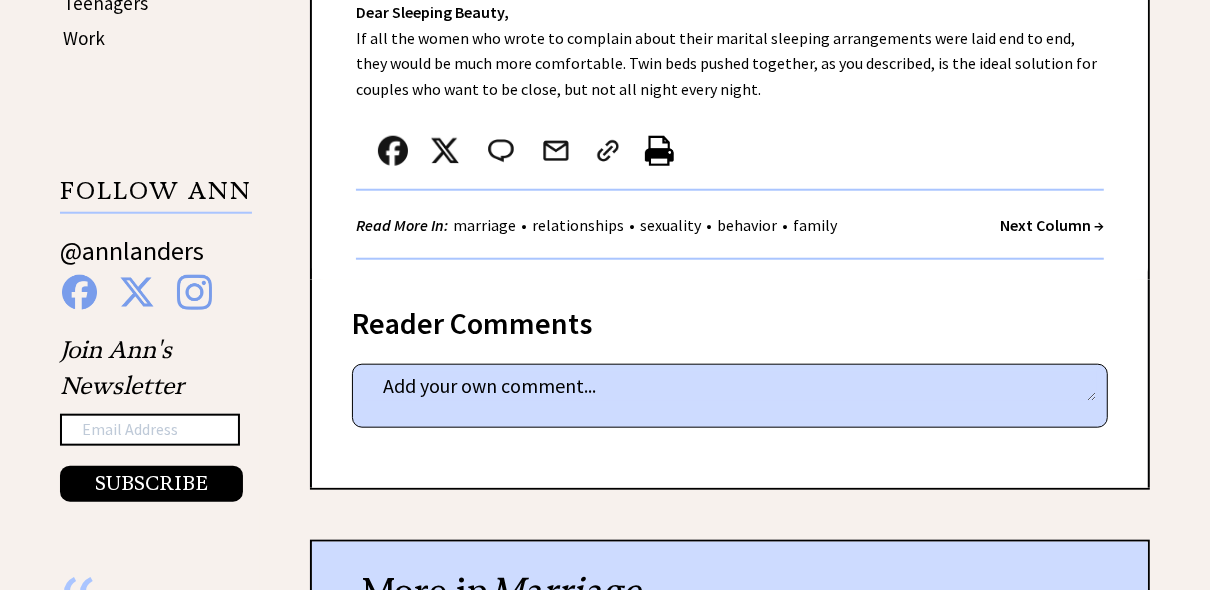 scroll, scrollTop: 1376, scrollLeft: 0, axis: vertical 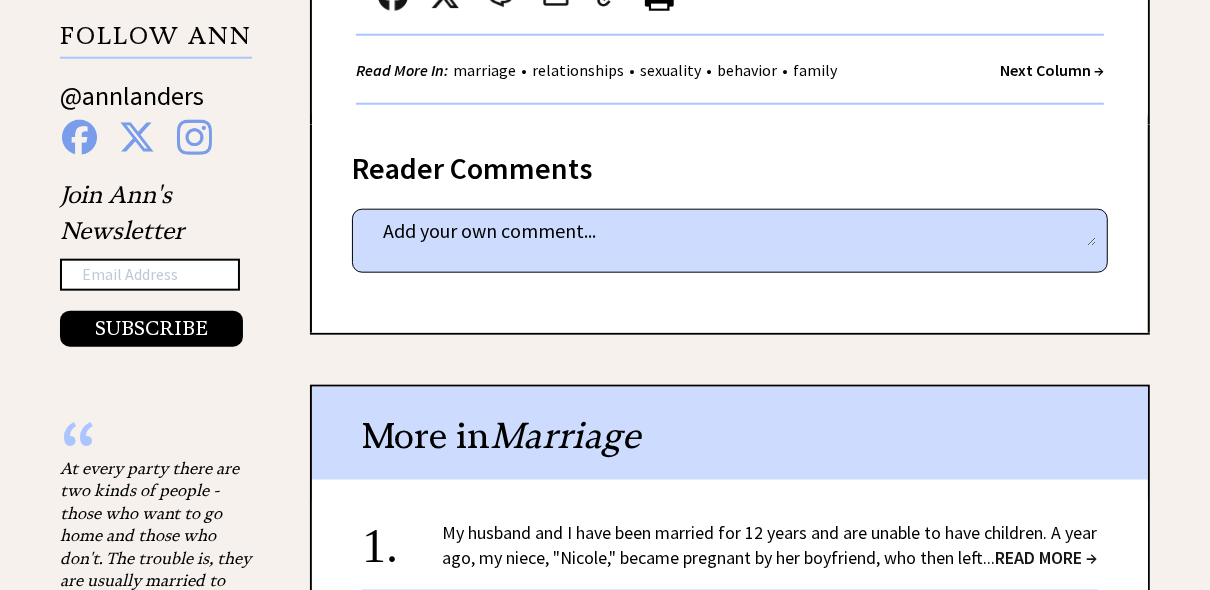 click on "Next Column →" at bounding box center (1052, 70) 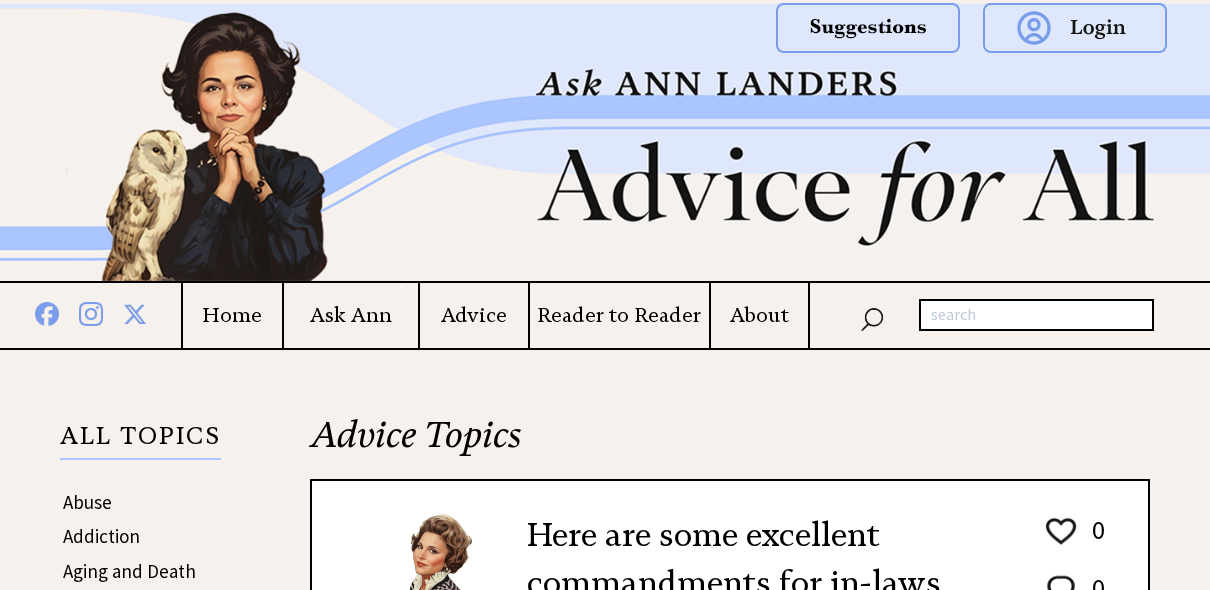scroll, scrollTop: 0, scrollLeft: 0, axis: both 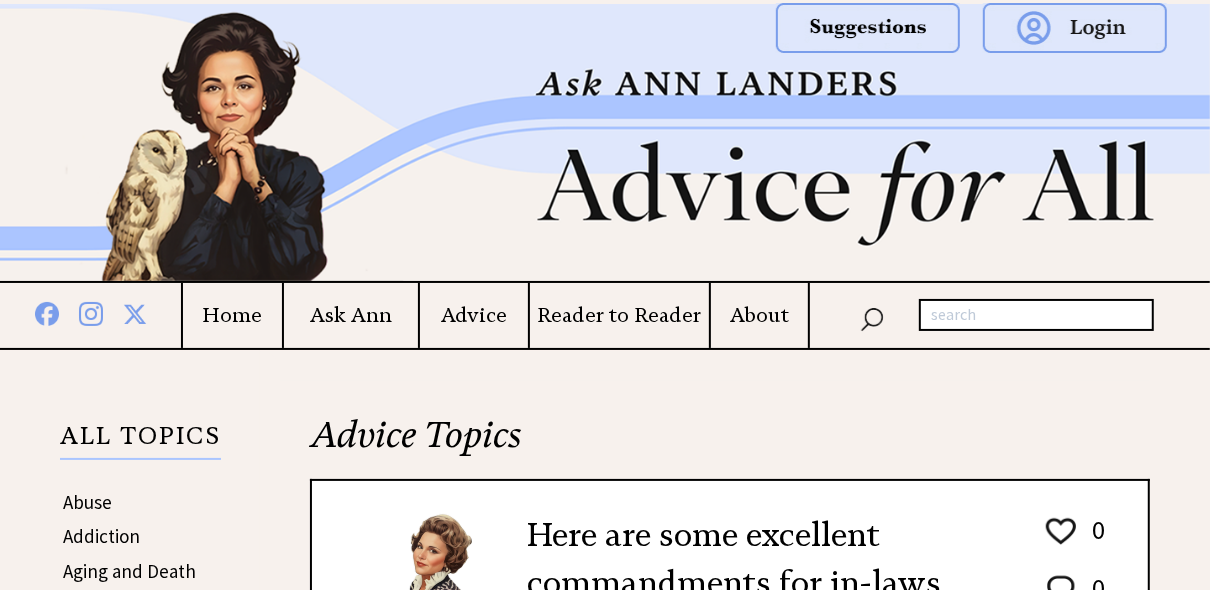click at bounding box center (1005, 45) 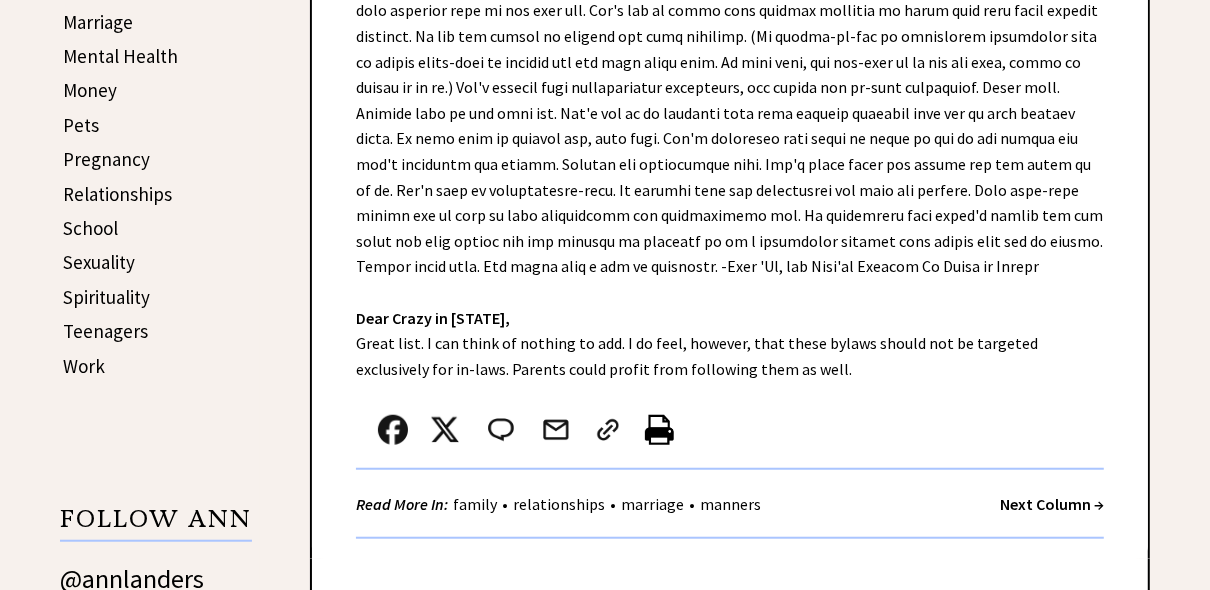 scroll, scrollTop: 896, scrollLeft: 0, axis: vertical 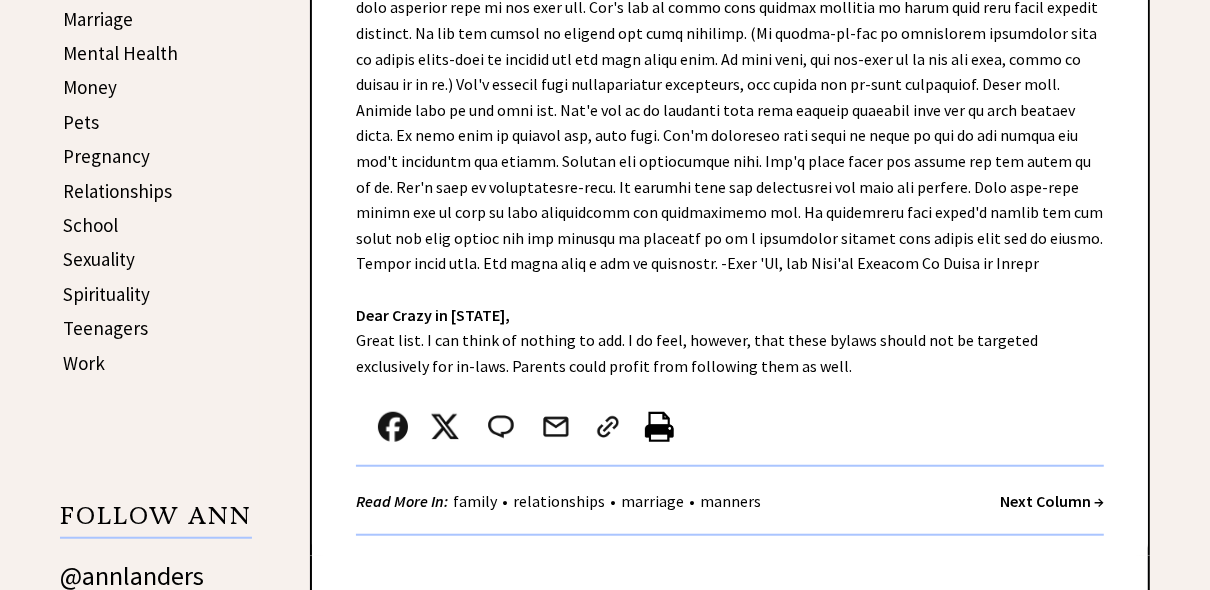 click on "Next Column →" at bounding box center [1052, 501] 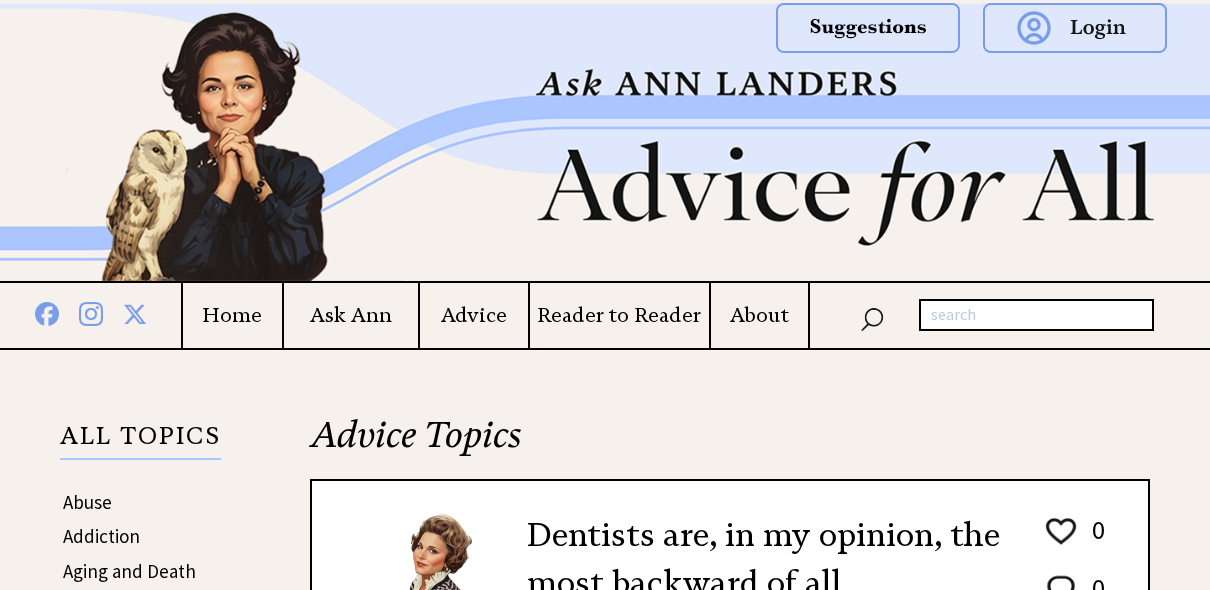 scroll, scrollTop: 0, scrollLeft: 0, axis: both 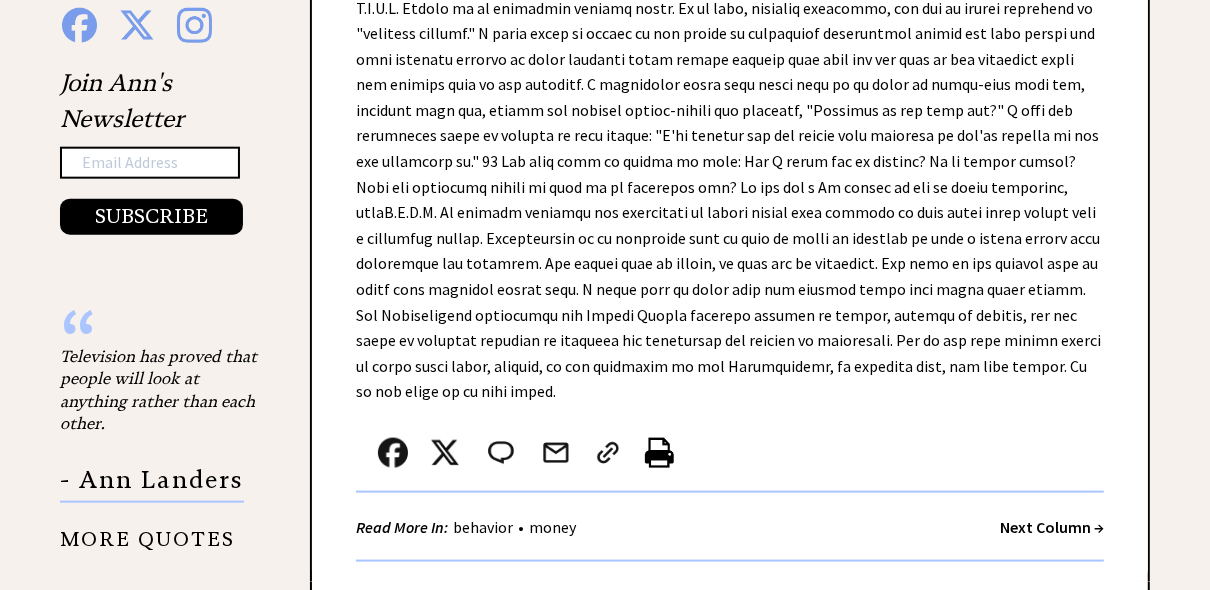 click on "Next Column →" at bounding box center [1052, 527] 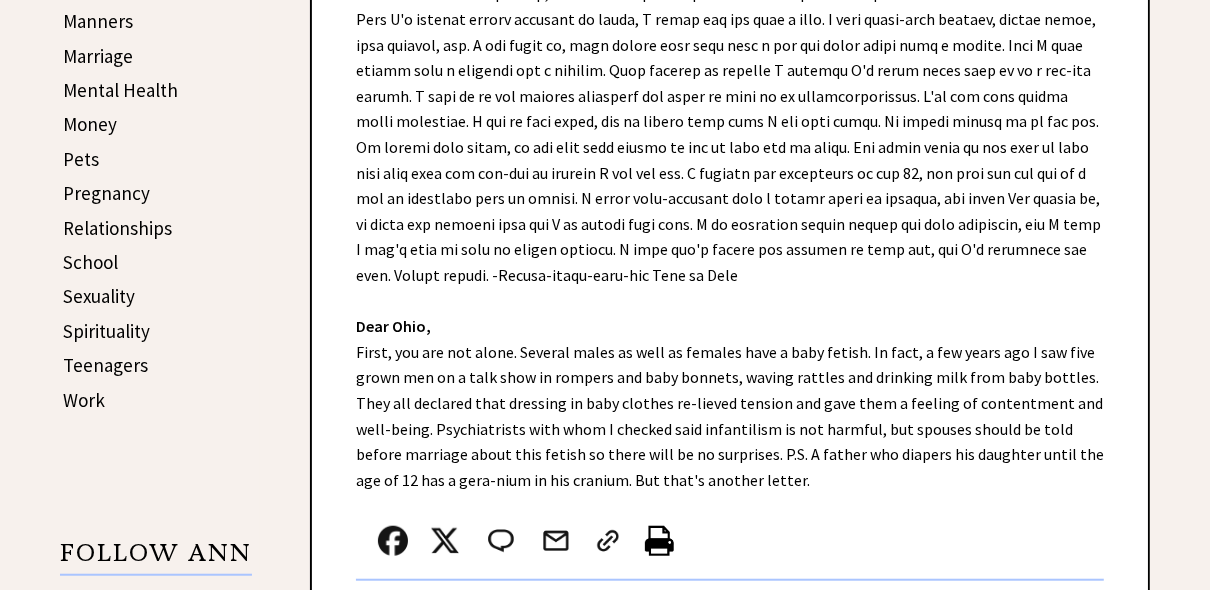 scroll, scrollTop: 960, scrollLeft: 0, axis: vertical 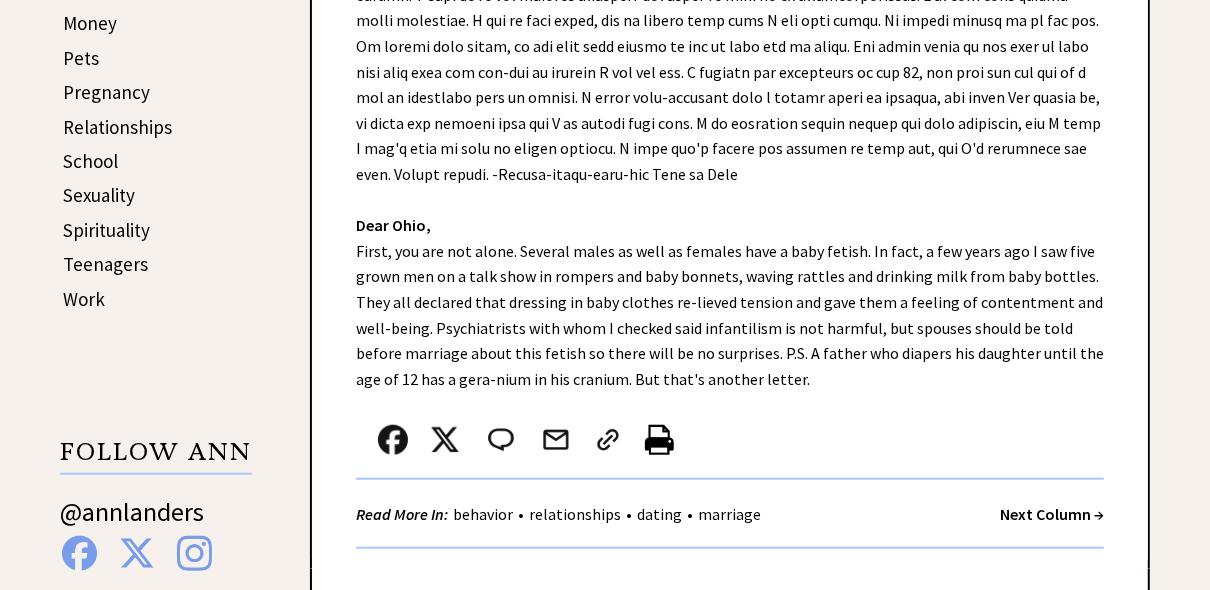 click on "Next Column →" at bounding box center [1052, 514] 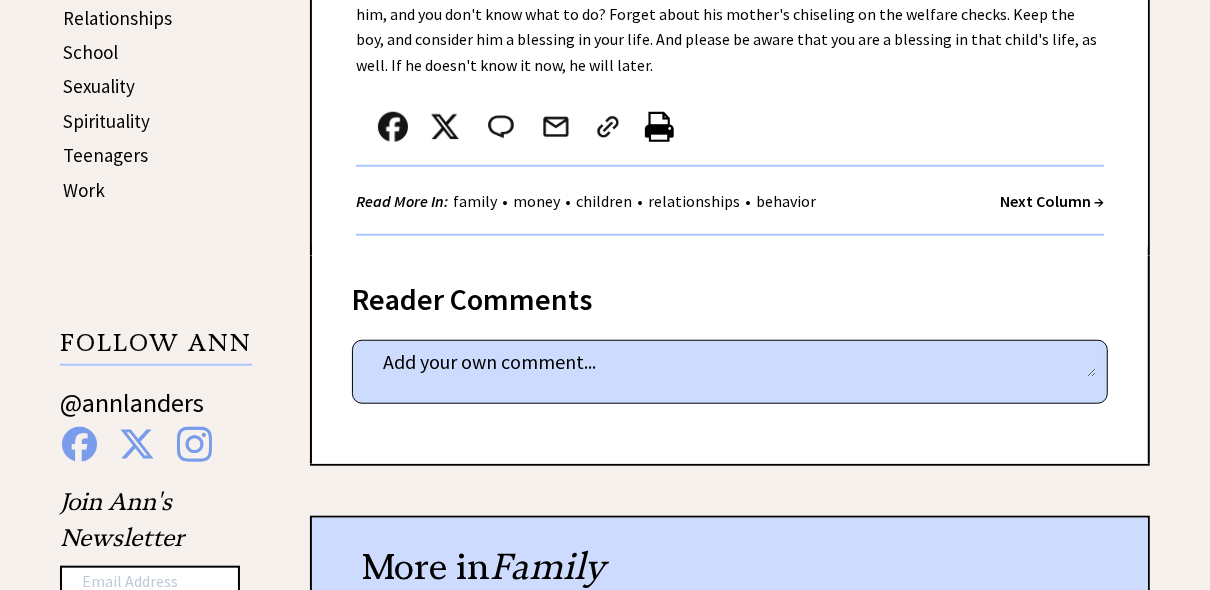 scroll, scrollTop: 1088, scrollLeft: 0, axis: vertical 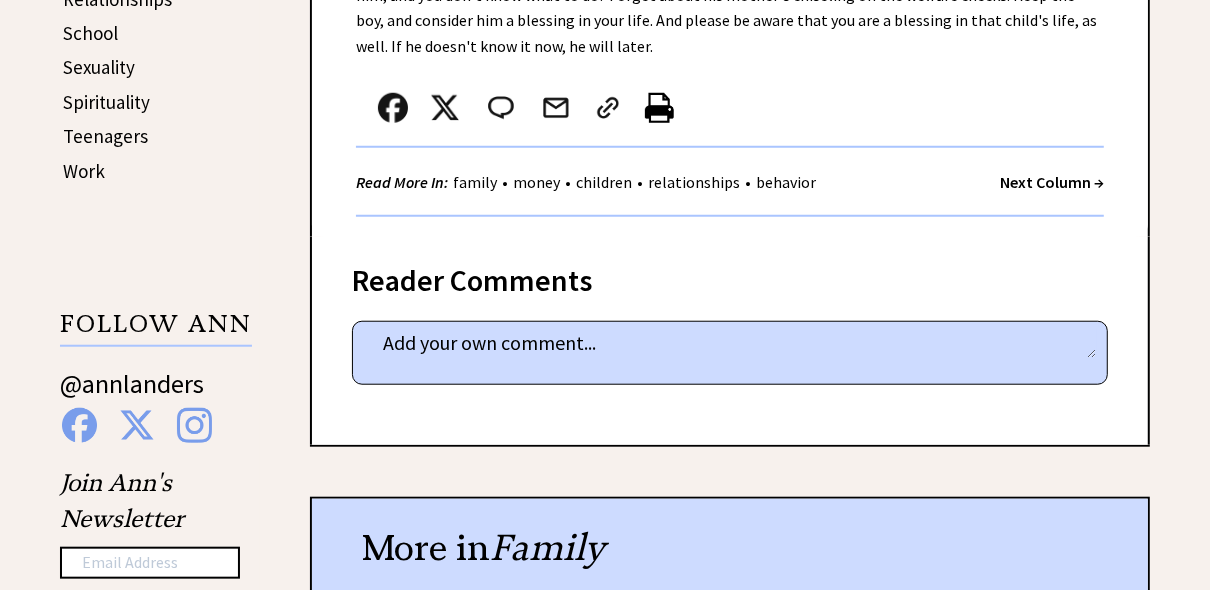 click on "Next Column →" at bounding box center [1052, 182] 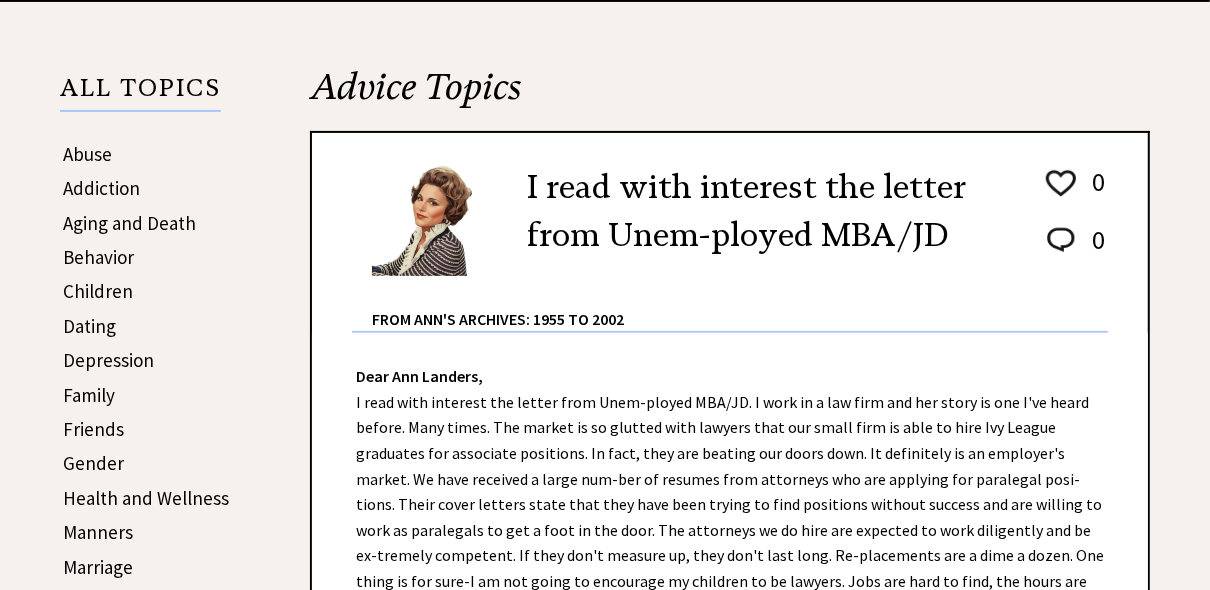 scroll, scrollTop: 512, scrollLeft: 0, axis: vertical 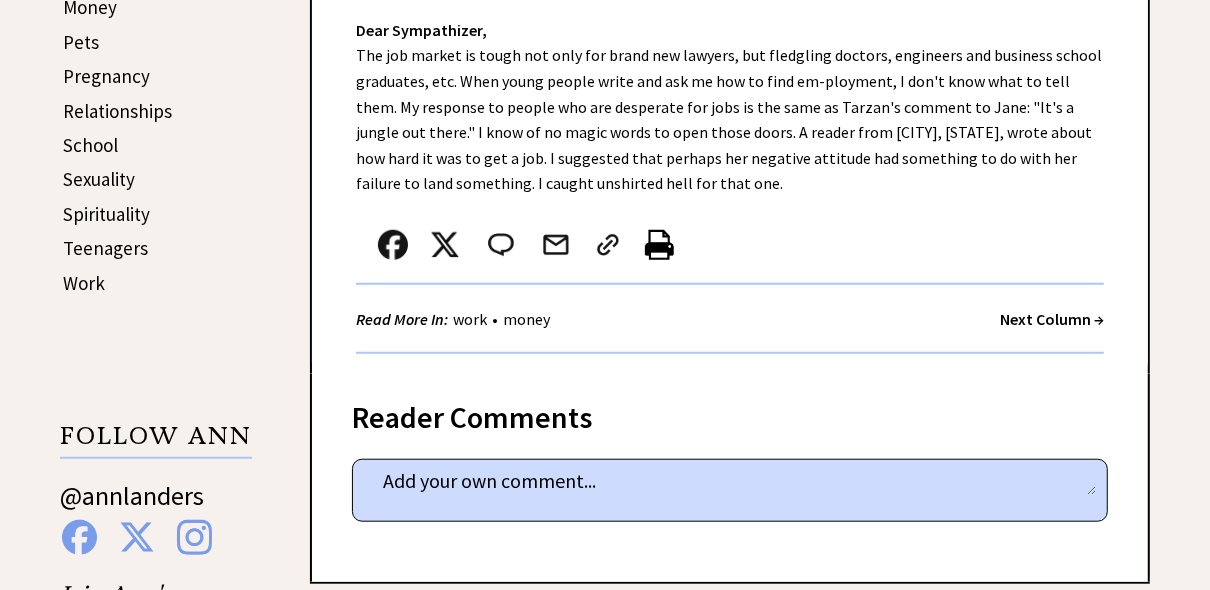 click on "Next Column →" at bounding box center [1052, 319] 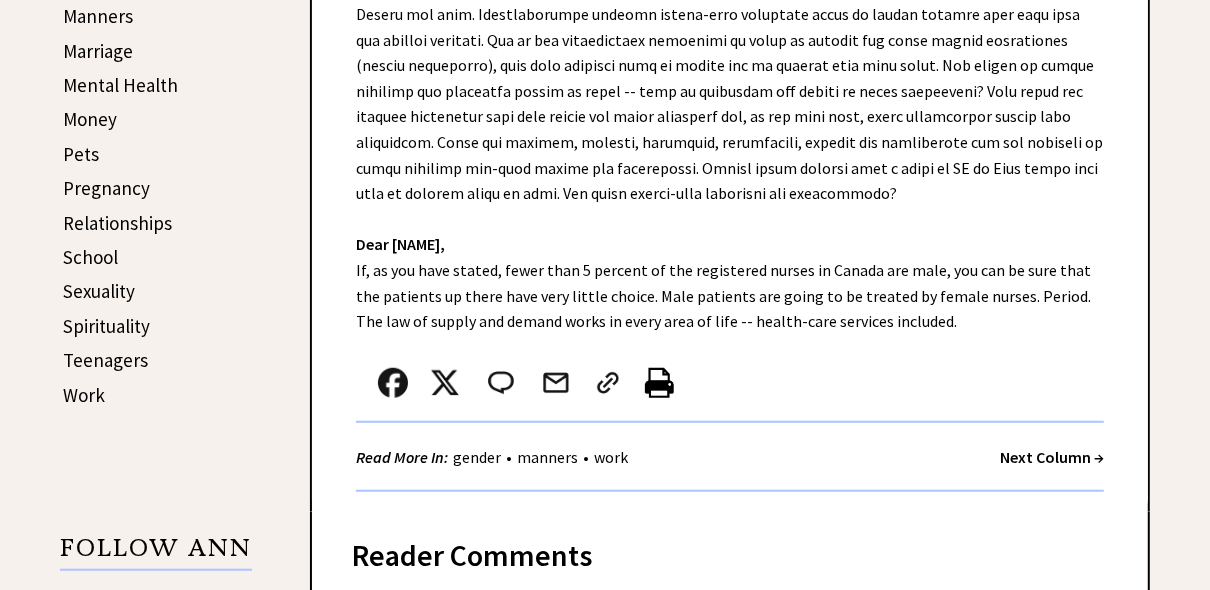 scroll, scrollTop: 896, scrollLeft: 0, axis: vertical 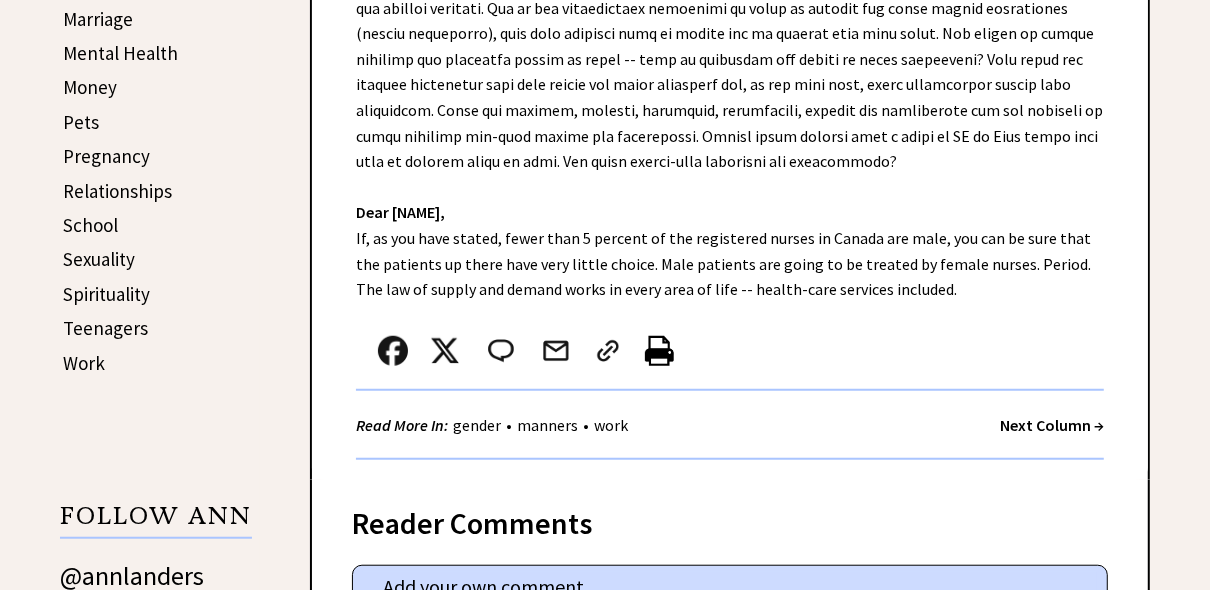 click on "Next Column →" at bounding box center [1052, 425] 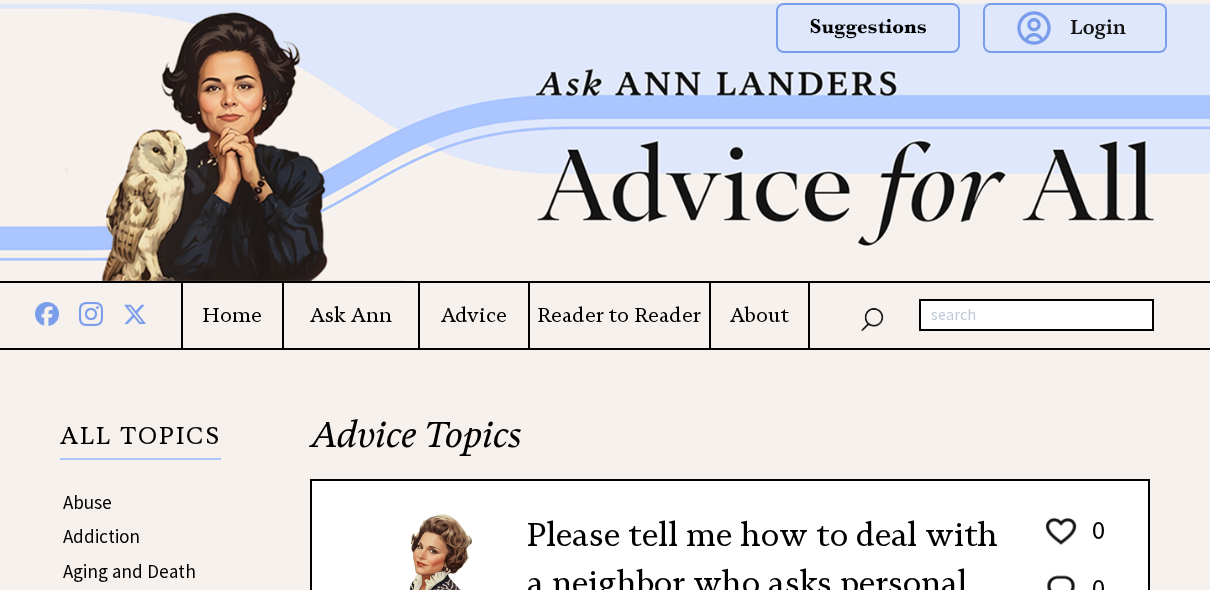 scroll, scrollTop: 0, scrollLeft: 0, axis: both 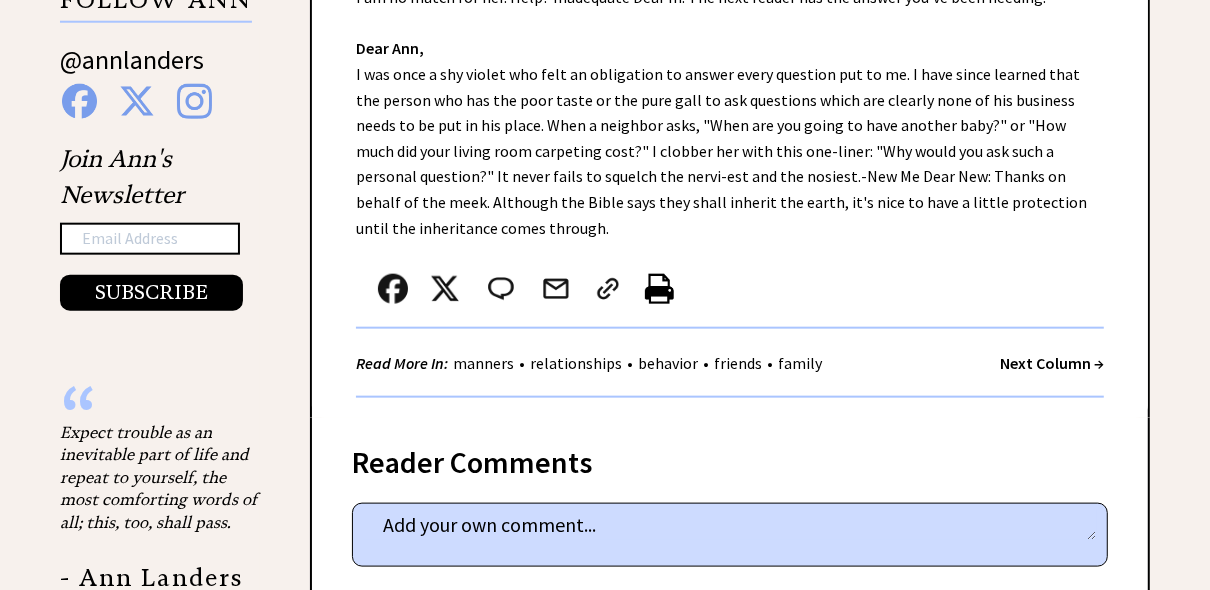 click on "Next Column →" at bounding box center [1052, 363] 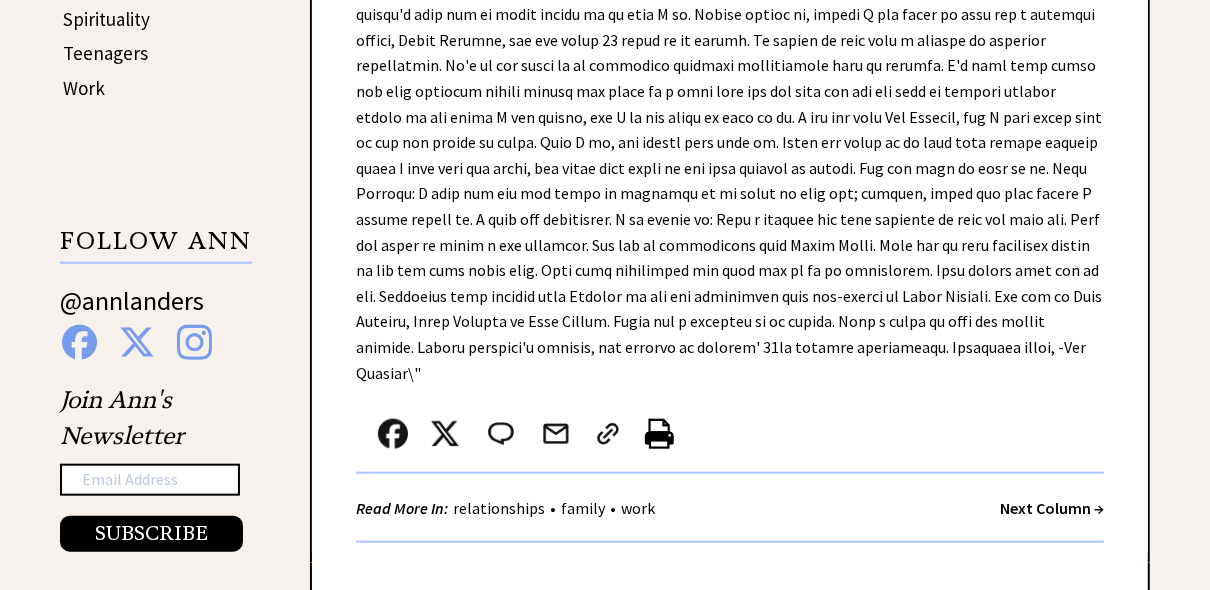 scroll, scrollTop: 1184, scrollLeft: 0, axis: vertical 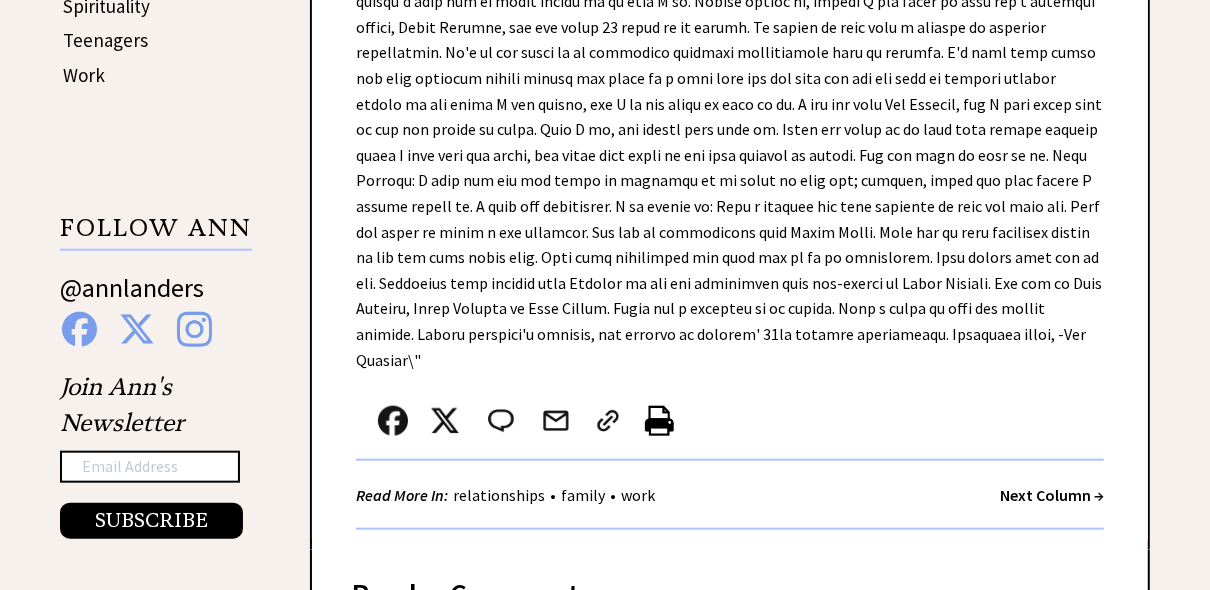 click on "Next Column →" at bounding box center (1052, 495) 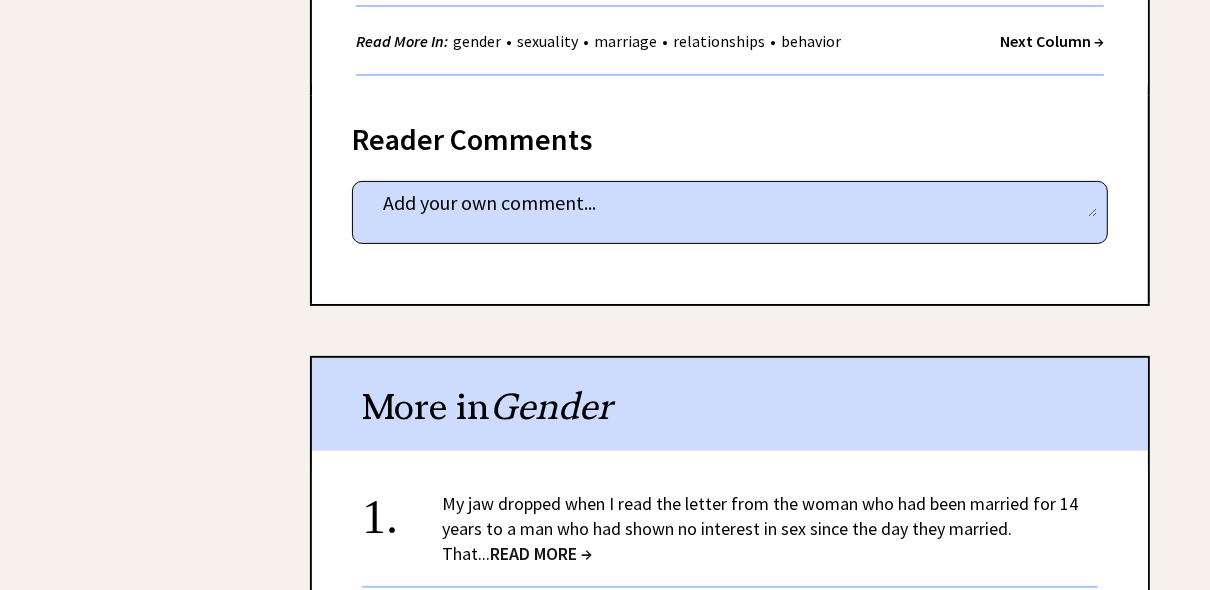 scroll, scrollTop: 5312, scrollLeft: 0, axis: vertical 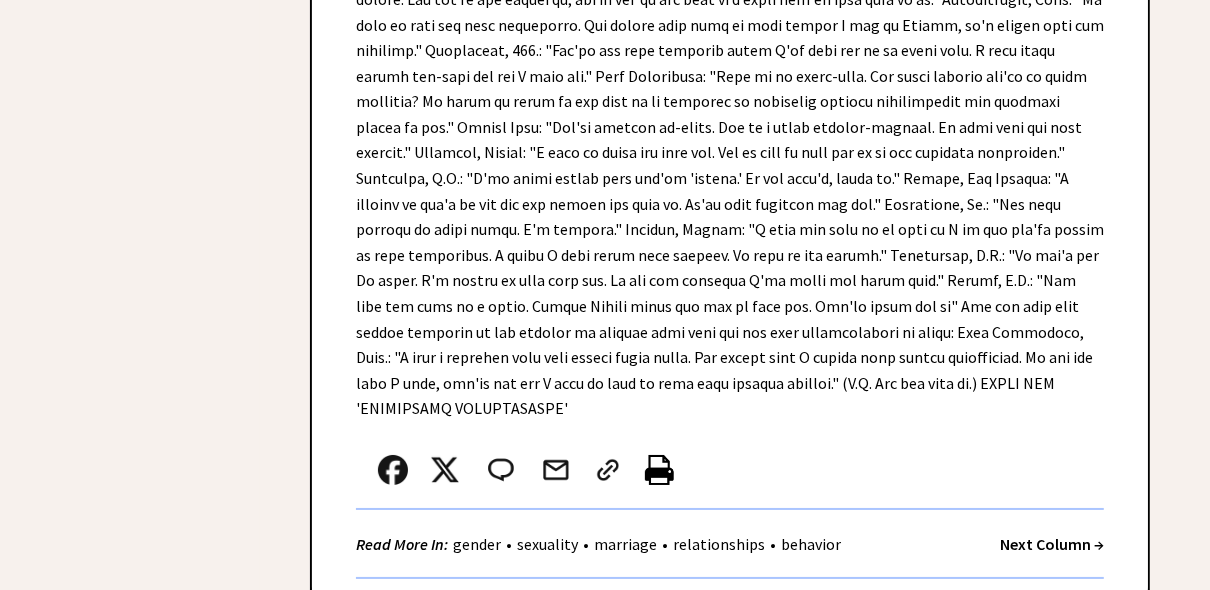 click on "Next Column →" at bounding box center (1052, 544) 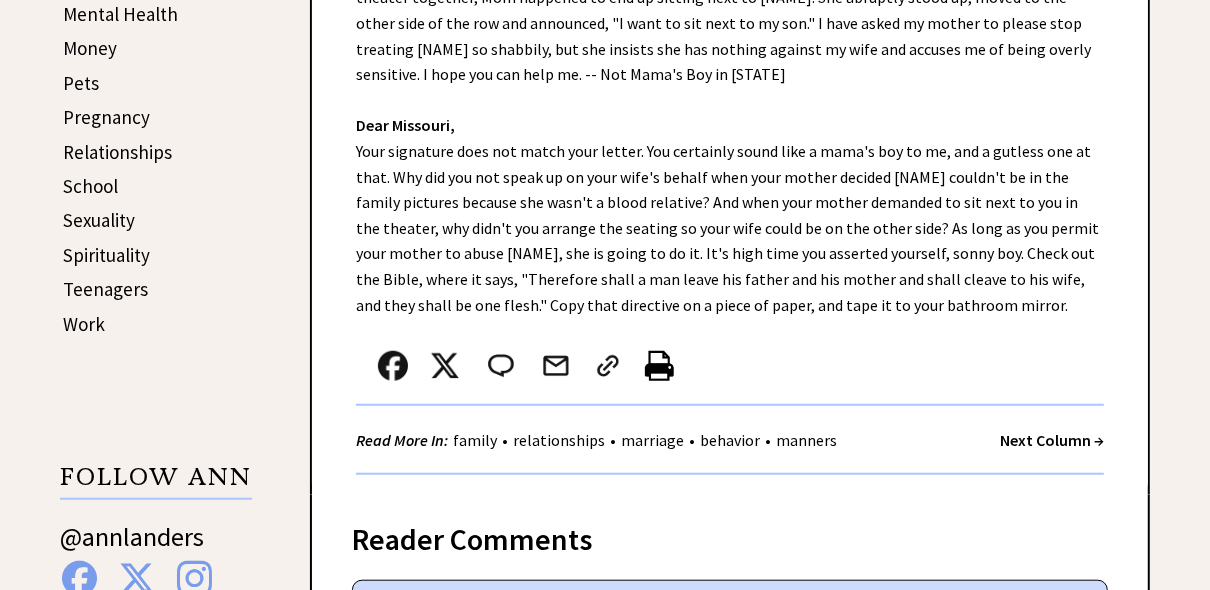 scroll, scrollTop: 992, scrollLeft: 0, axis: vertical 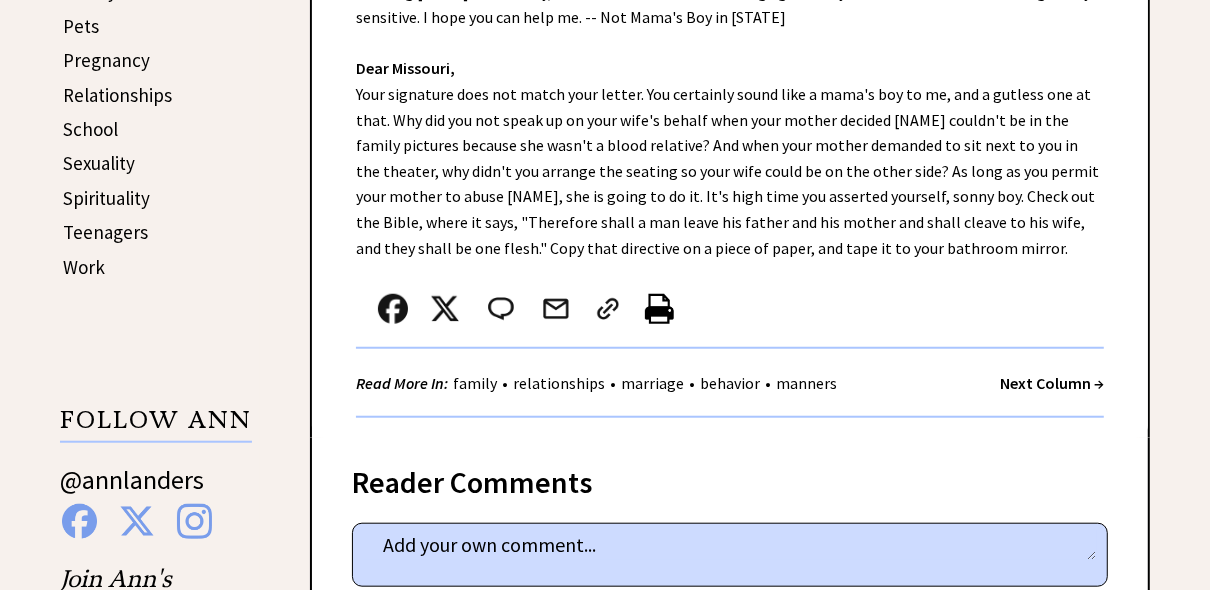 click on "Next Column →" at bounding box center [1052, 383] 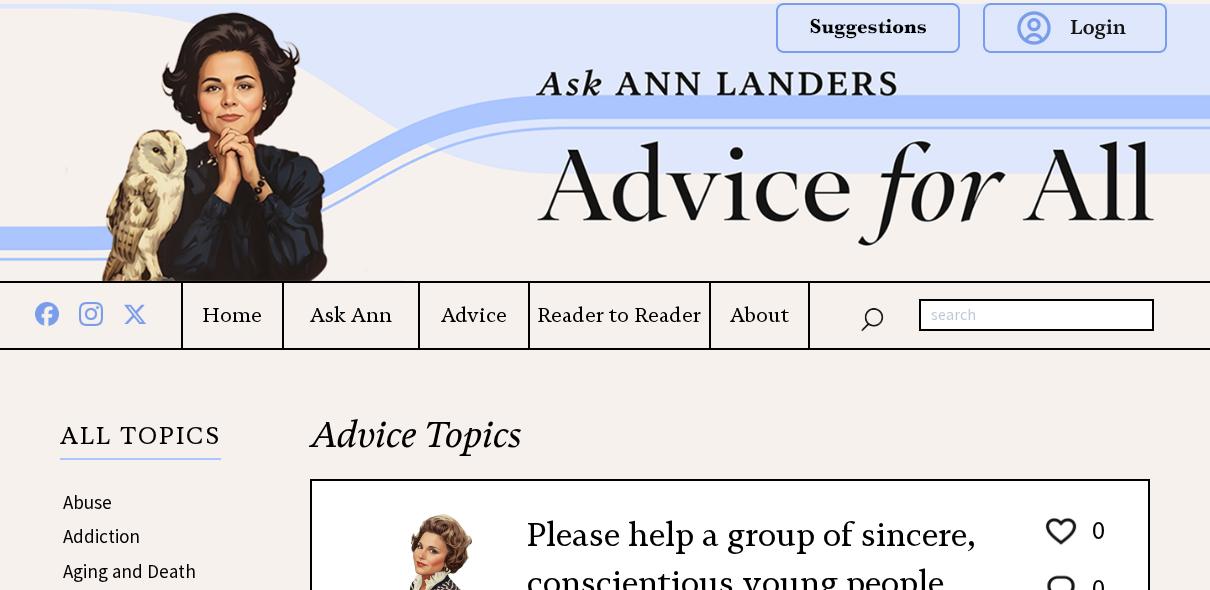 scroll, scrollTop: 0, scrollLeft: 0, axis: both 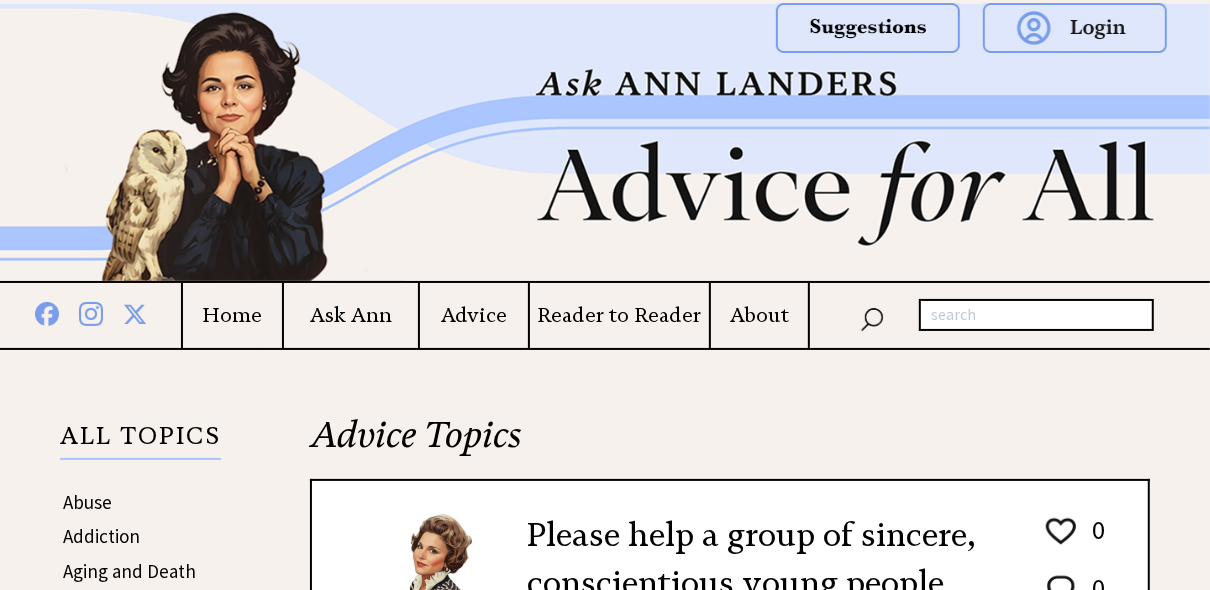 click at bounding box center (1009, 315) 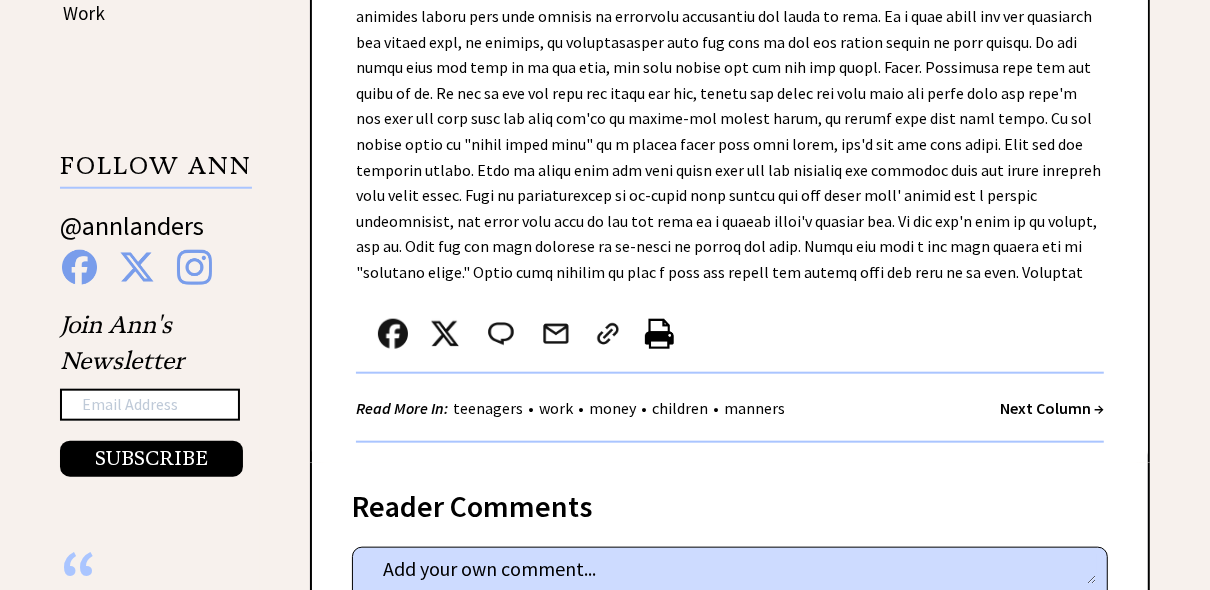 scroll, scrollTop: 1248, scrollLeft: 0, axis: vertical 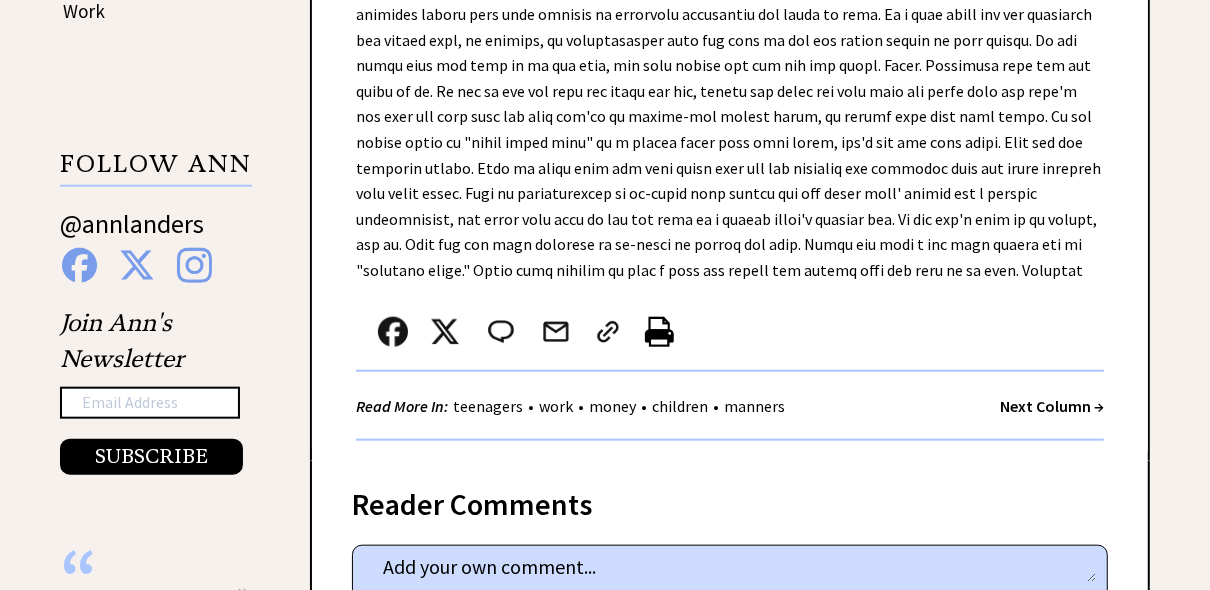 click on "Next Column →" at bounding box center [1052, 406] 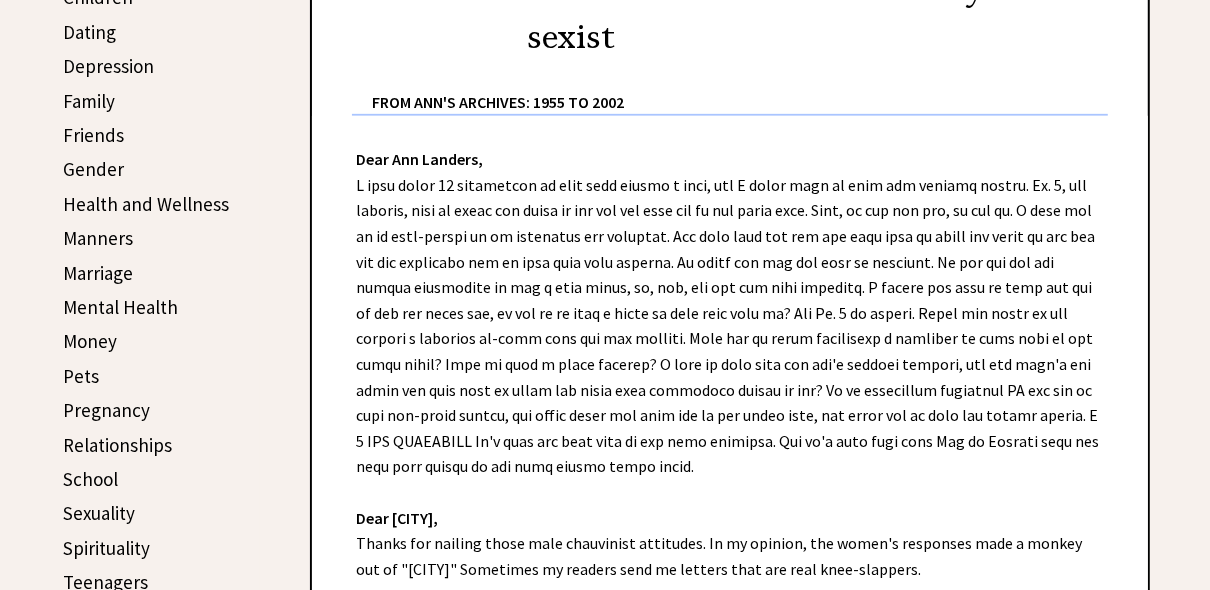 scroll, scrollTop: 672, scrollLeft: 0, axis: vertical 